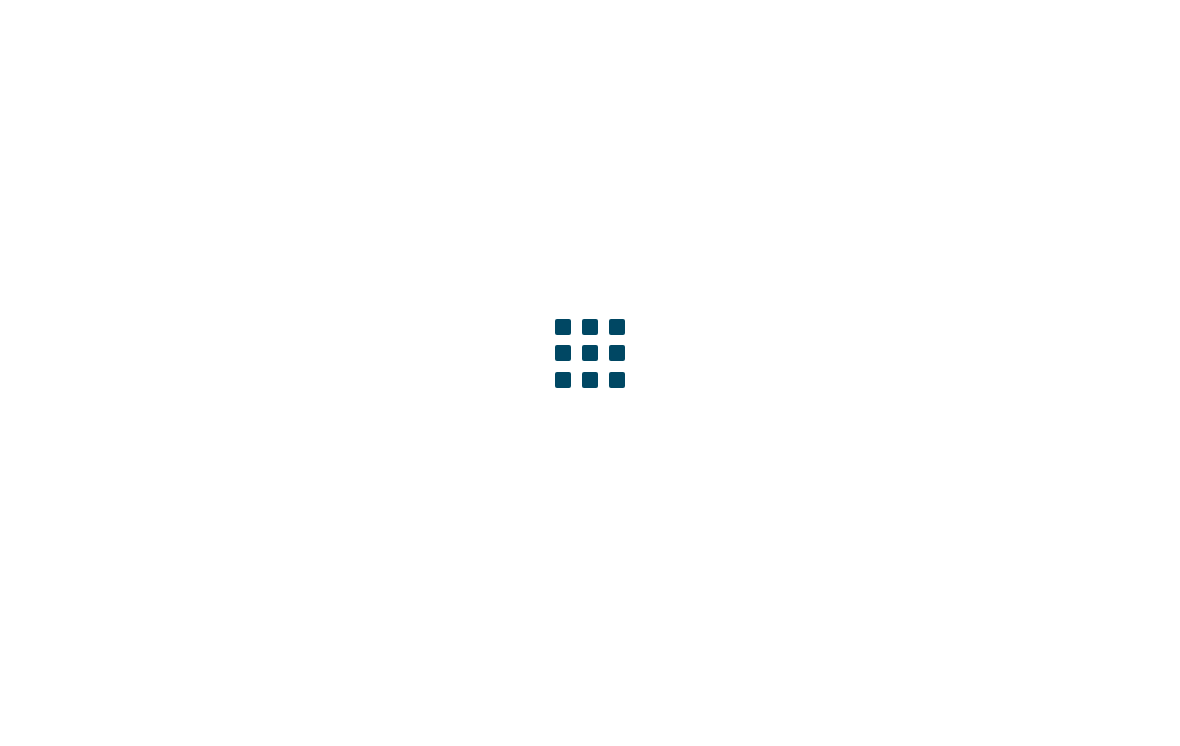 scroll, scrollTop: 0, scrollLeft: 0, axis: both 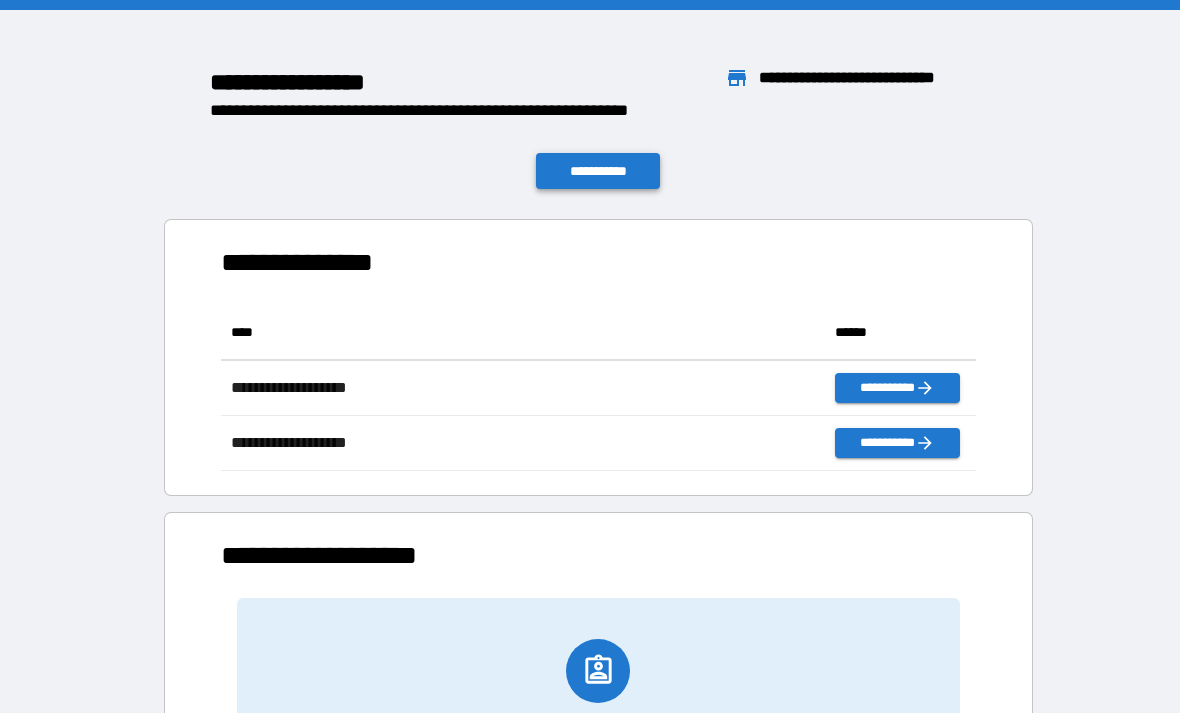 click on "**********" at bounding box center (598, 171) 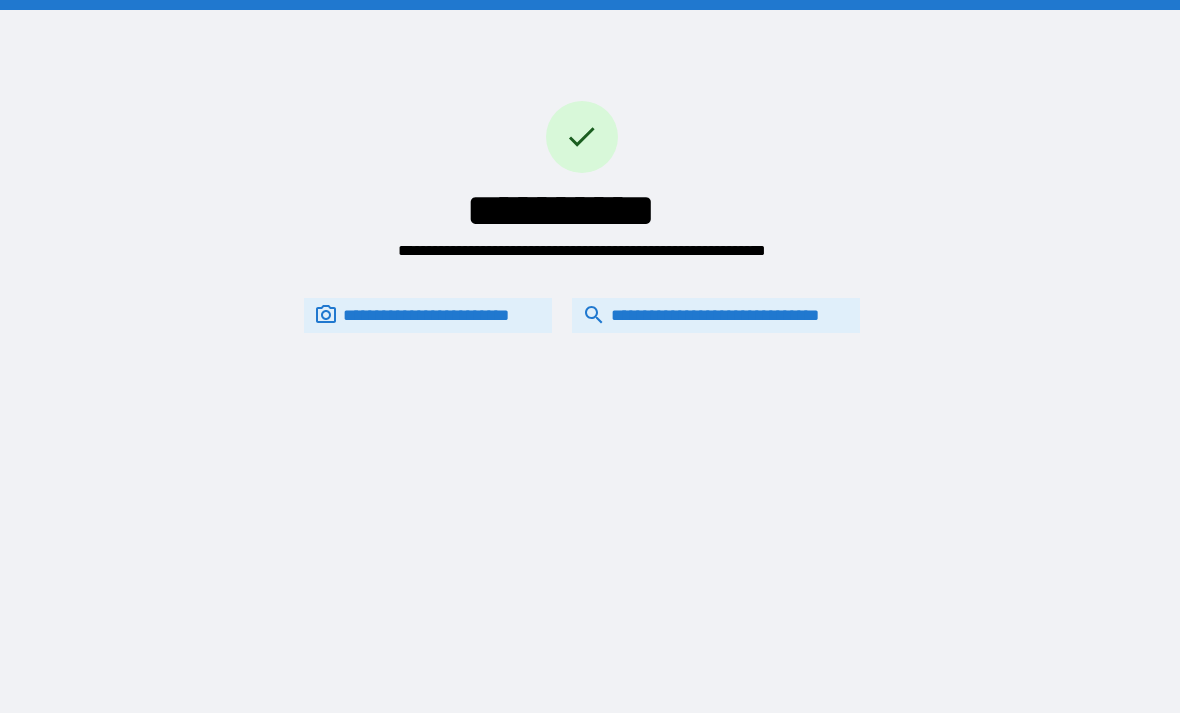 click on "**********" at bounding box center (716, 315) 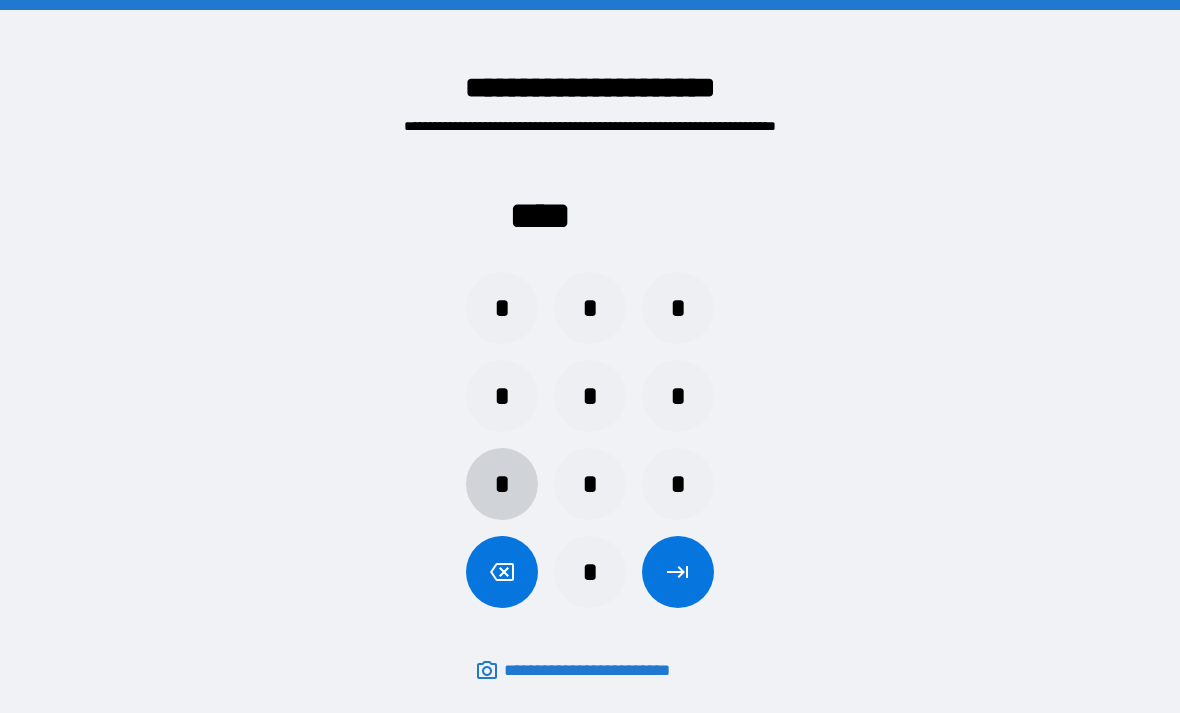 click on "*" at bounding box center (502, 484) 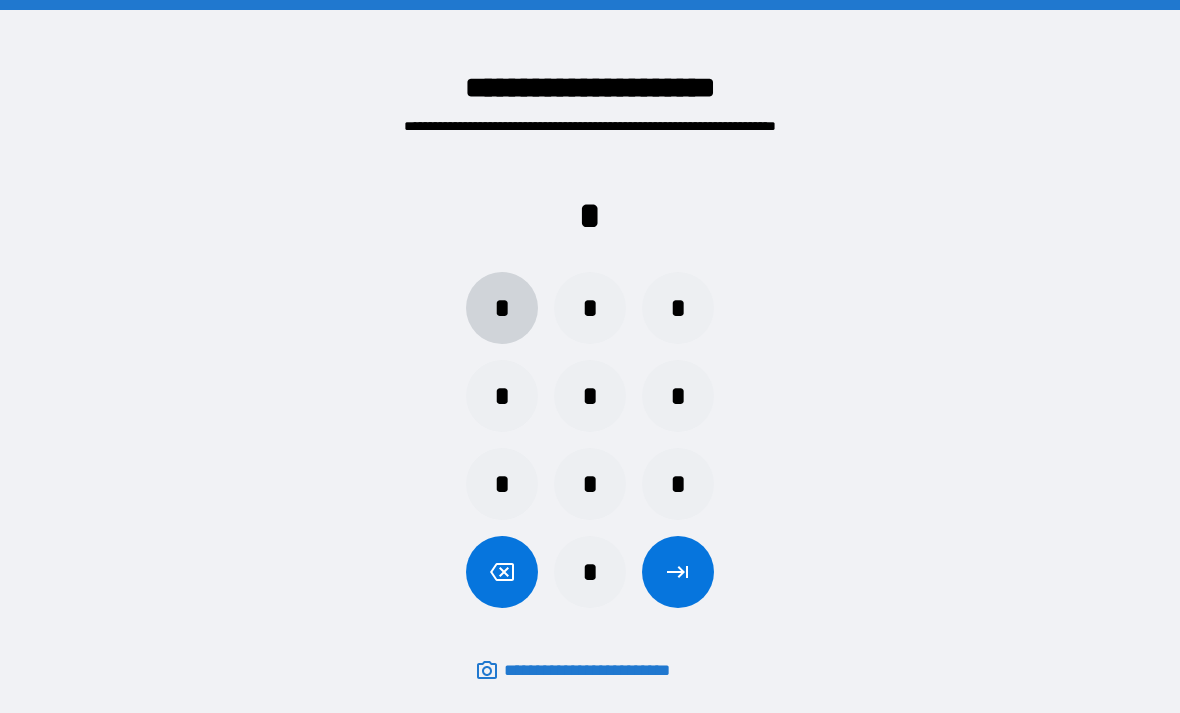click on "*" at bounding box center (502, 308) 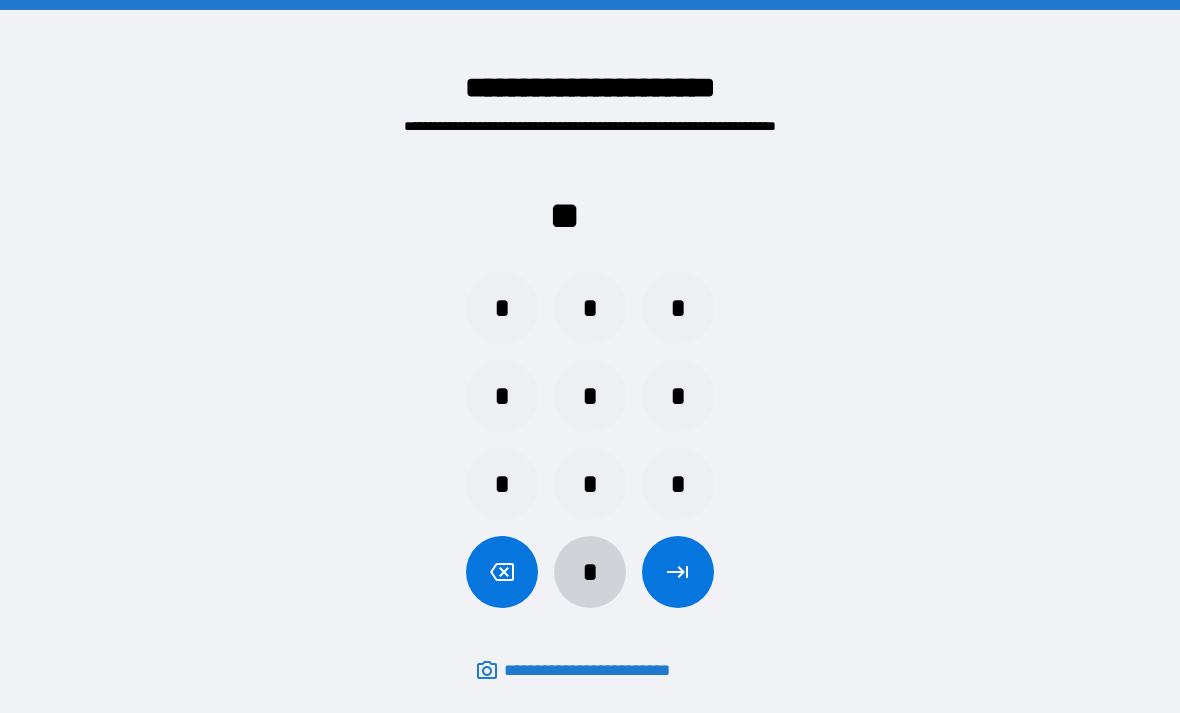 click on "*" at bounding box center (590, 572) 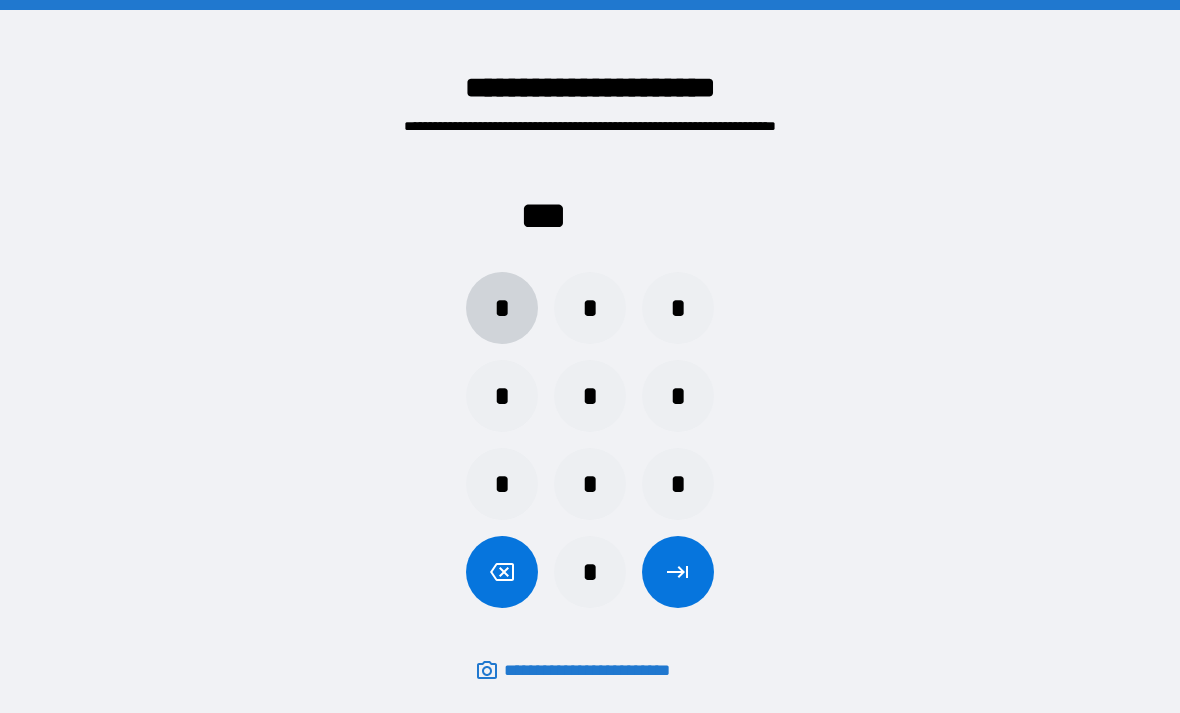 click on "*" at bounding box center (502, 308) 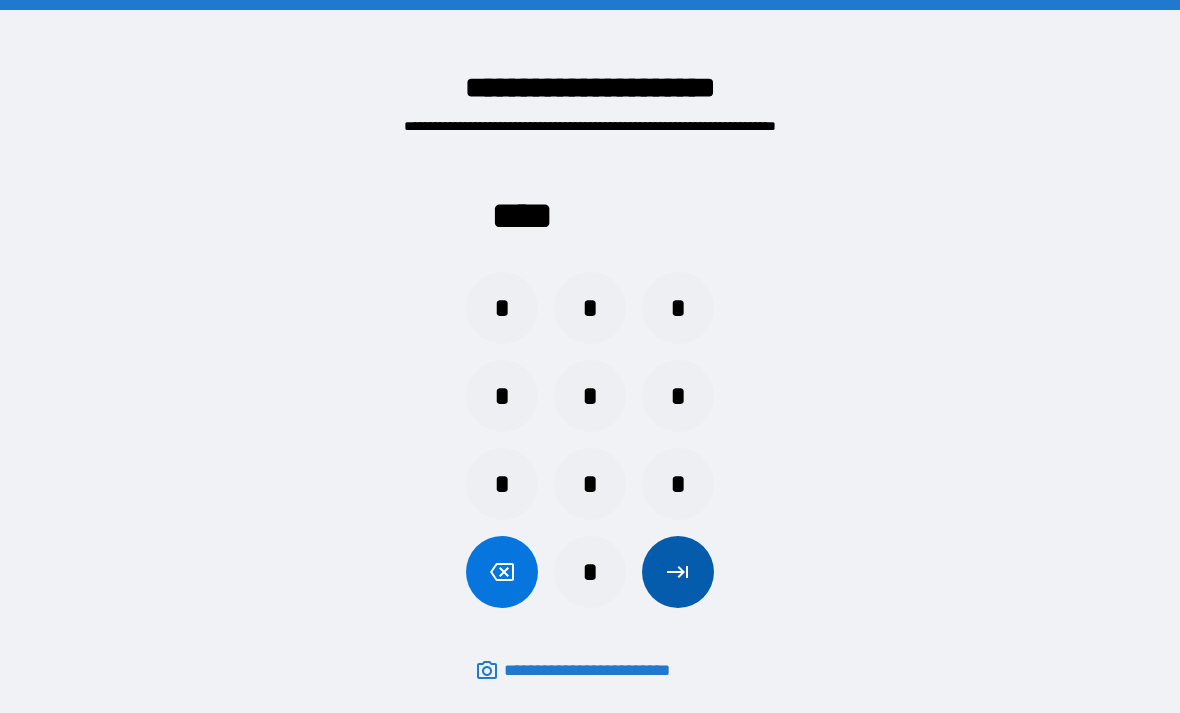 click 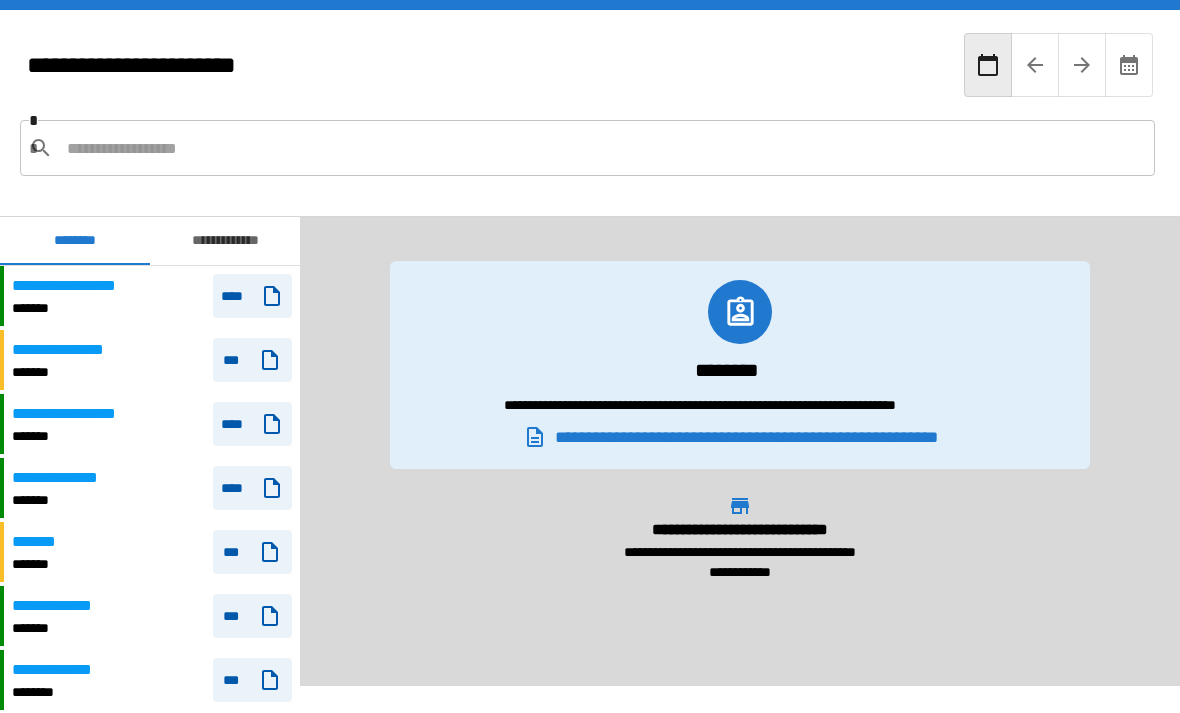 scroll, scrollTop: 0, scrollLeft: 0, axis: both 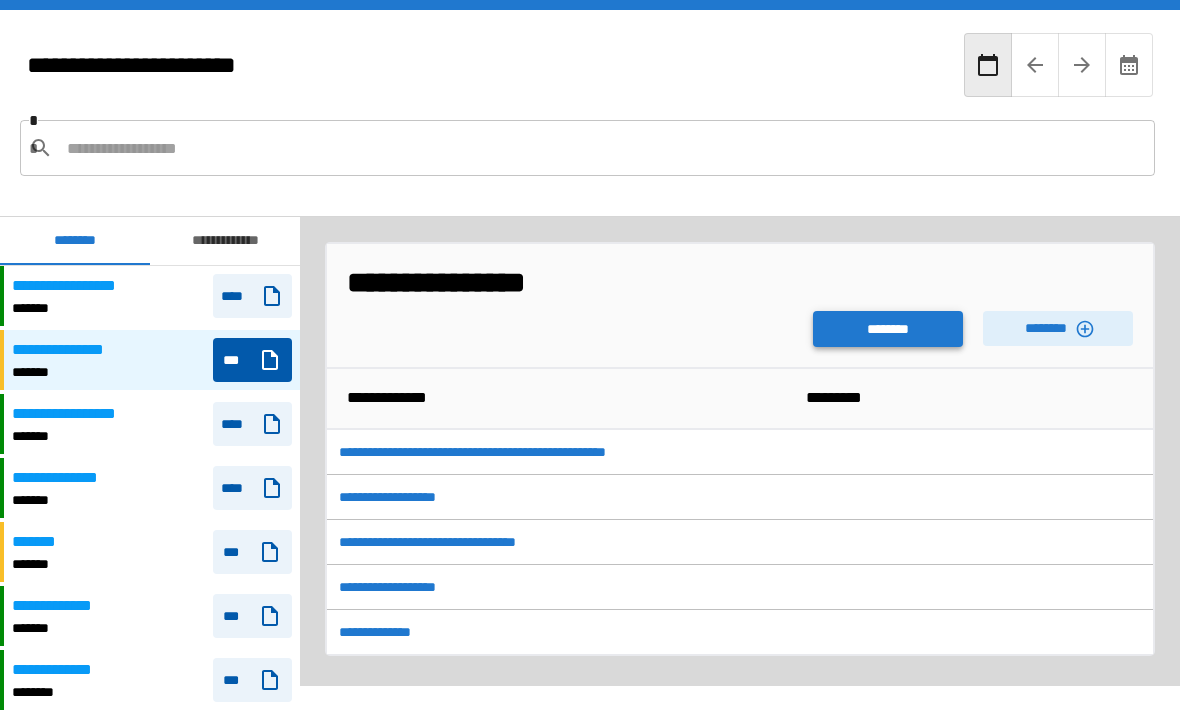 click on "********" at bounding box center (888, 329) 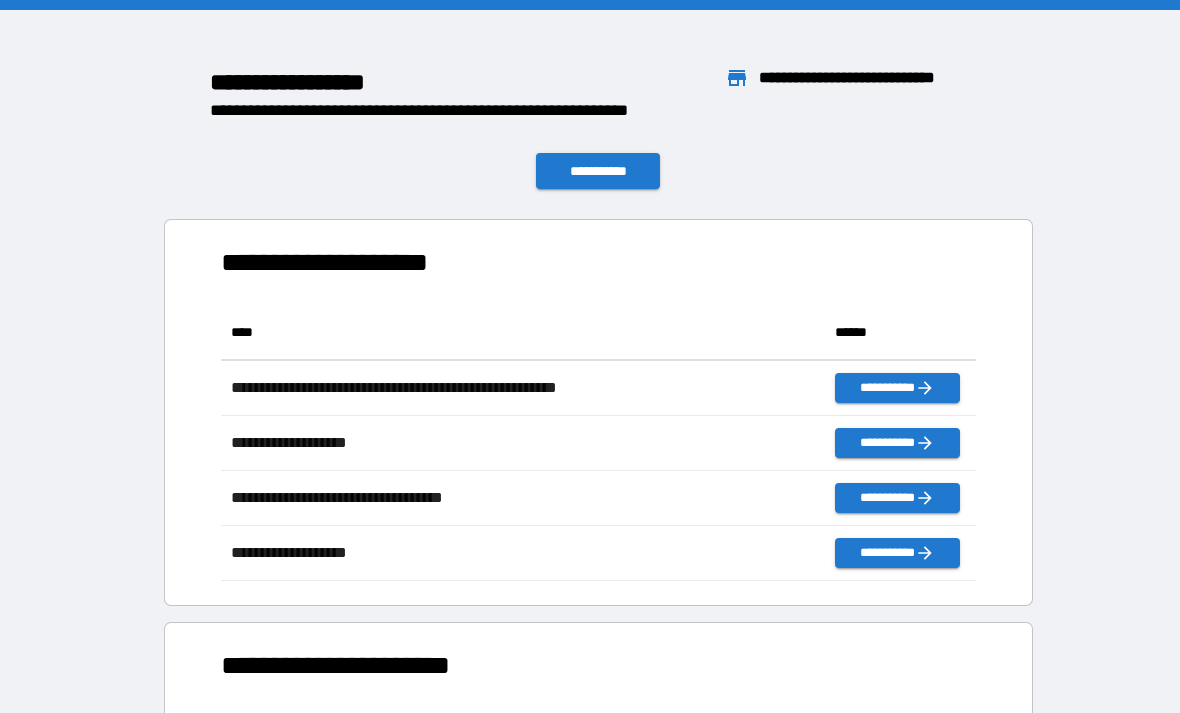 scroll, scrollTop: 1, scrollLeft: 1, axis: both 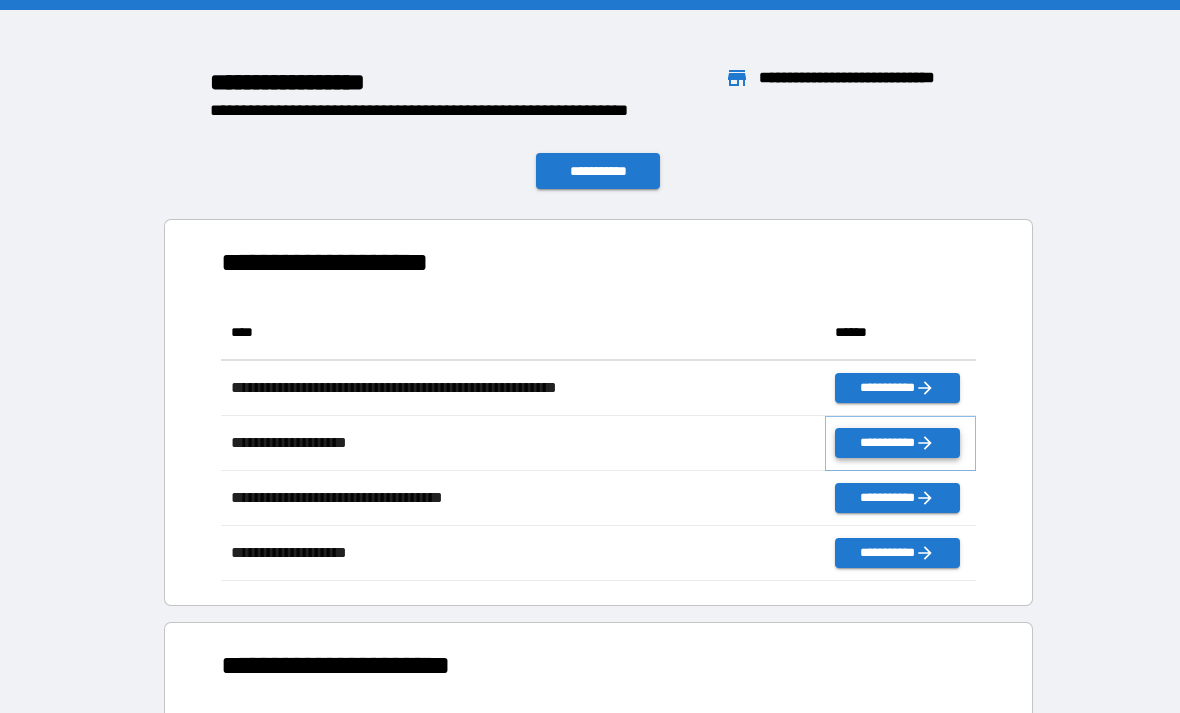 click 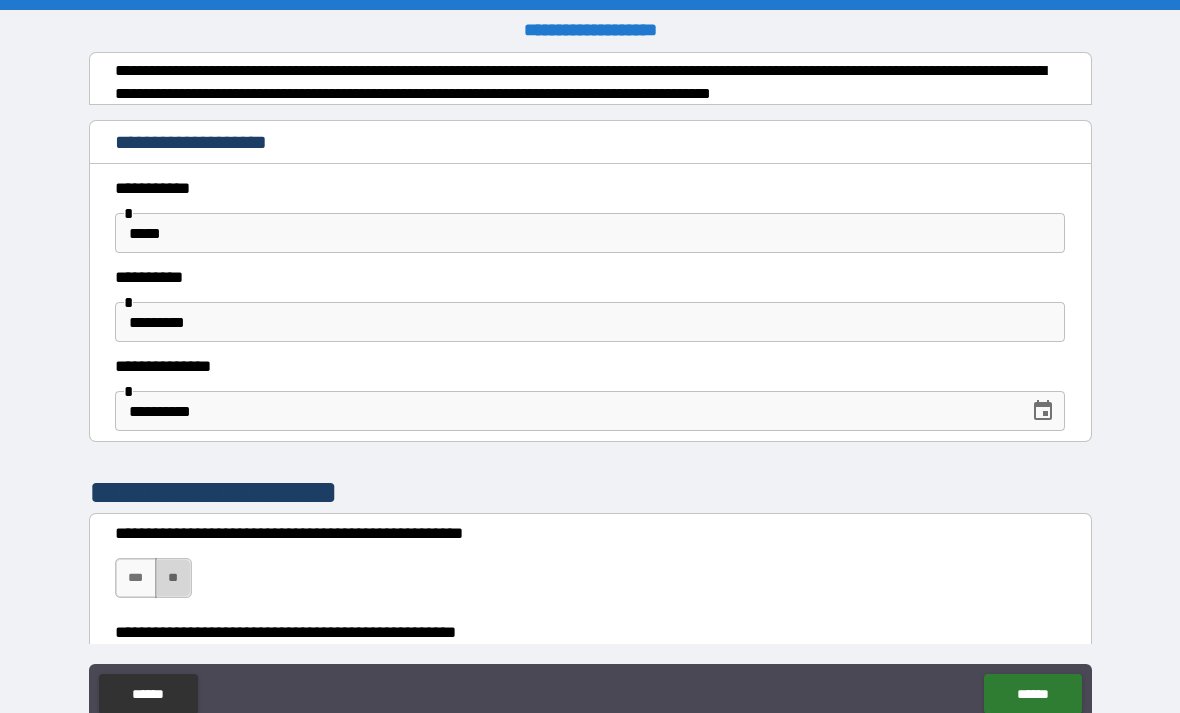 click on "**" at bounding box center [173, 578] 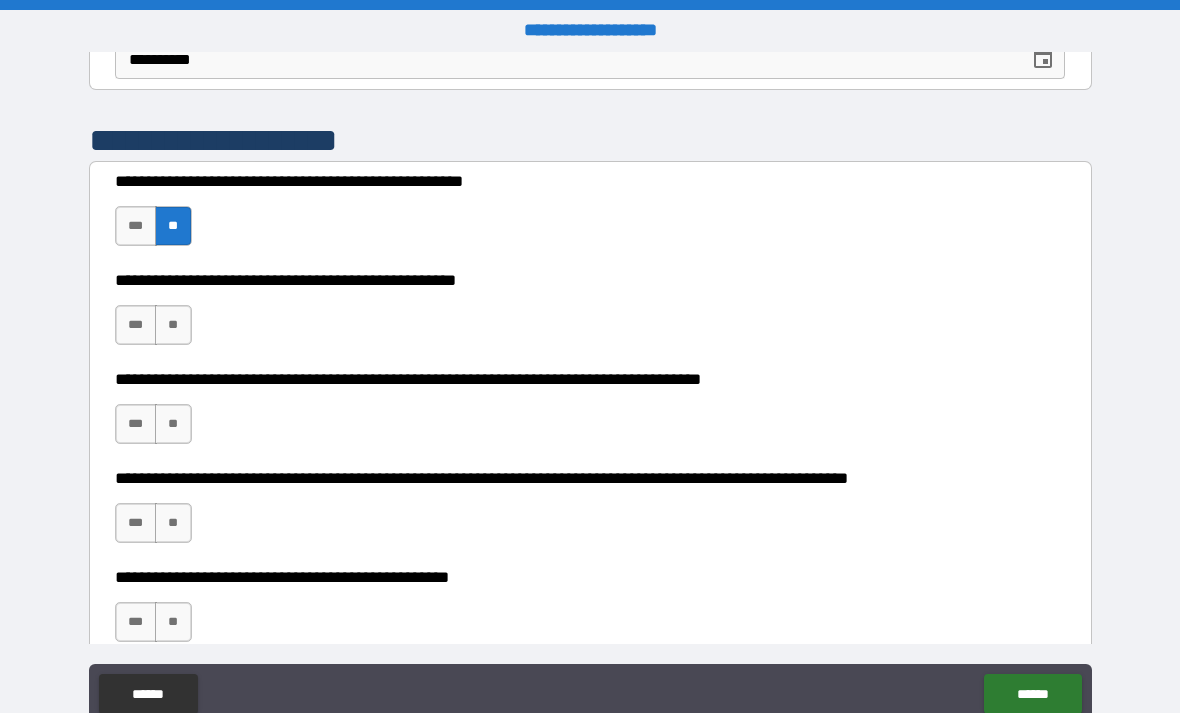 scroll, scrollTop: 358, scrollLeft: 0, axis: vertical 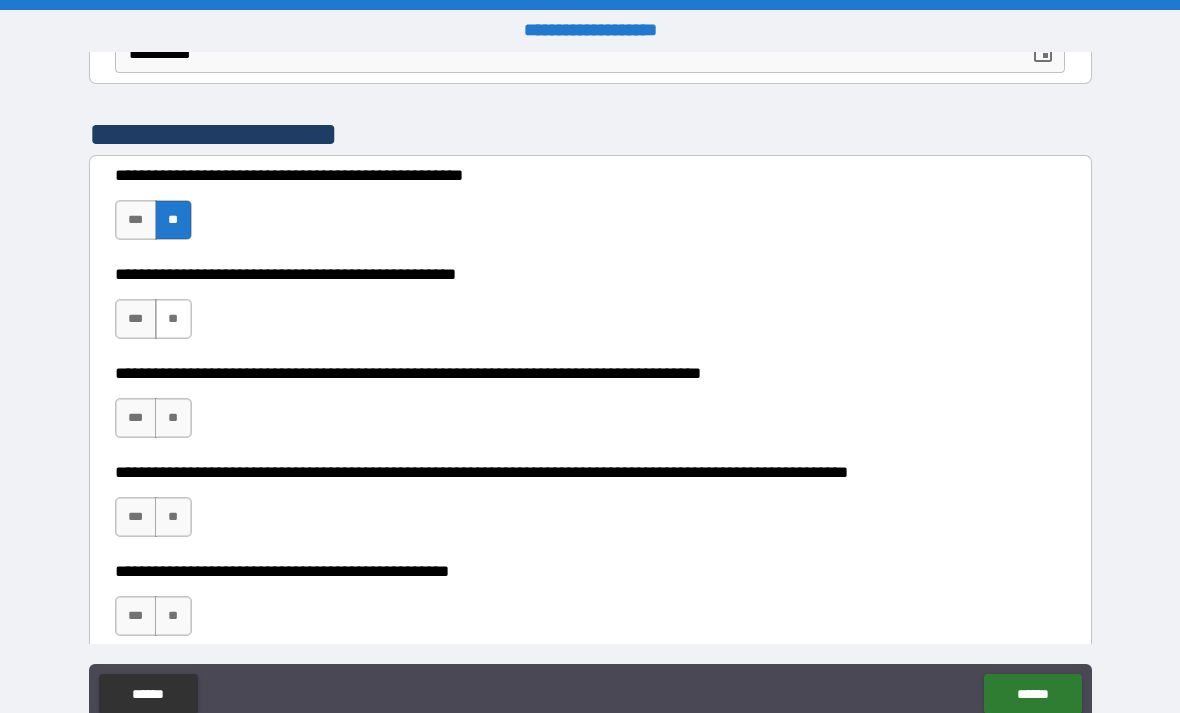 click on "**" at bounding box center [173, 319] 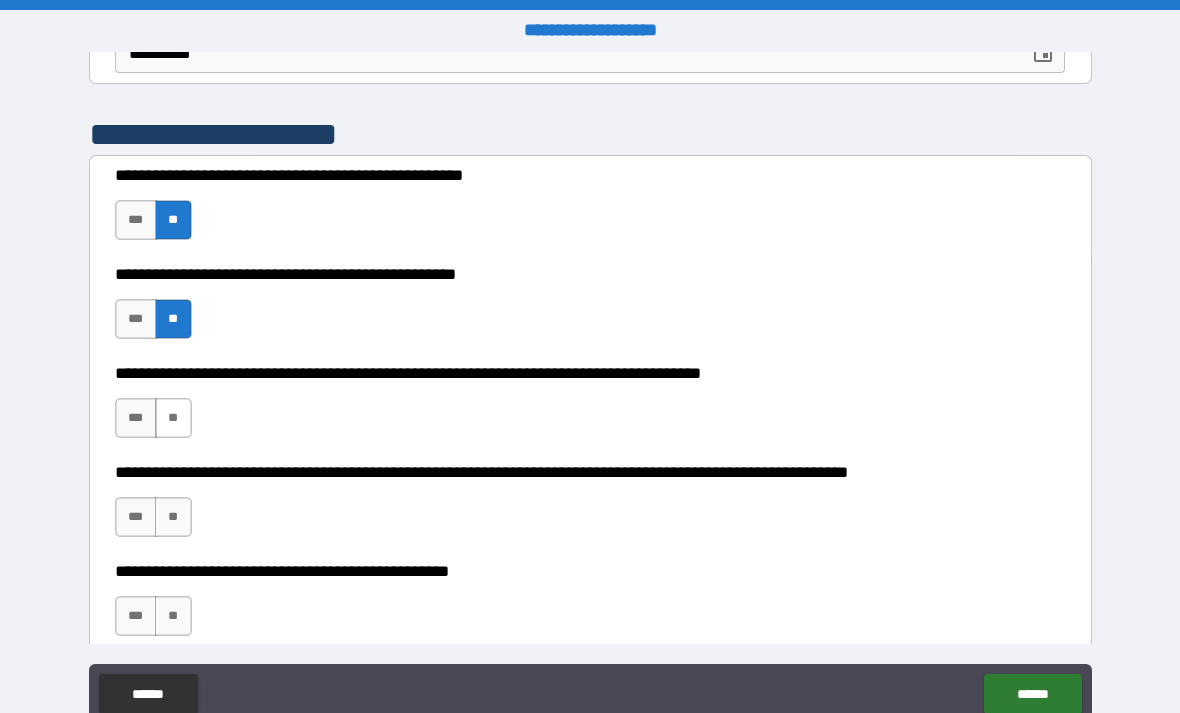 click on "**" at bounding box center (173, 418) 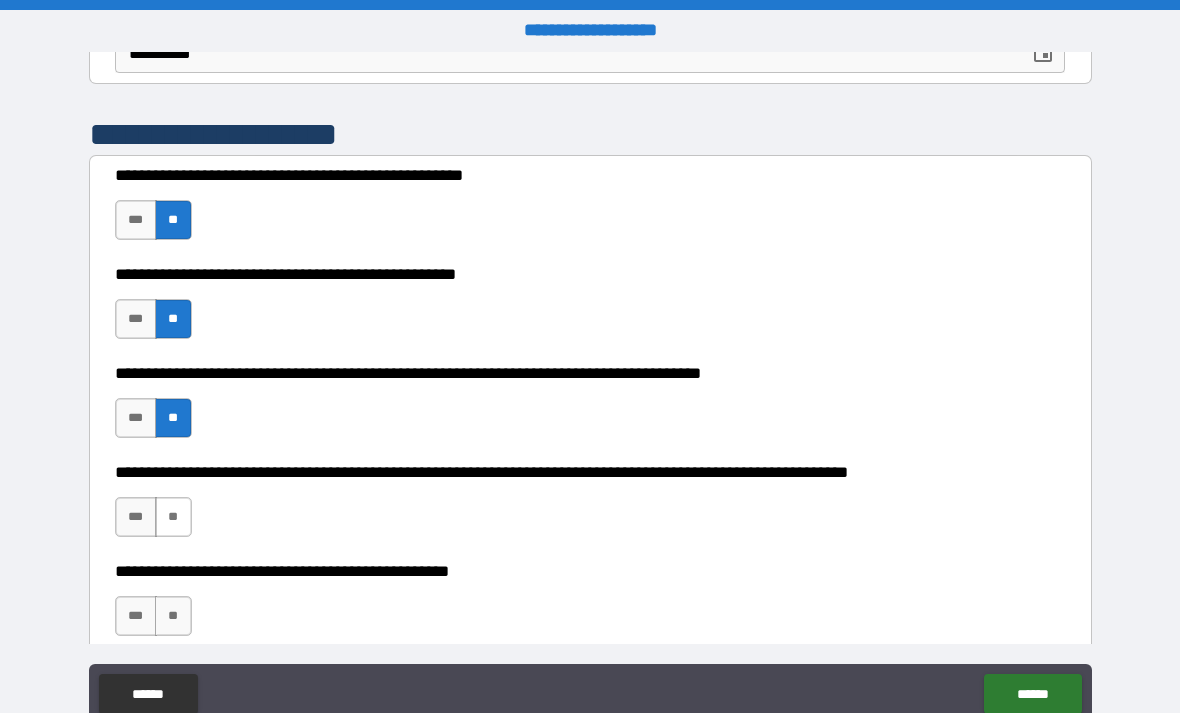 click on "**" at bounding box center (173, 517) 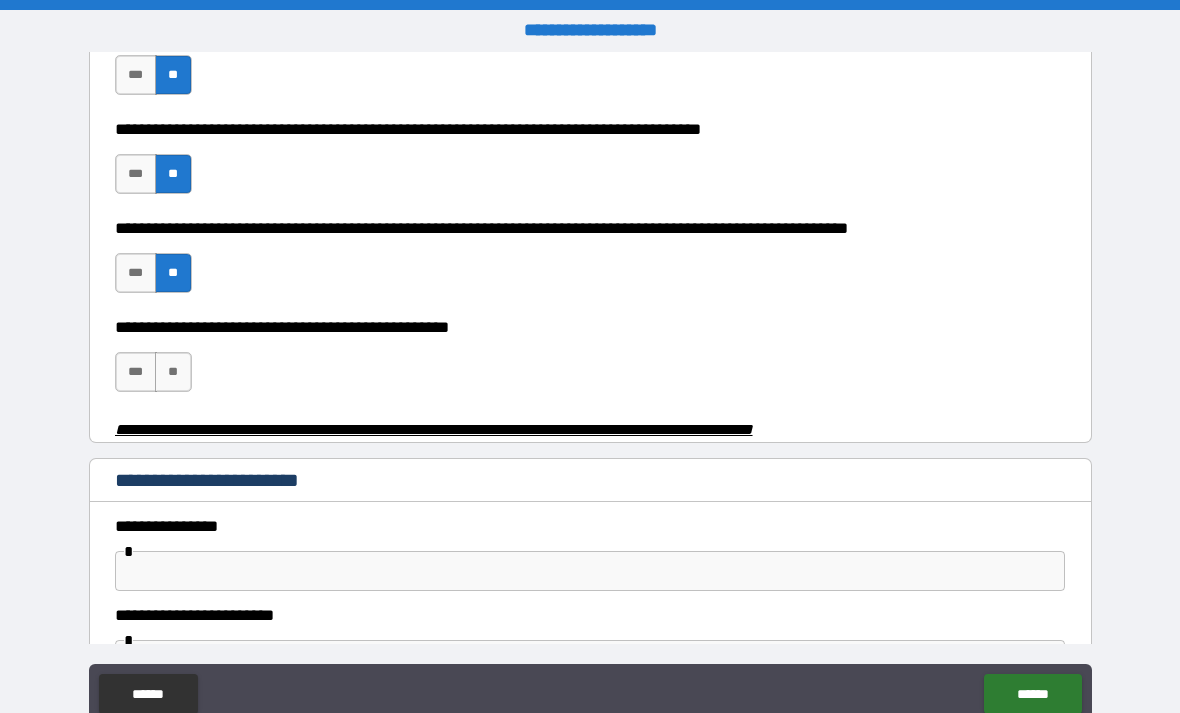 scroll, scrollTop: 603, scrollLeft: 0, axis: vertical 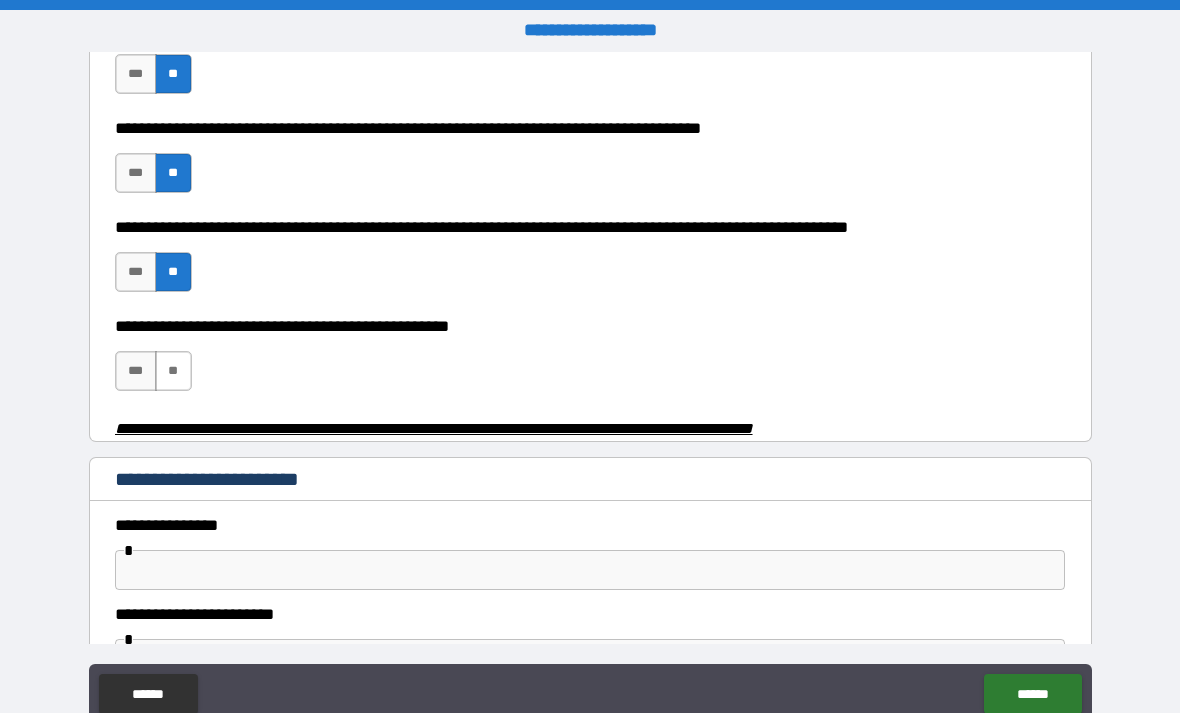 click on "**" at bounding box center [173, 371] 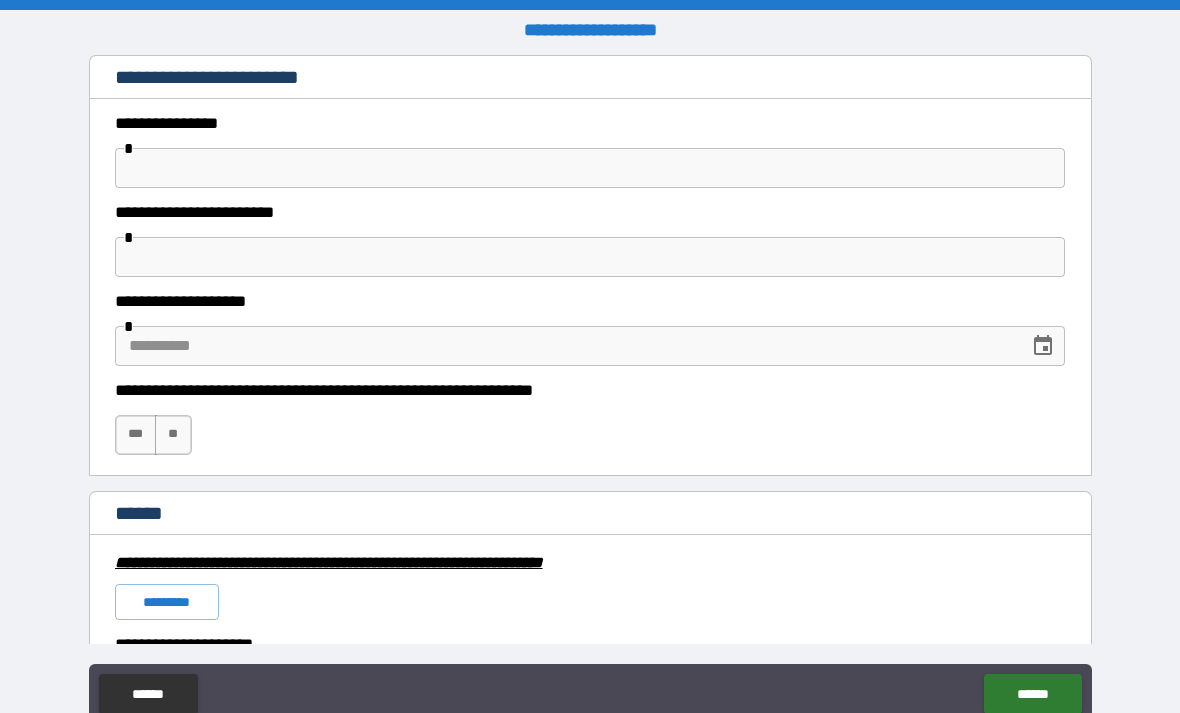 scroll, scrollTop: 1006, scrollLeft: 0, axis: vertical 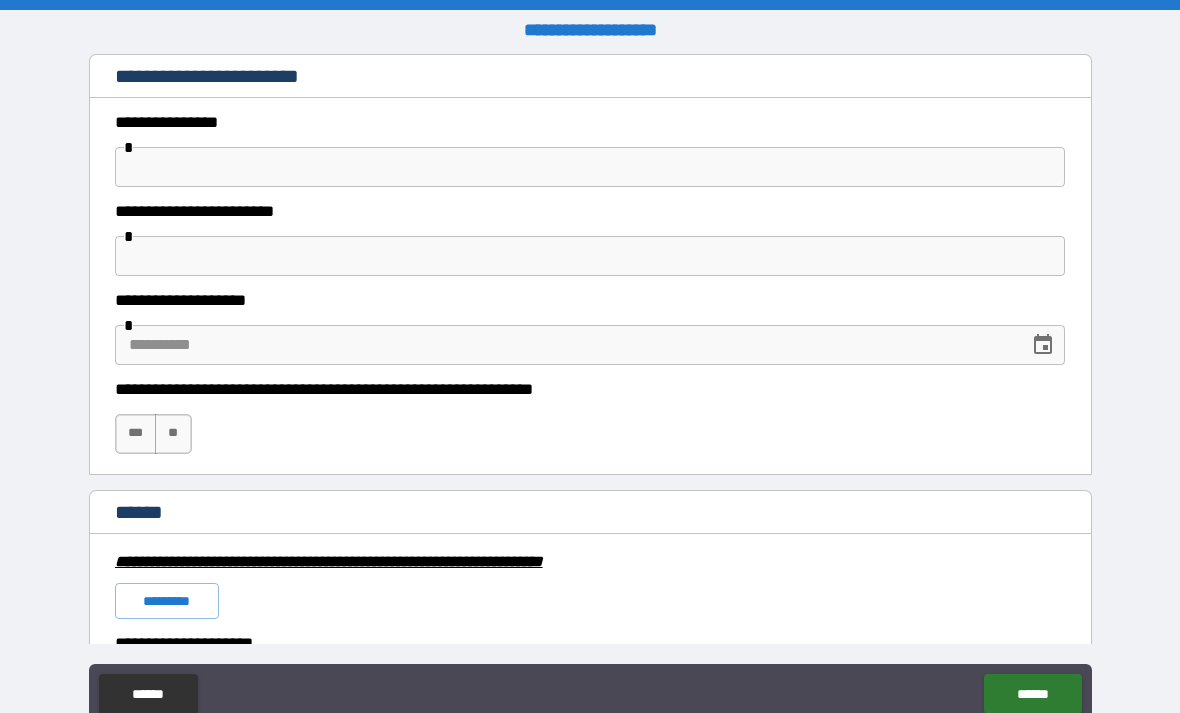 click at bounding box center [590, 167] 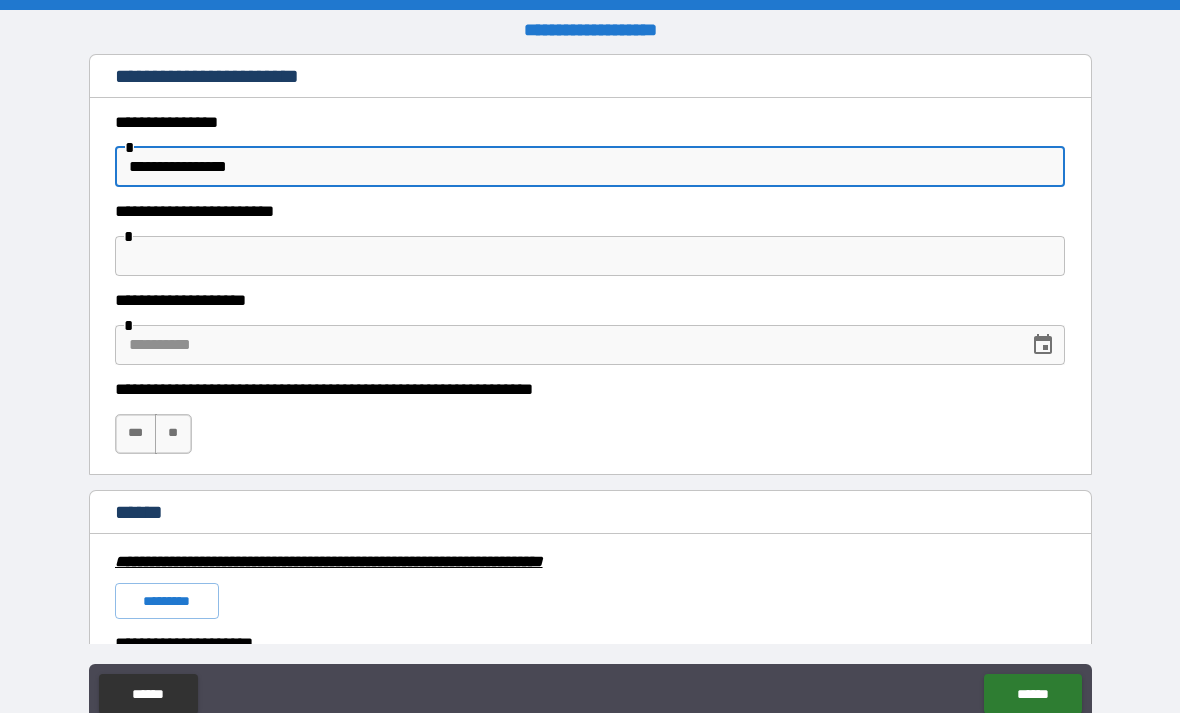 type on "**********" 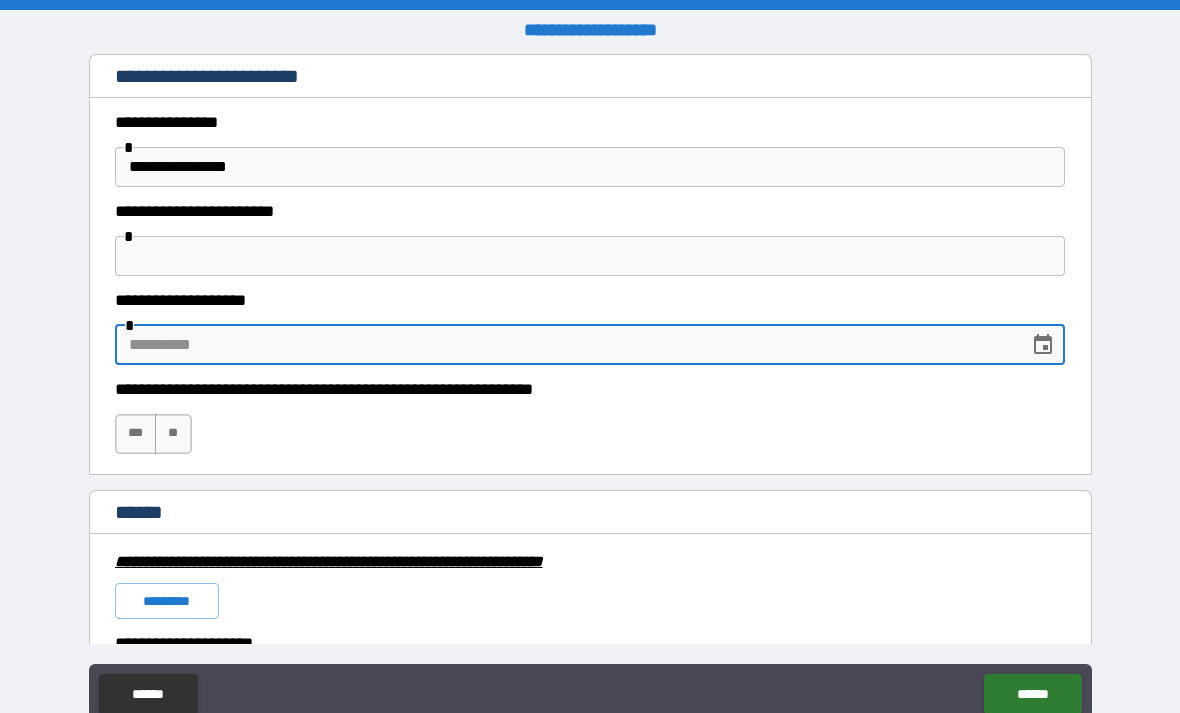 click 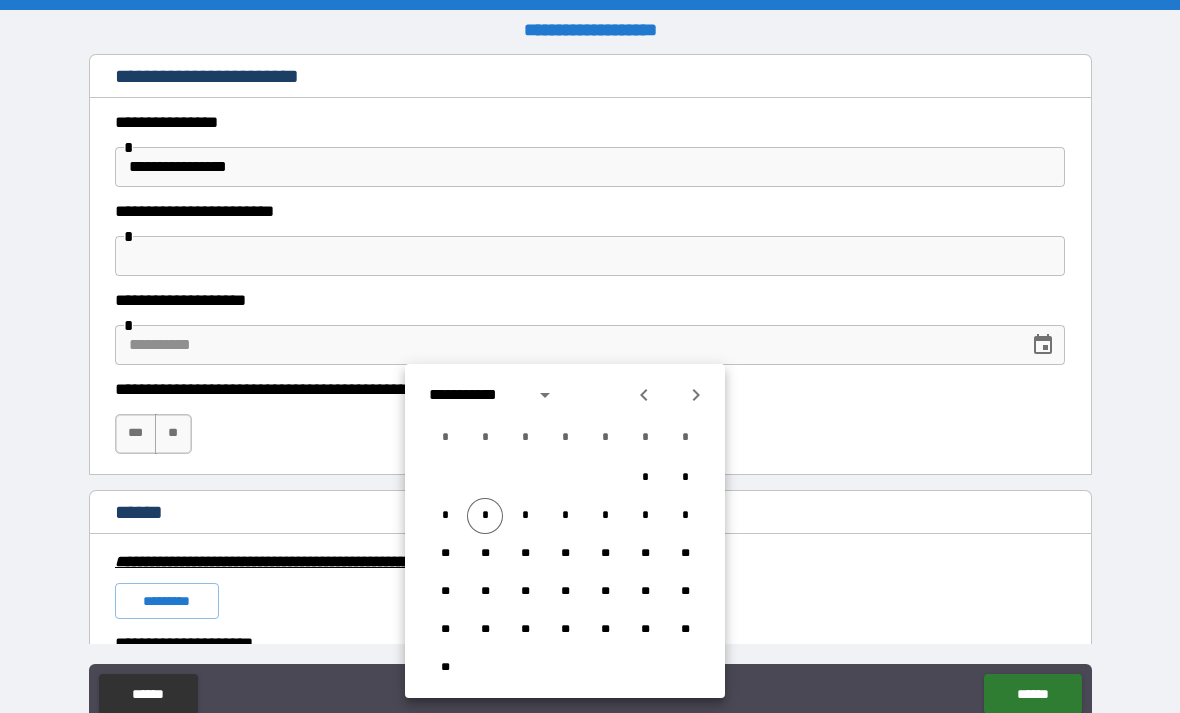 click 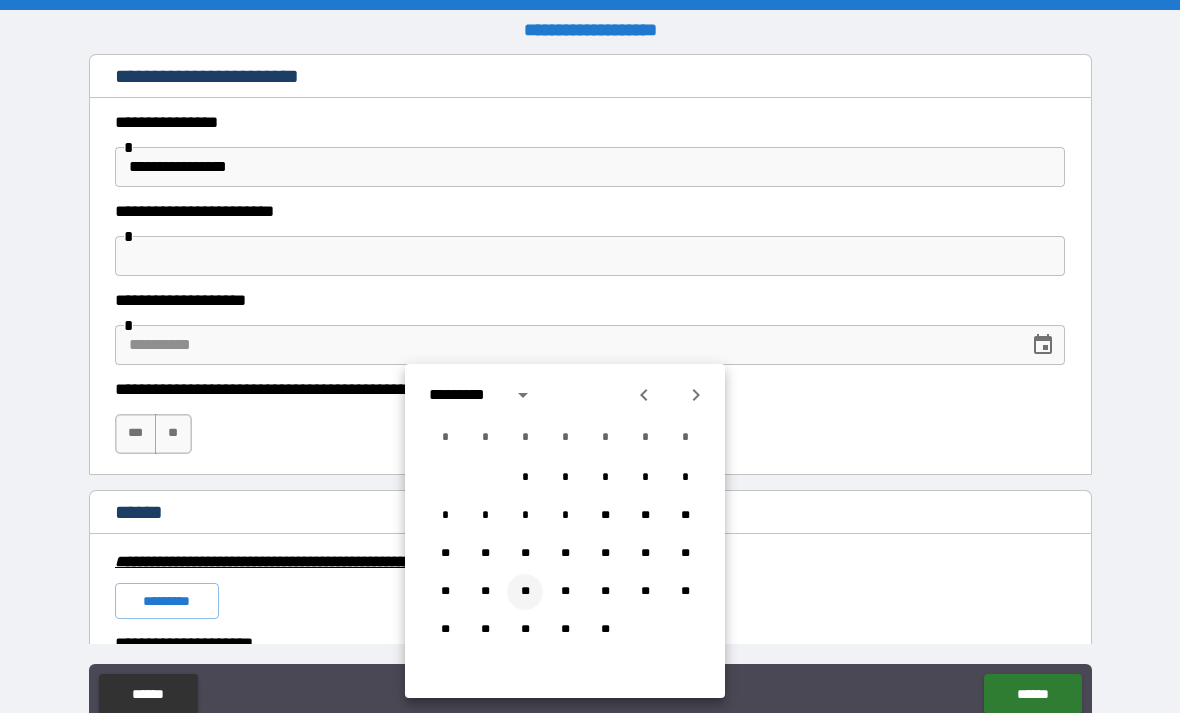 click on "**" at bounding box center [525, 592] 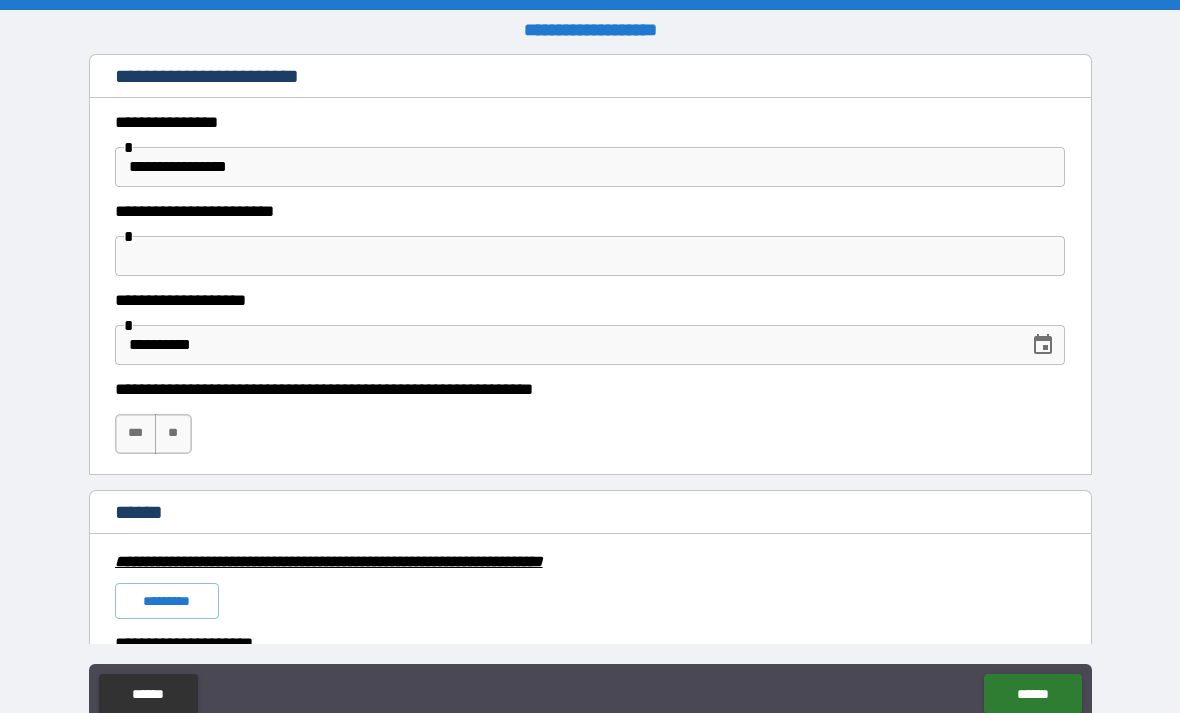 type on "**********" 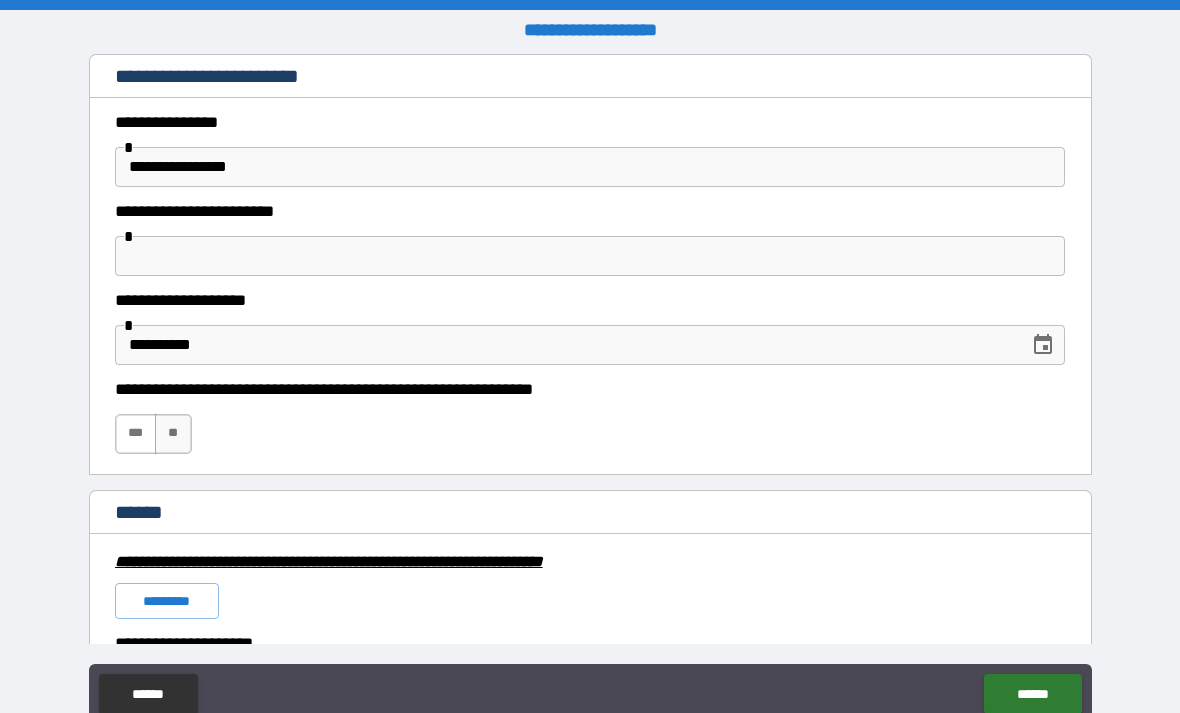 click on "***" at bounding box center (136, 434) 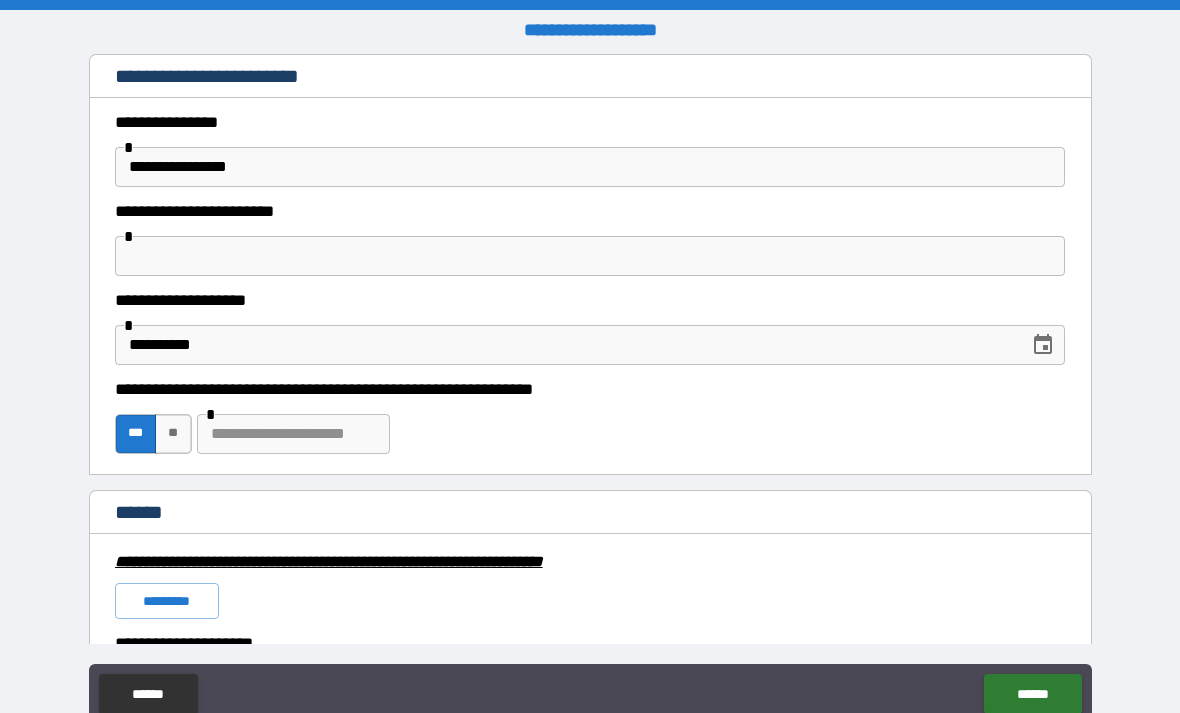 click at bounding box center (293, 434) 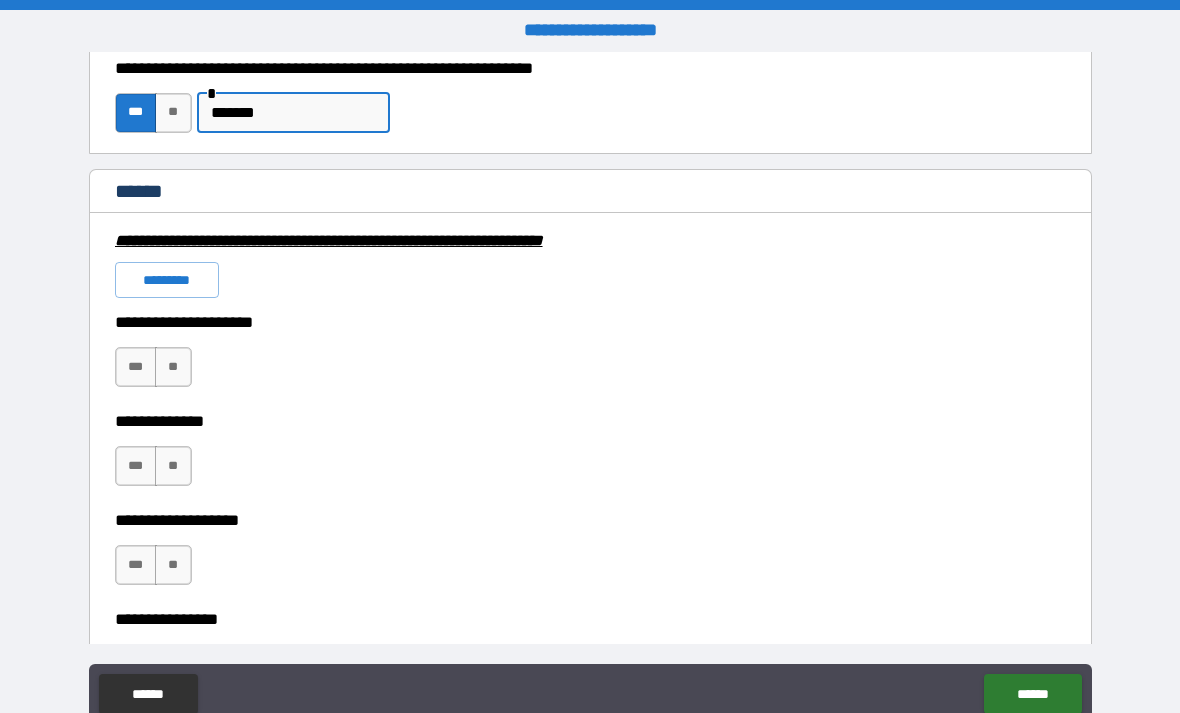scroll, scrollTop: 1334, scrollLeft: 0, axis: vertical 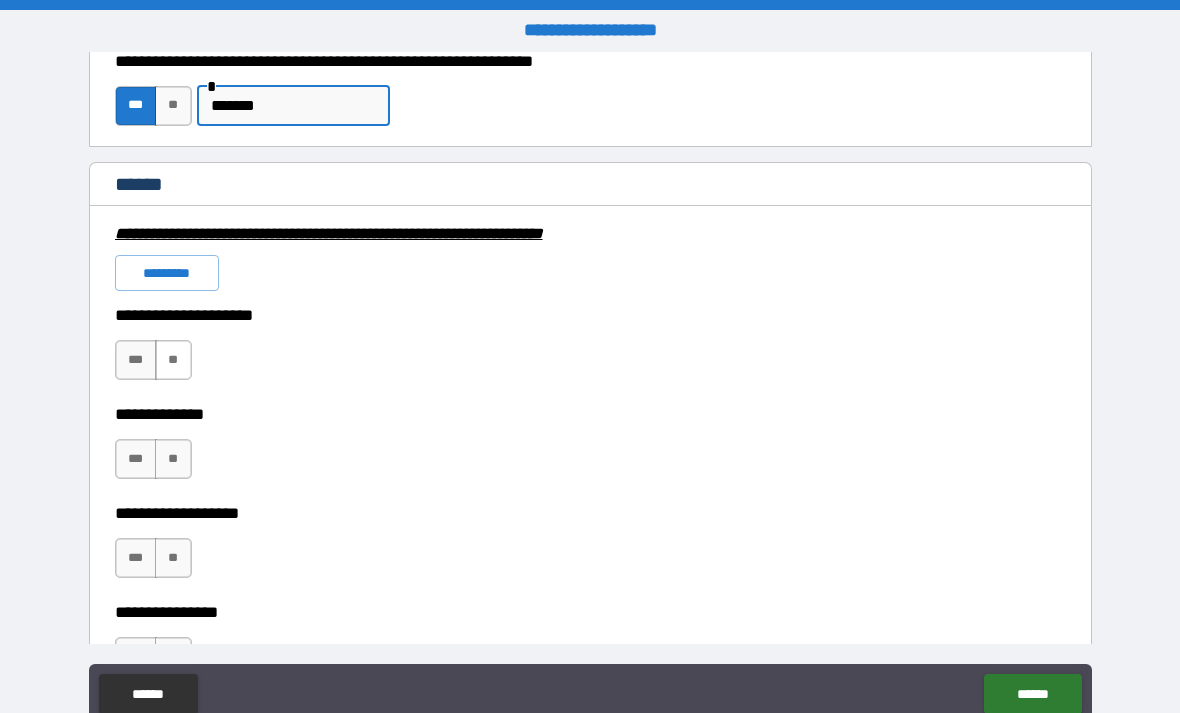 type on "*******" 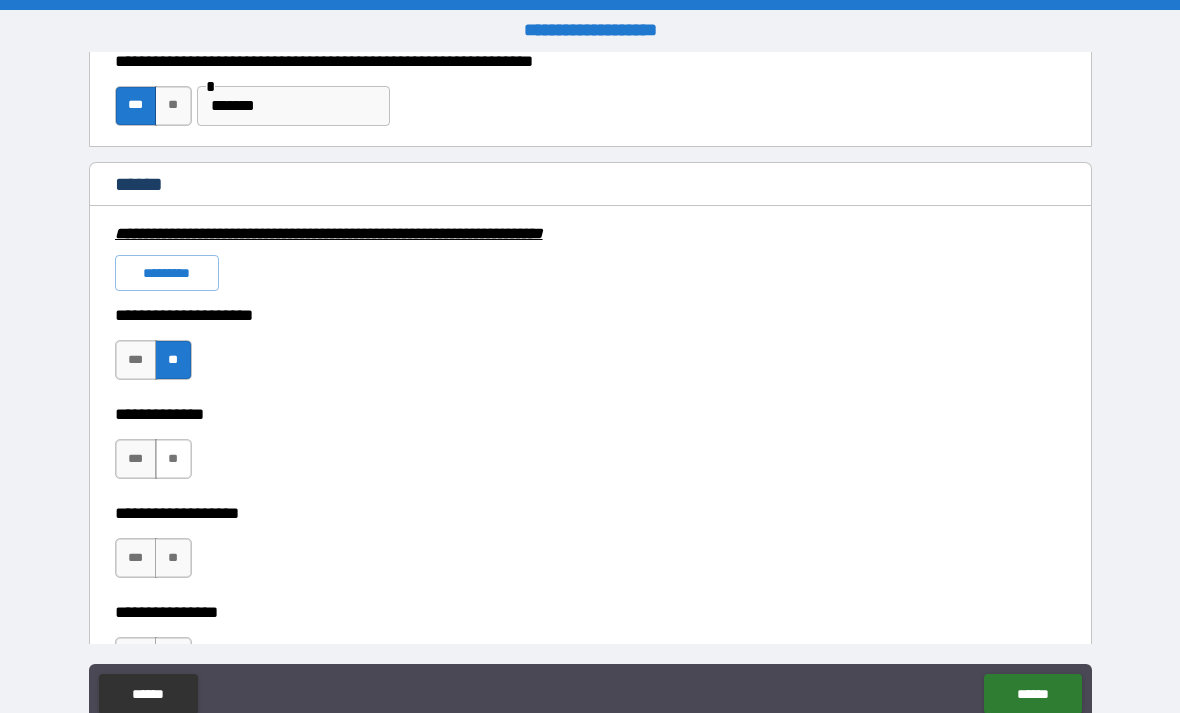 click on "**" at bounding box center [173, 459] 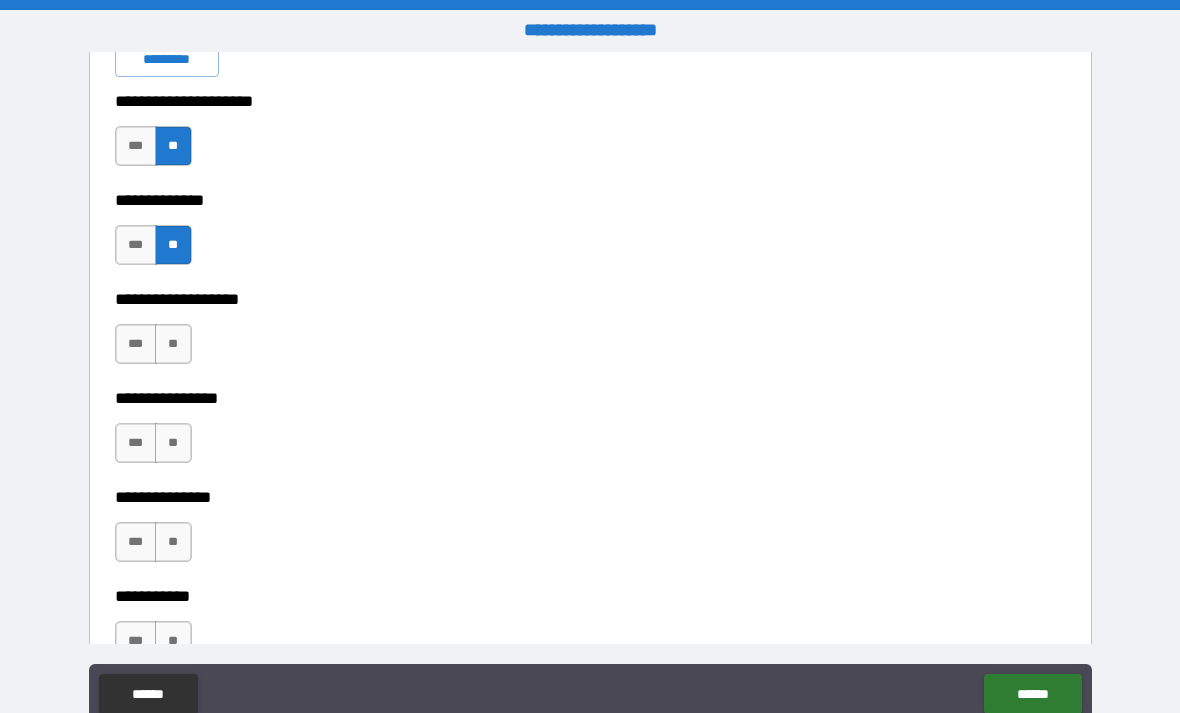 scroll, scrollTop: 1567, scrollLeft: 0, axis: vertical 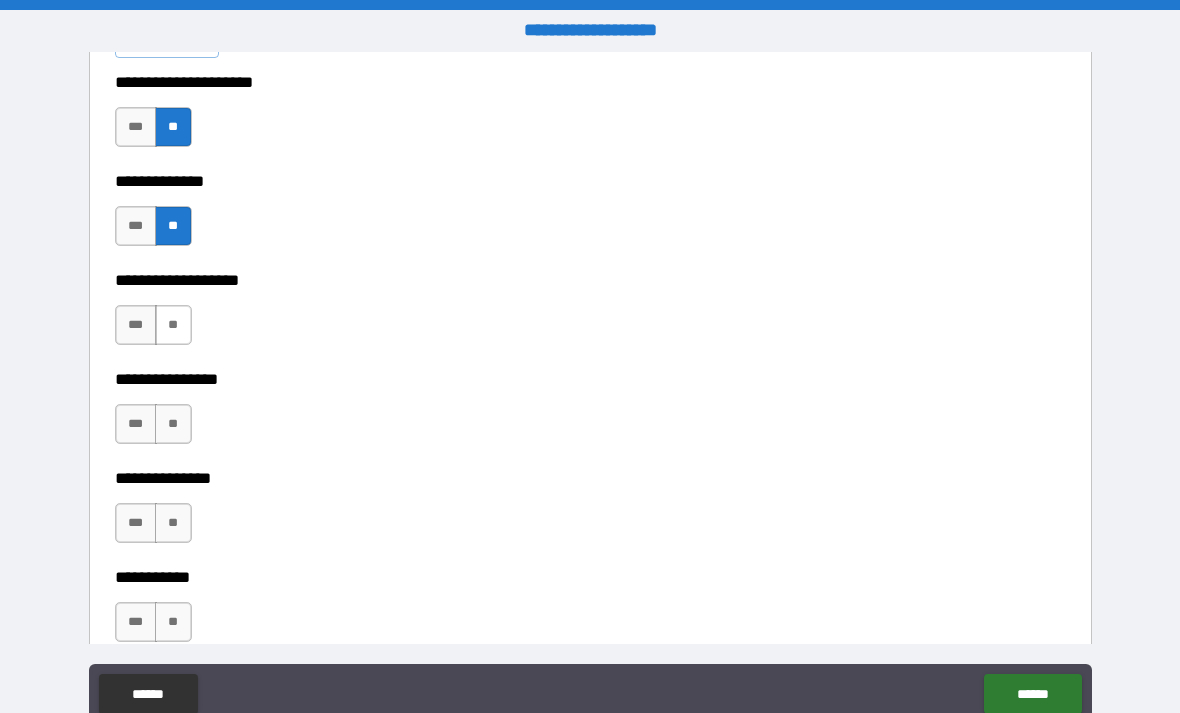 click on "**" at bounding box center (173, 325) 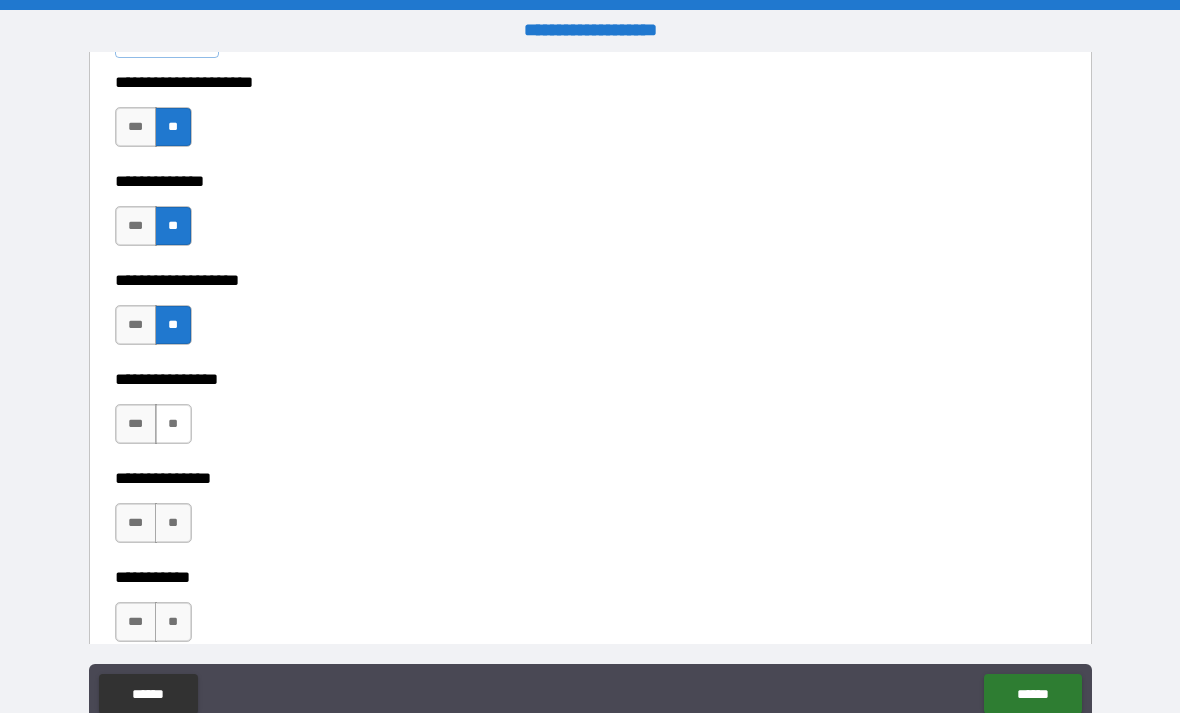 click on "**" at bounding box center [173, 424] 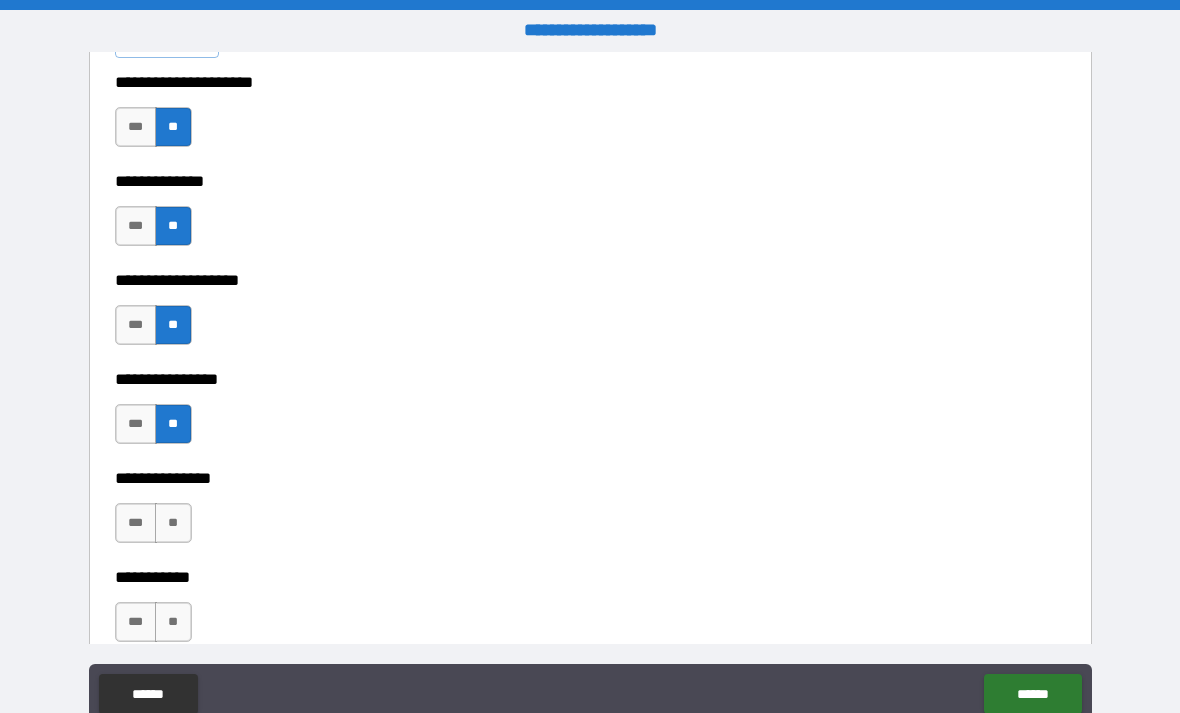 click on "*** **" at bounding box center (156, 528) 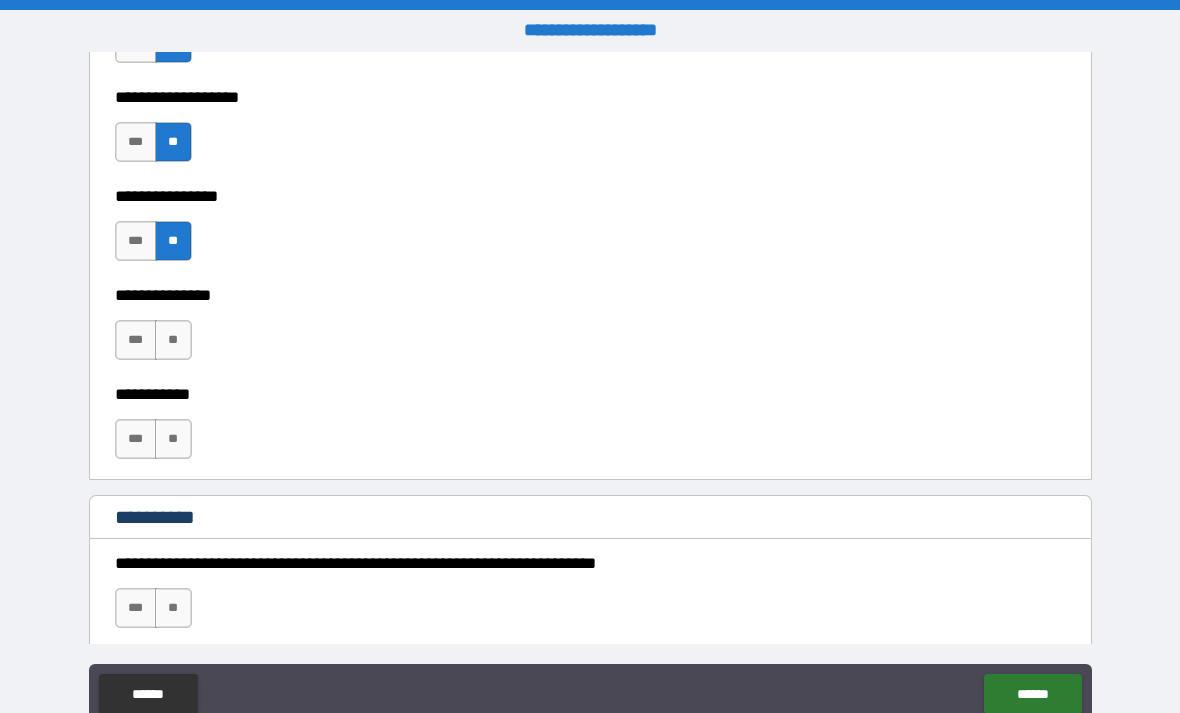 scroll, scrollTop: 1827, scrollLeft: 0, axis: vertical 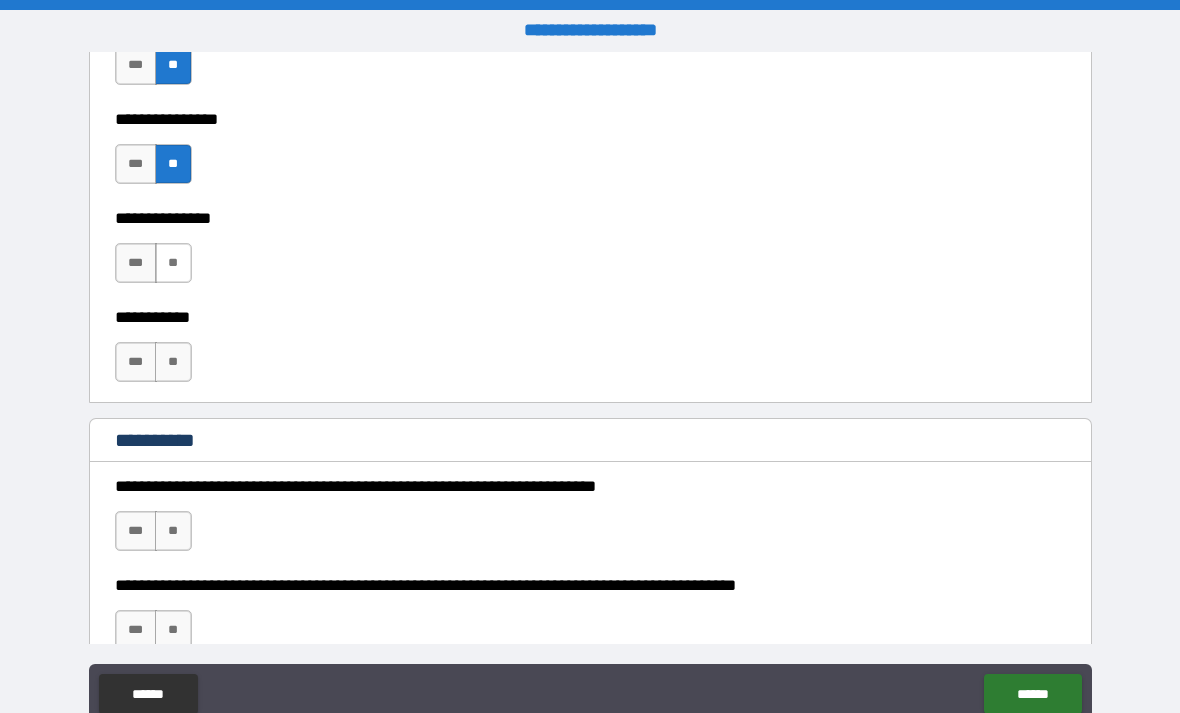 click on "**" at bounding box center (173, 263) 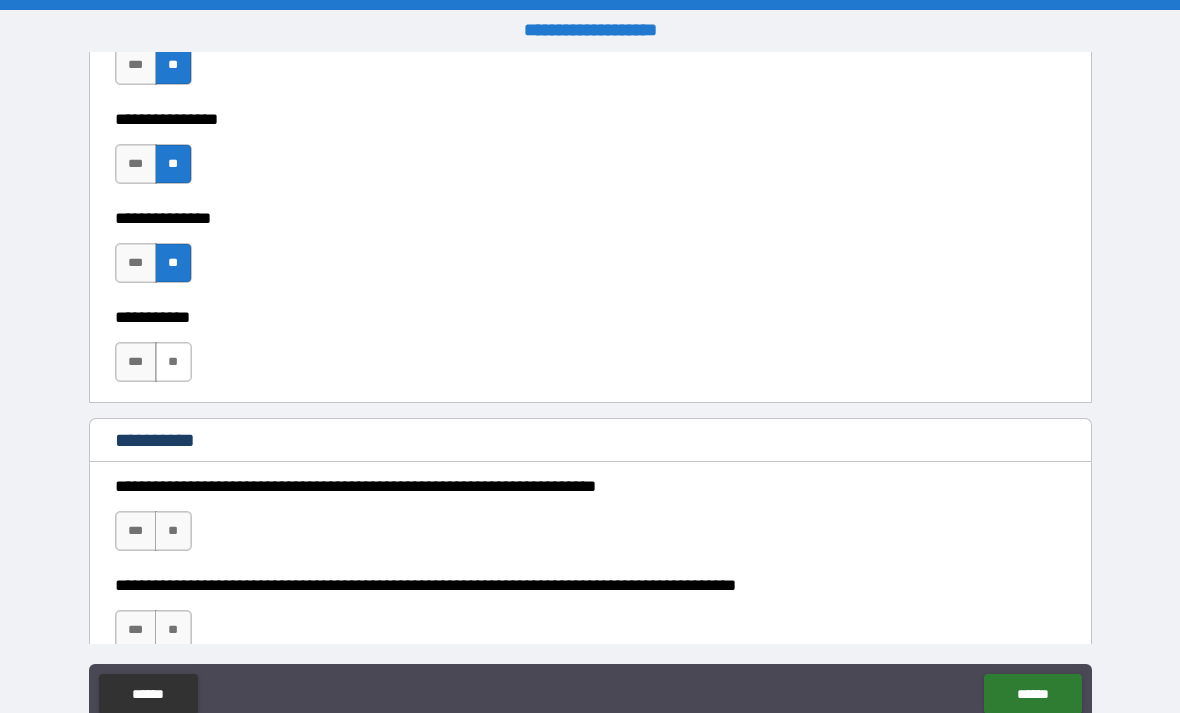 click on "**" at bounding box center (173, 362) 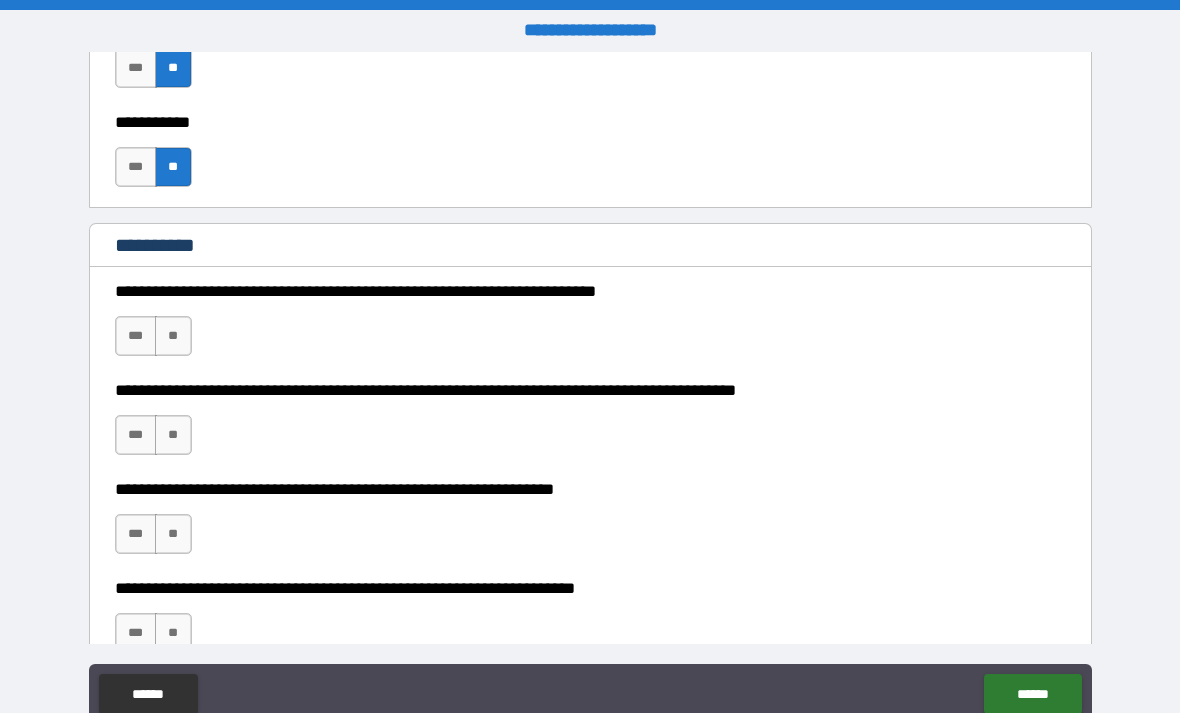 scroll, scrollTop: 2036, scrollLeft: 0, axis: vertical 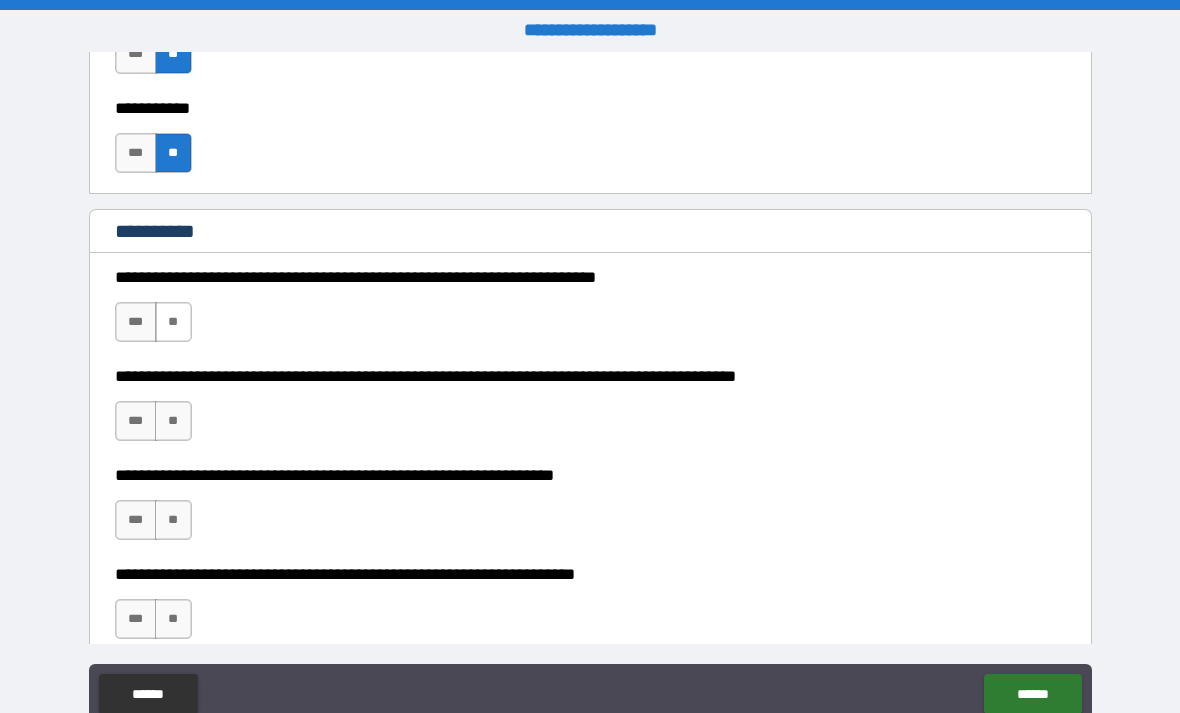 click on "**" at bounding box center (173, 322) 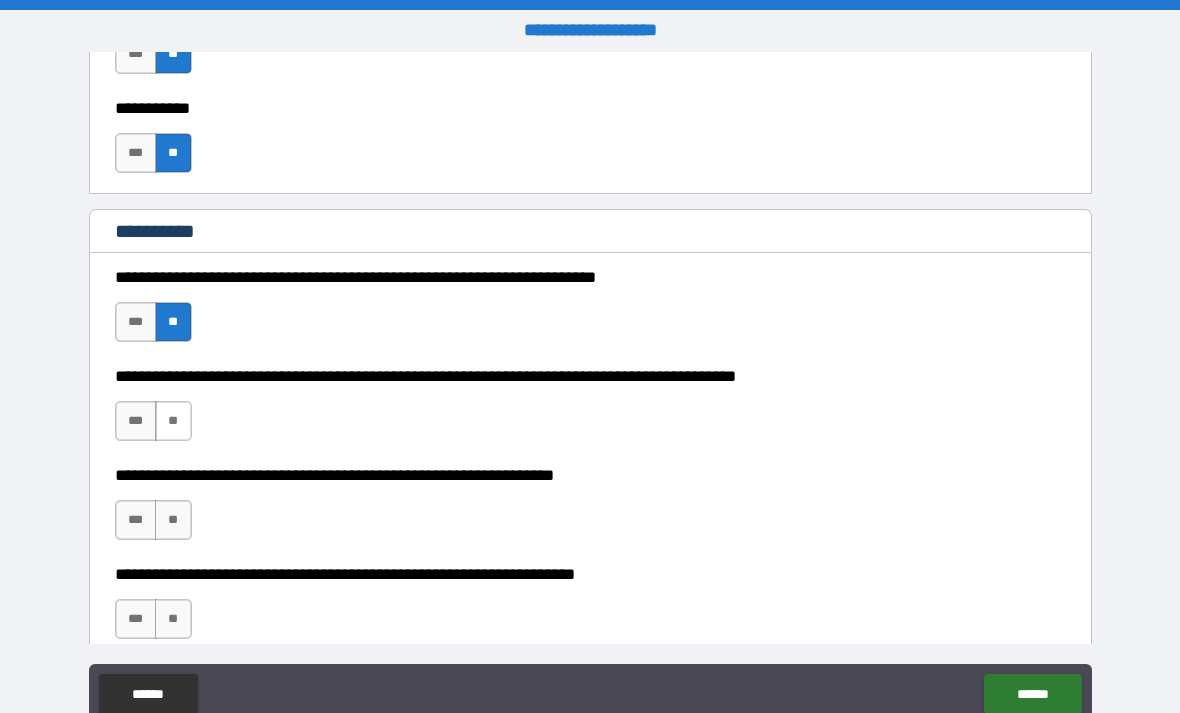 click on "**" at bounding box center (173, 421) 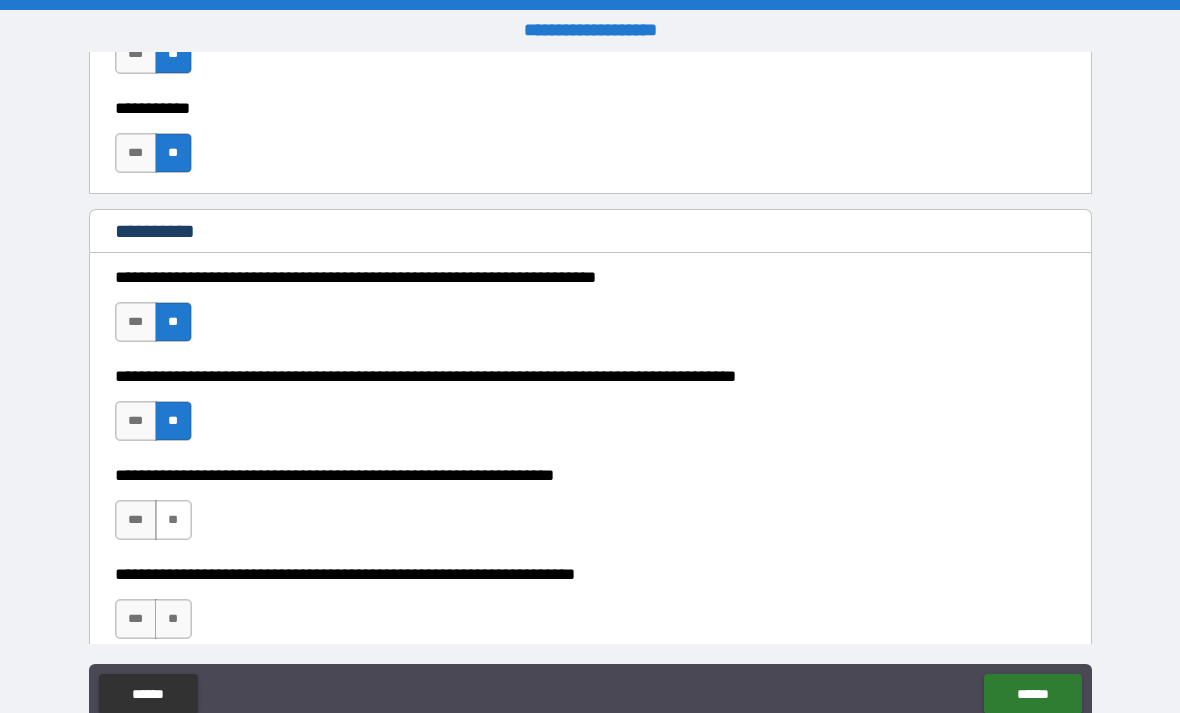 click on "**" at bounding box center [173, 520] 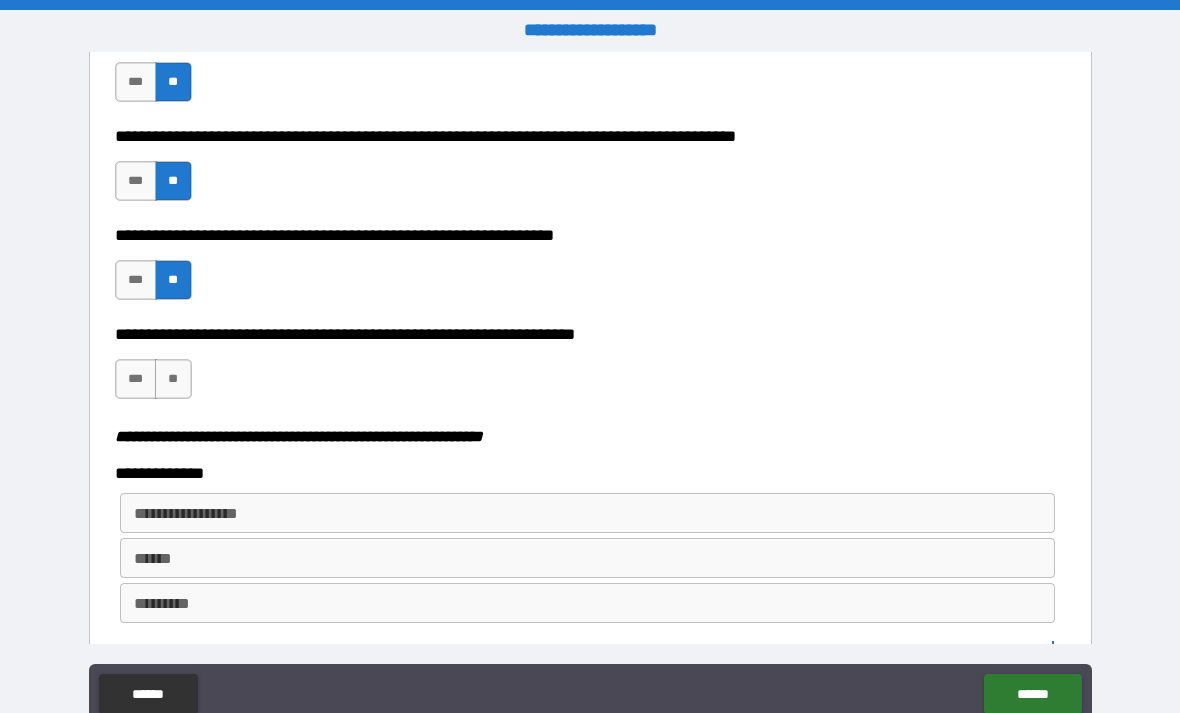 scroll, scrollTop: 2304, scrollLeft: 0, axis: vertical 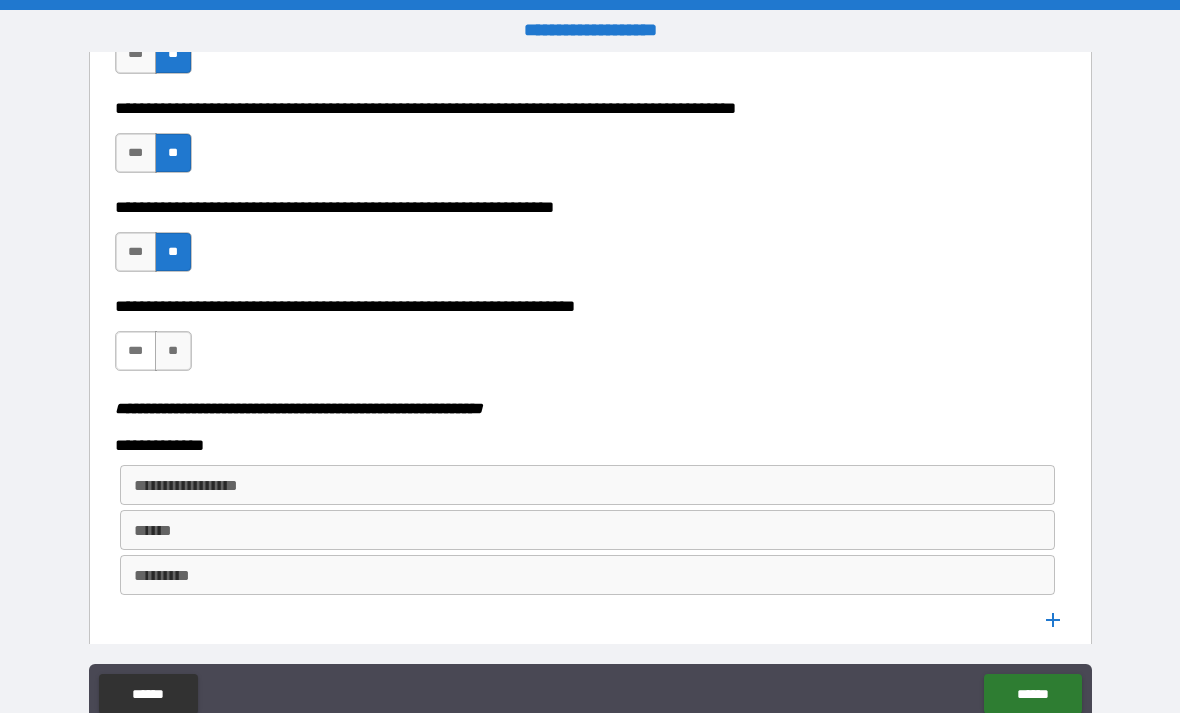 click on "***" at bounding box center [136, 351] 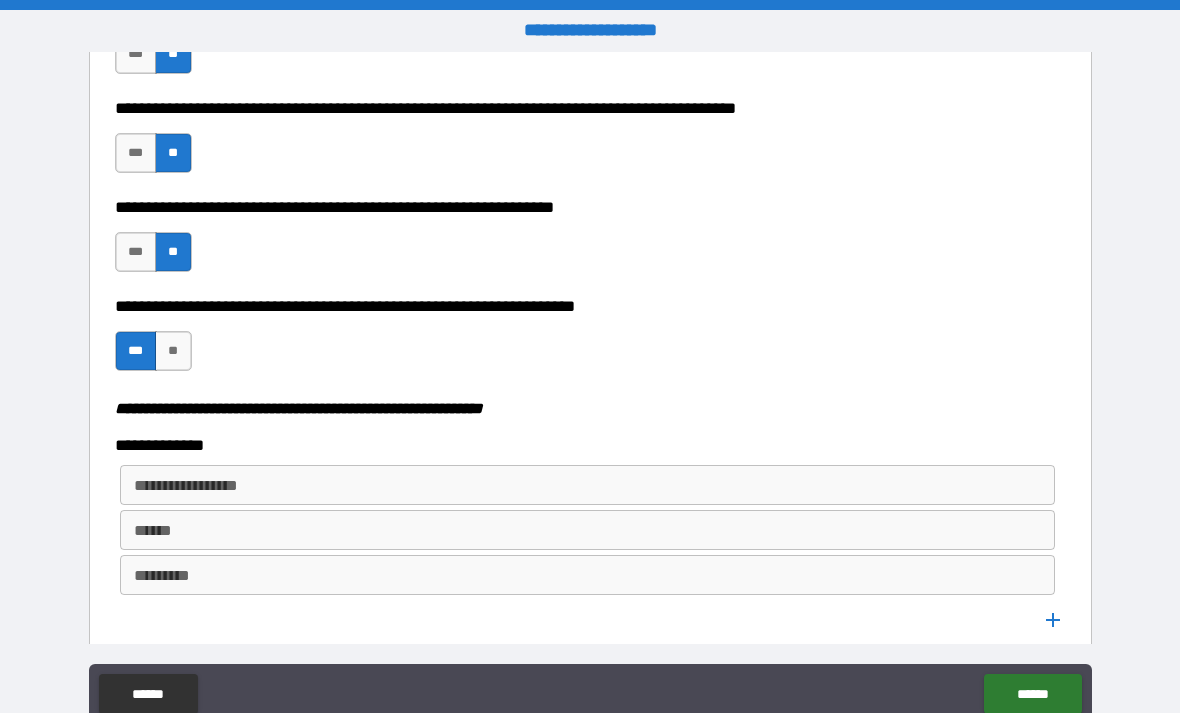 click on "**********" at bounding box center (588, 485) 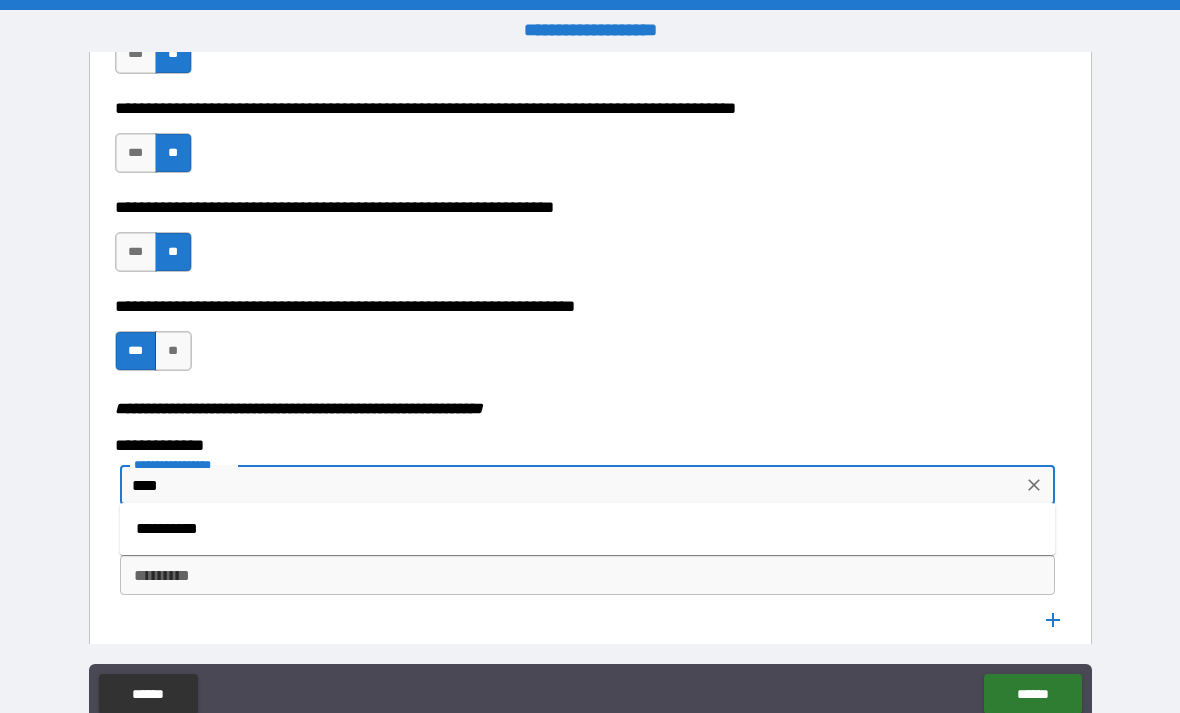 click on "**********" at bounding box center [588, 529] 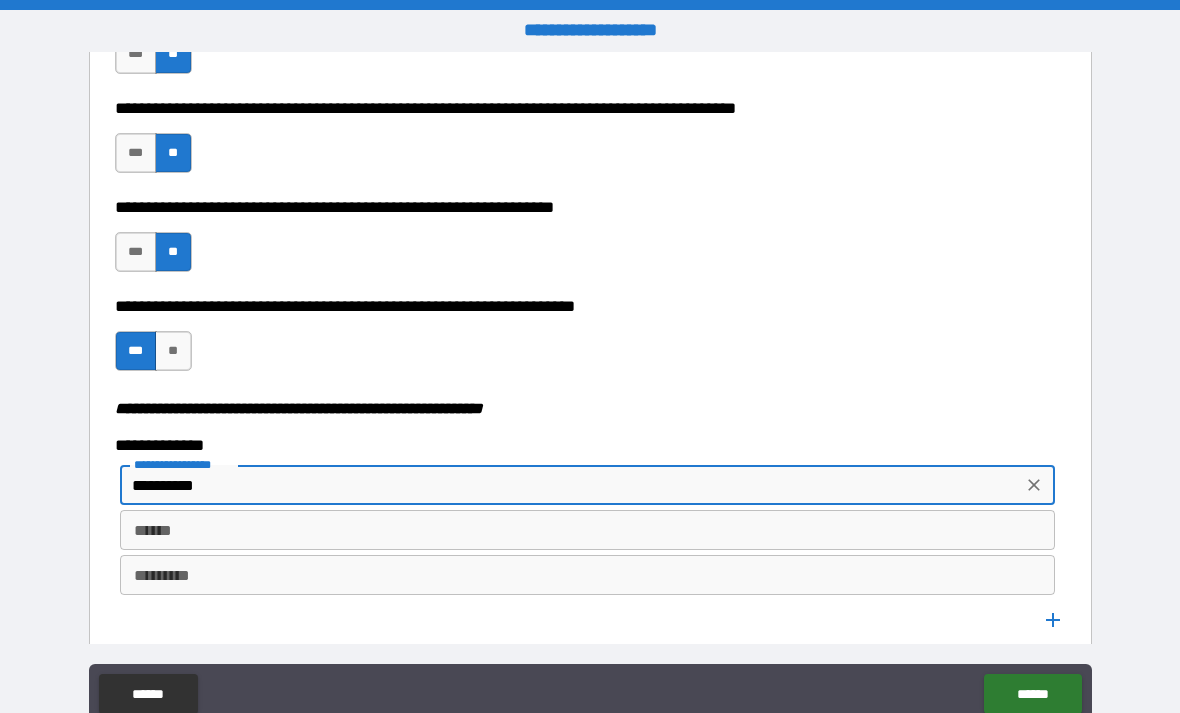 click on "******" at bounding box center (588, 530) 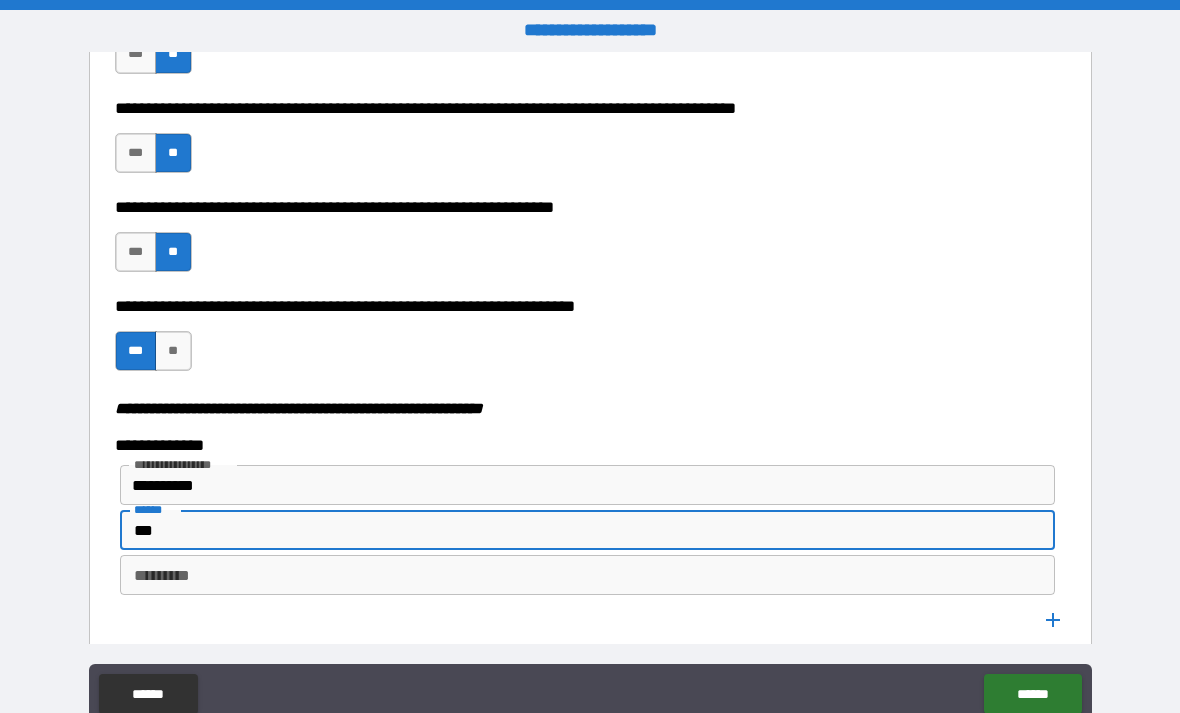 type on "***" 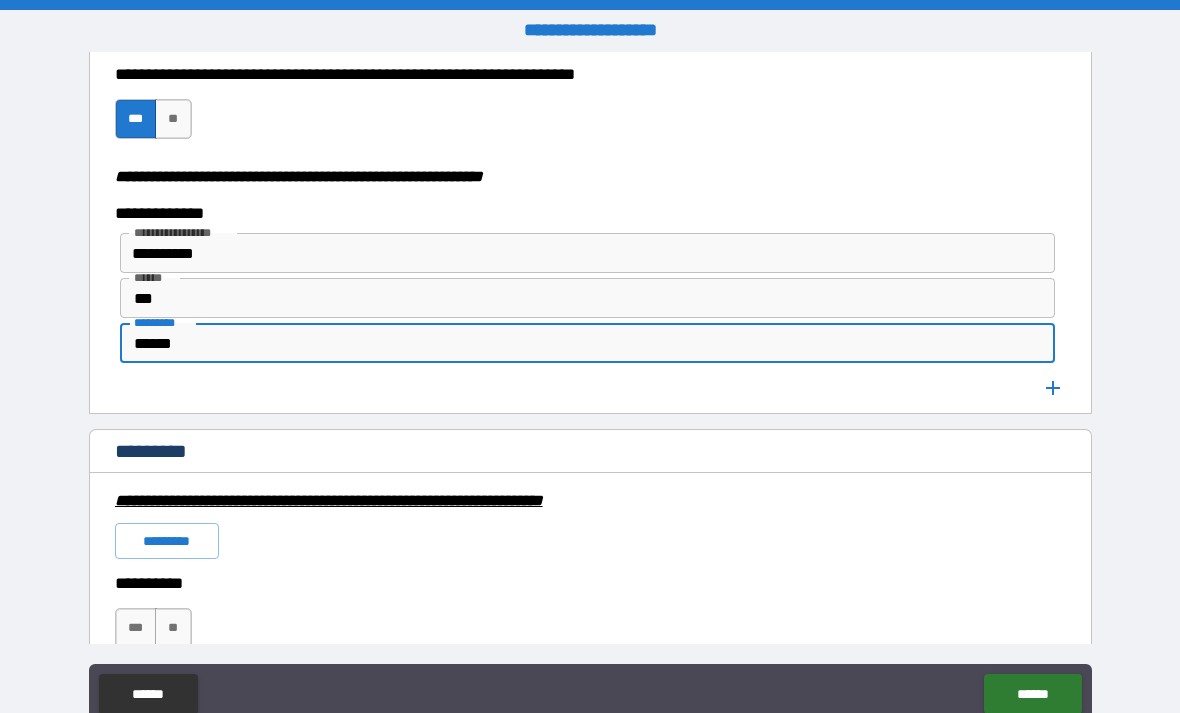 scroll, scrollTop: 2551, scrollLeft: 0, axis: vertical 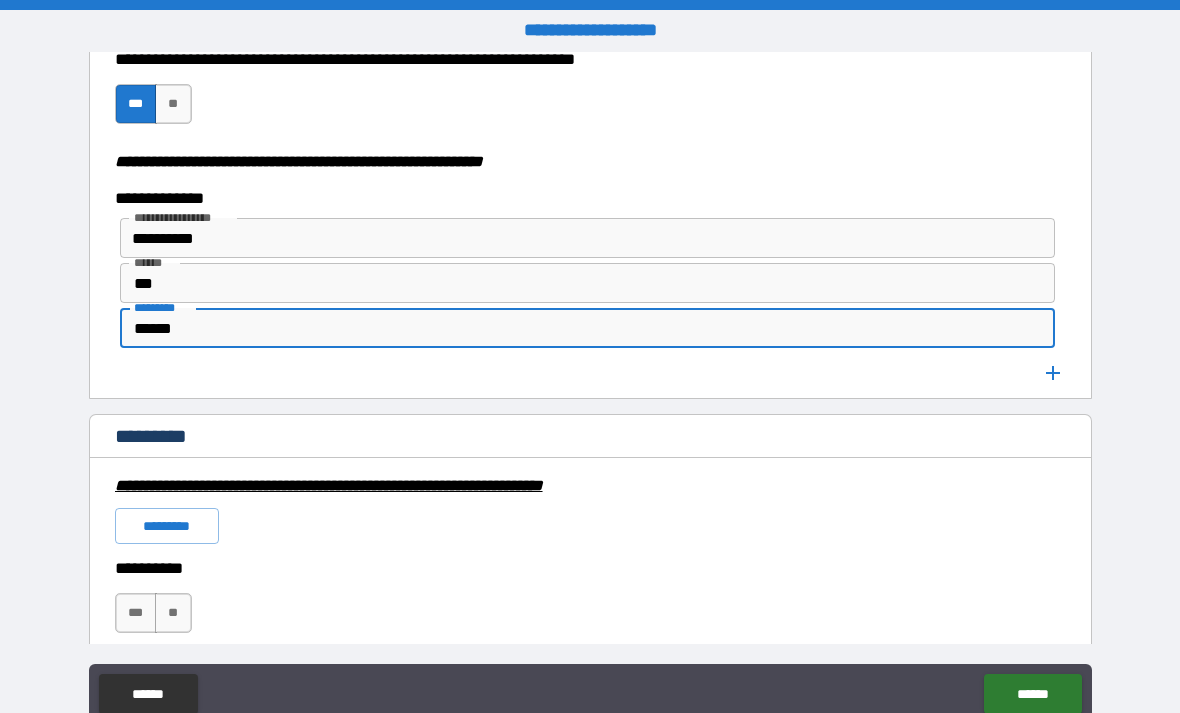 type on "******" 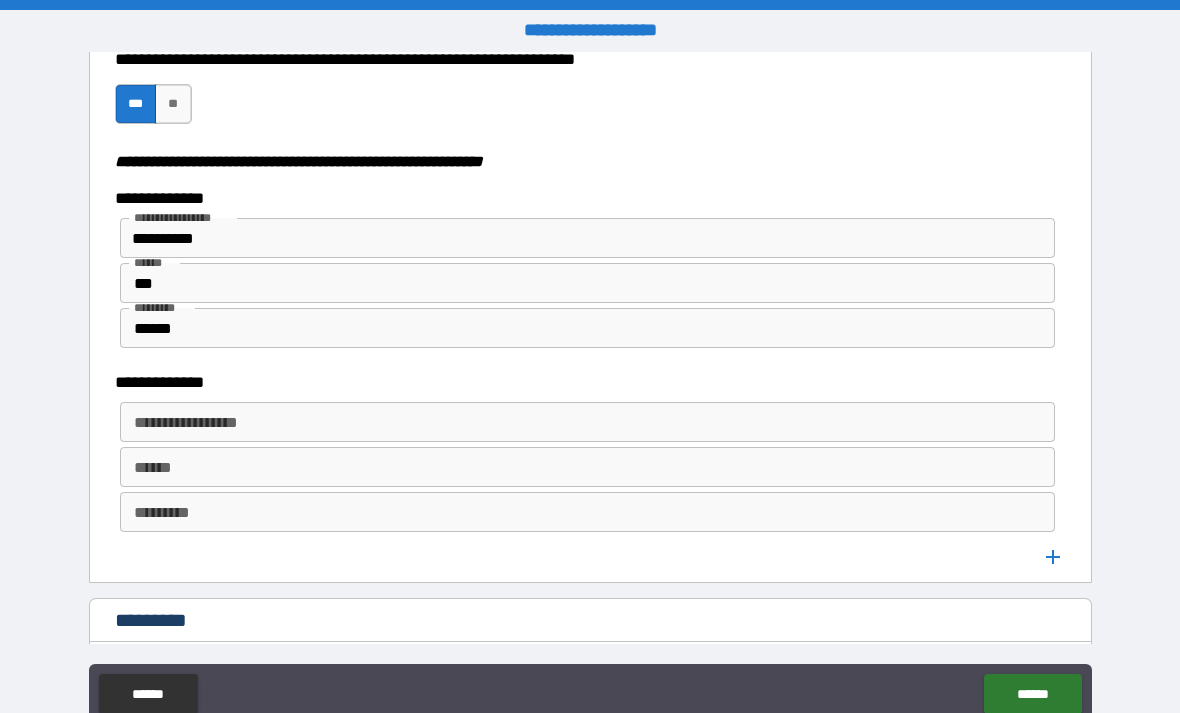 click on "**********" at bounding box center [586, 422] 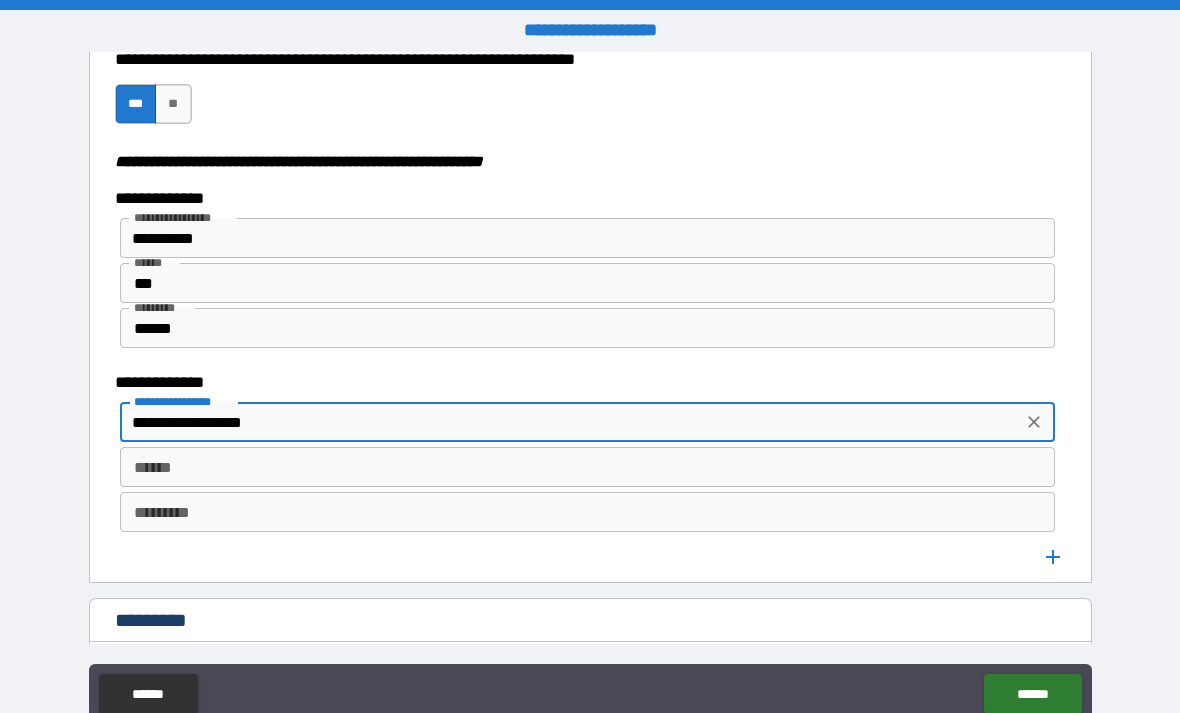 type on "**********" 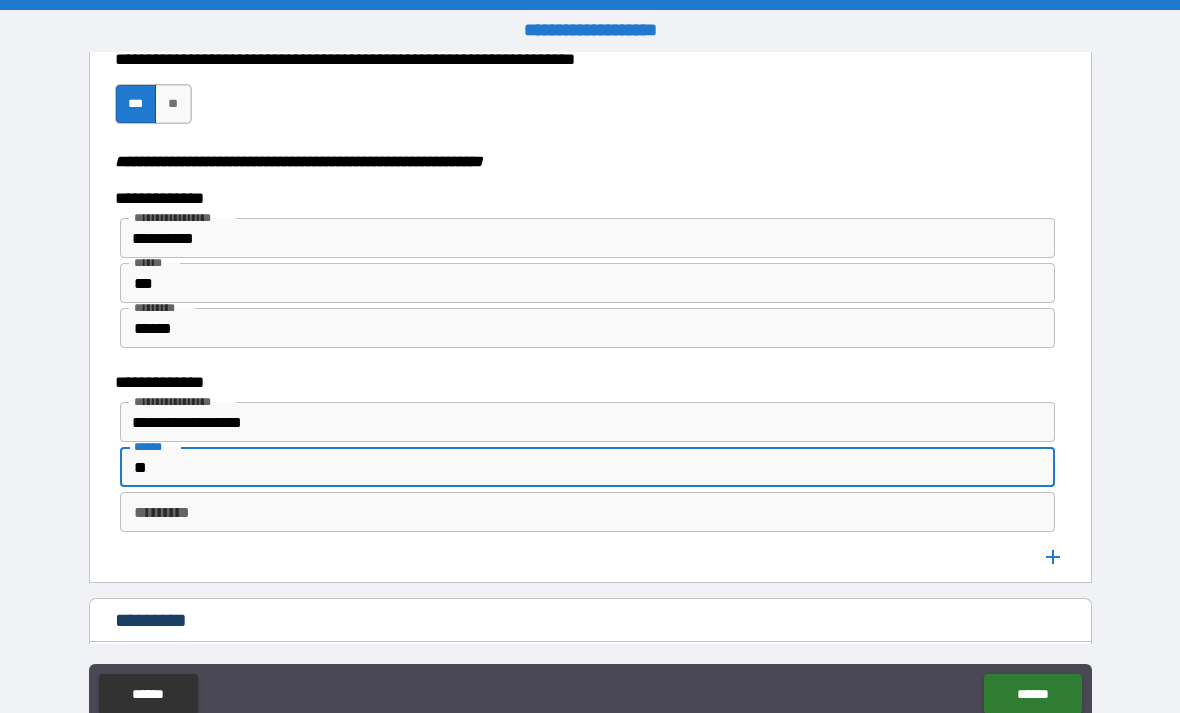 type on "**" 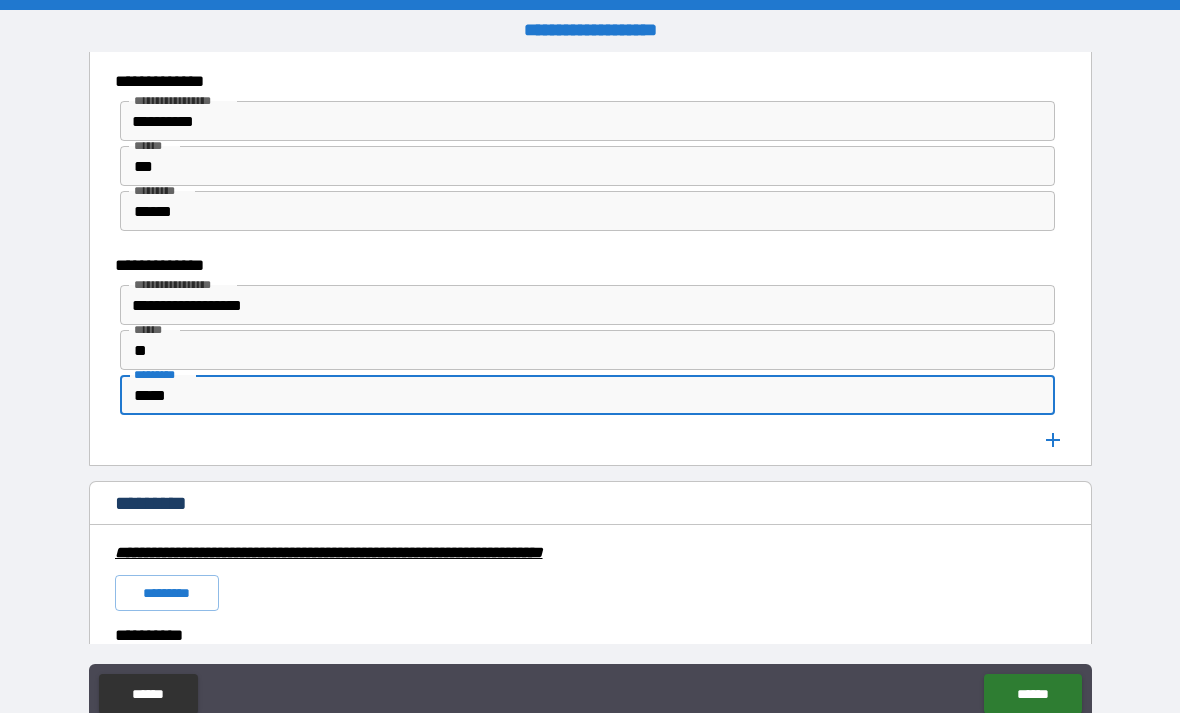 scroll, scrollTop: 2701, scrollLeft: 0, axis: vertical 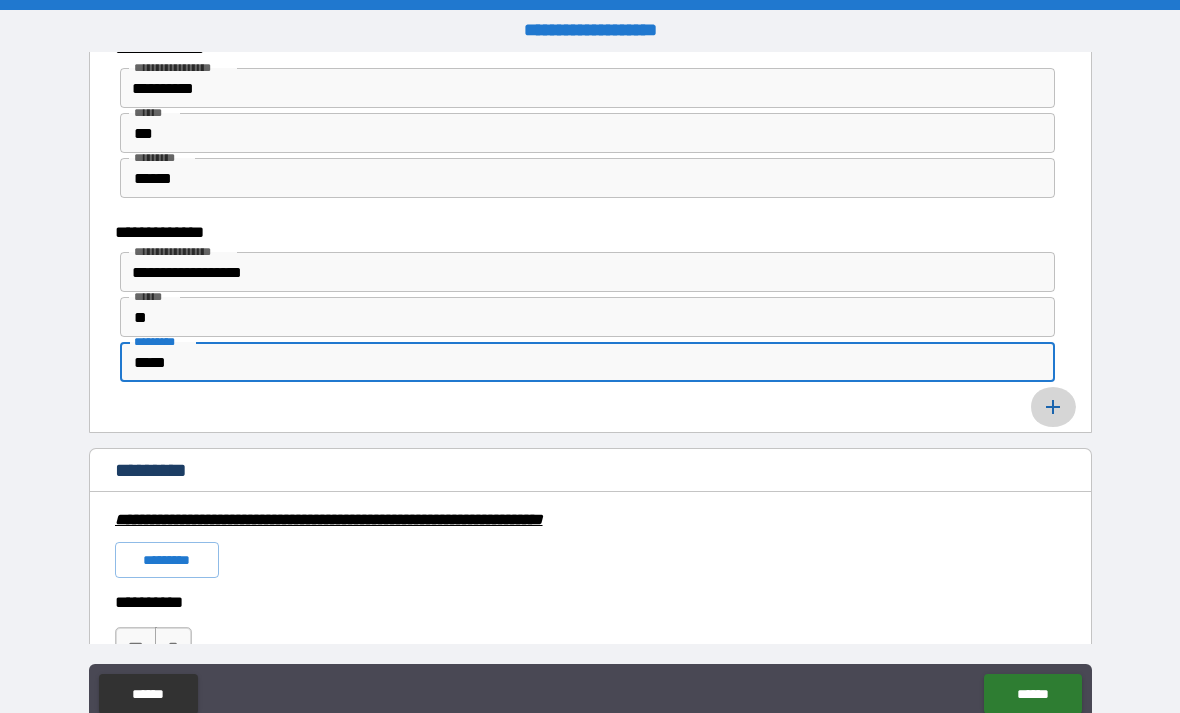 type on "*****" 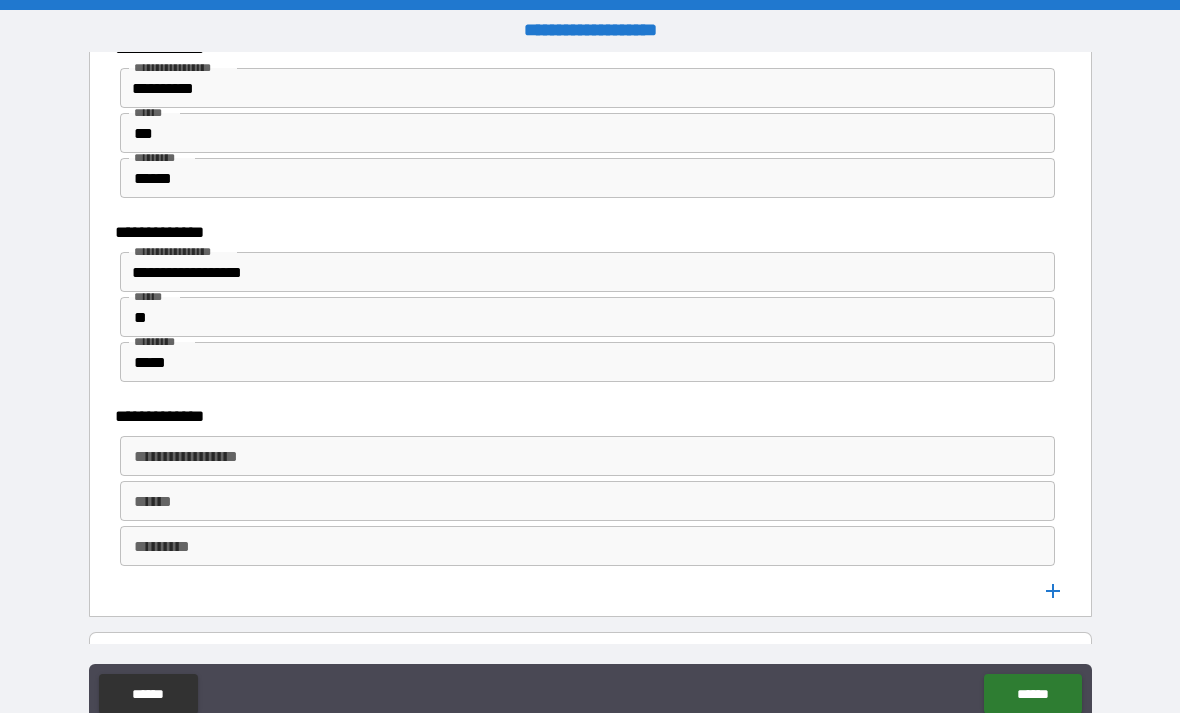 click on "**********" at bounding box center [586, 456] 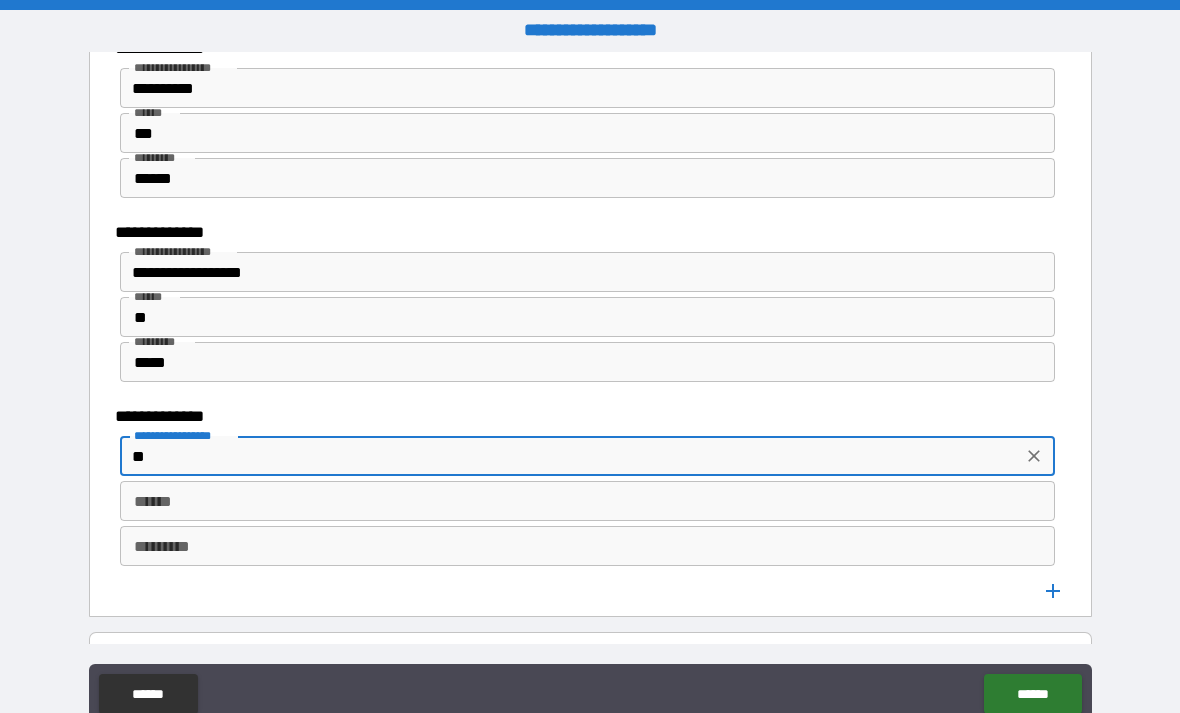 type on "*" 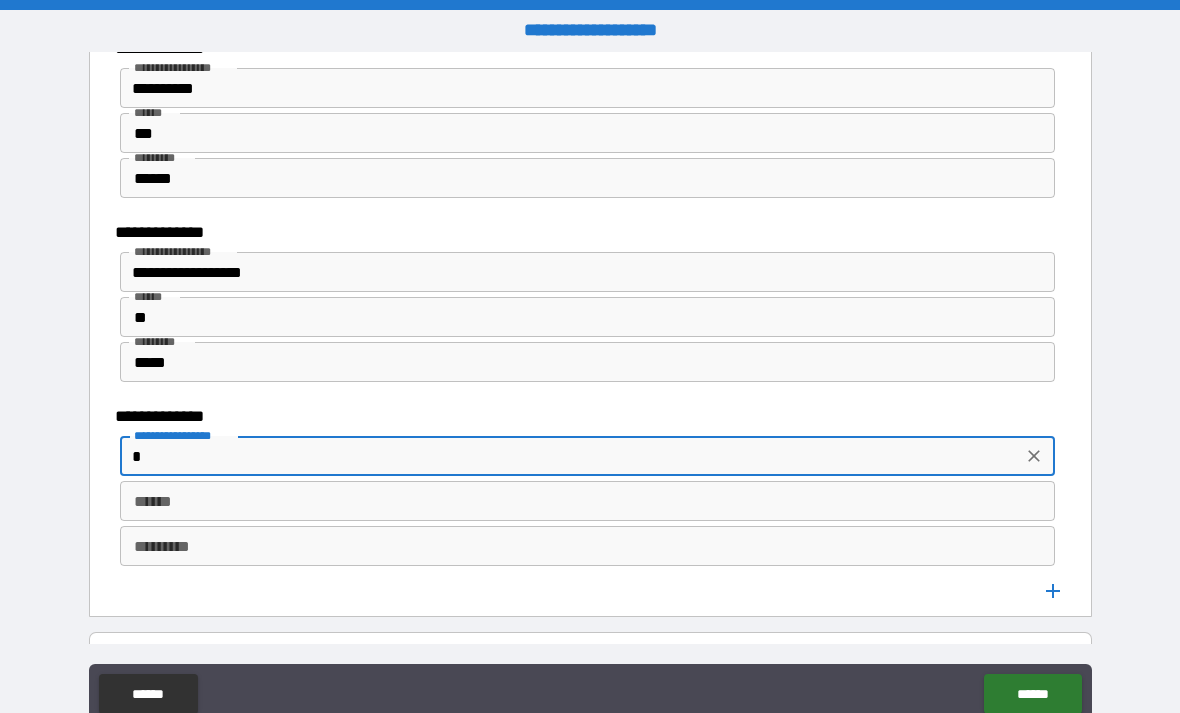 type 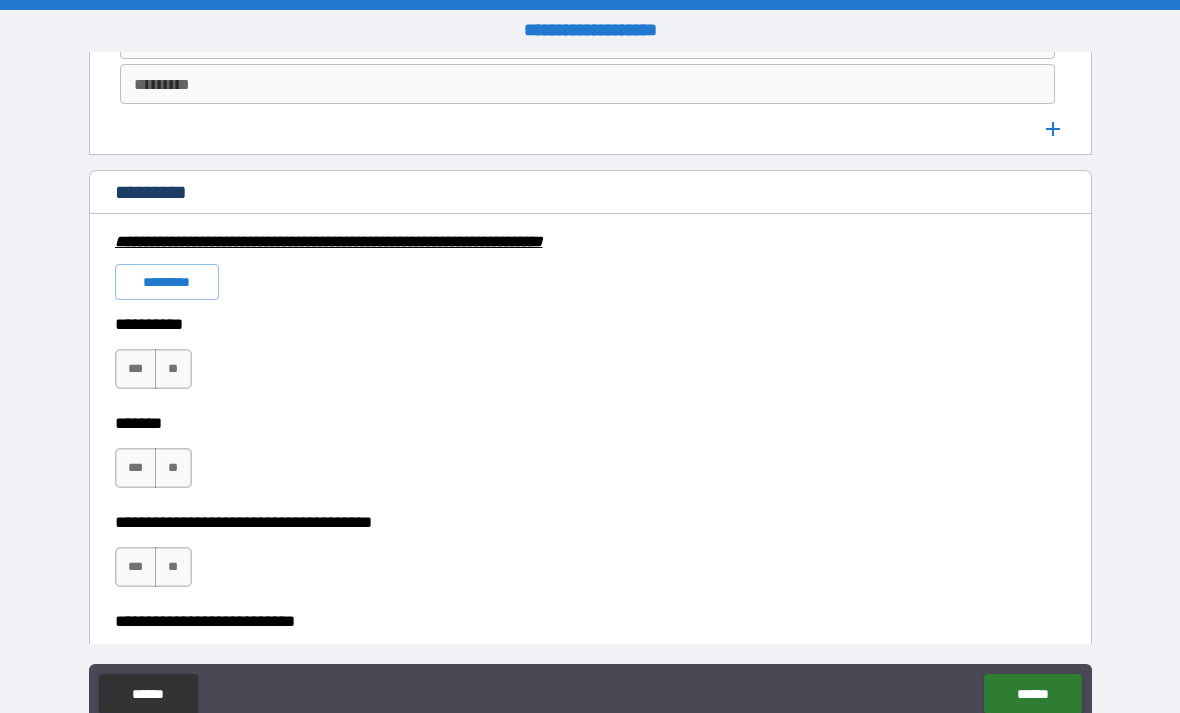 scroll, scrollTop: 3176, scrollLeft: 0, axis: vertical 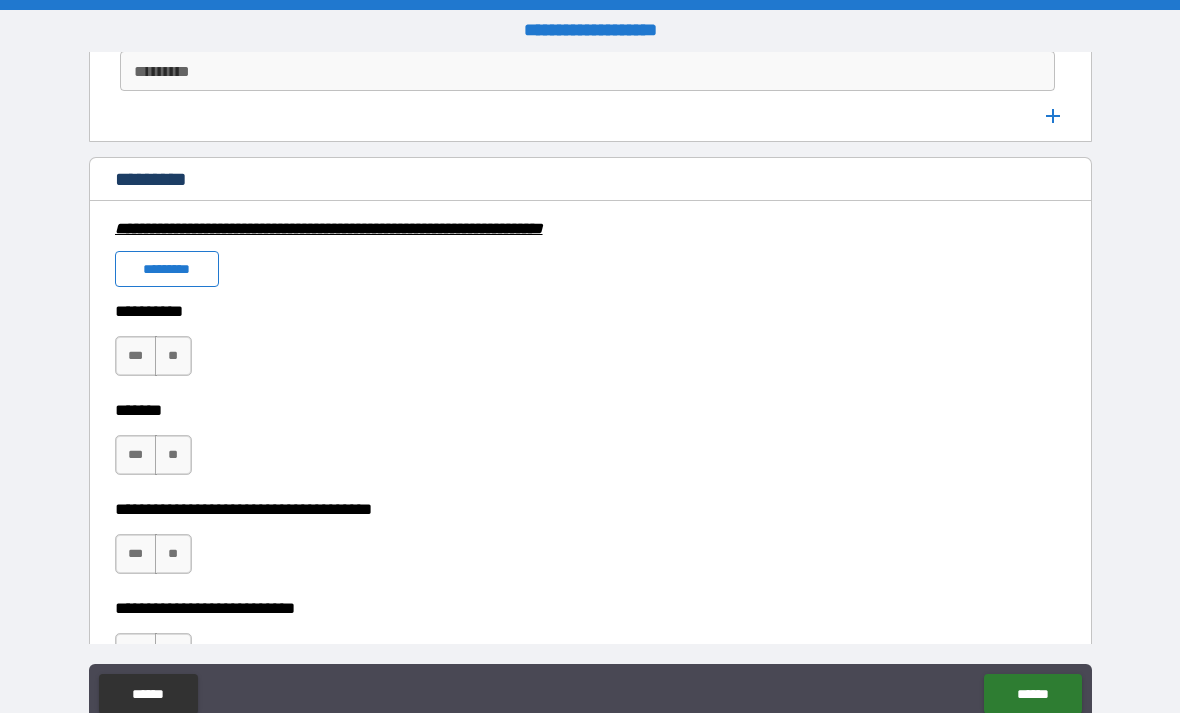 click on "*********" at bounding box center [167, 269] 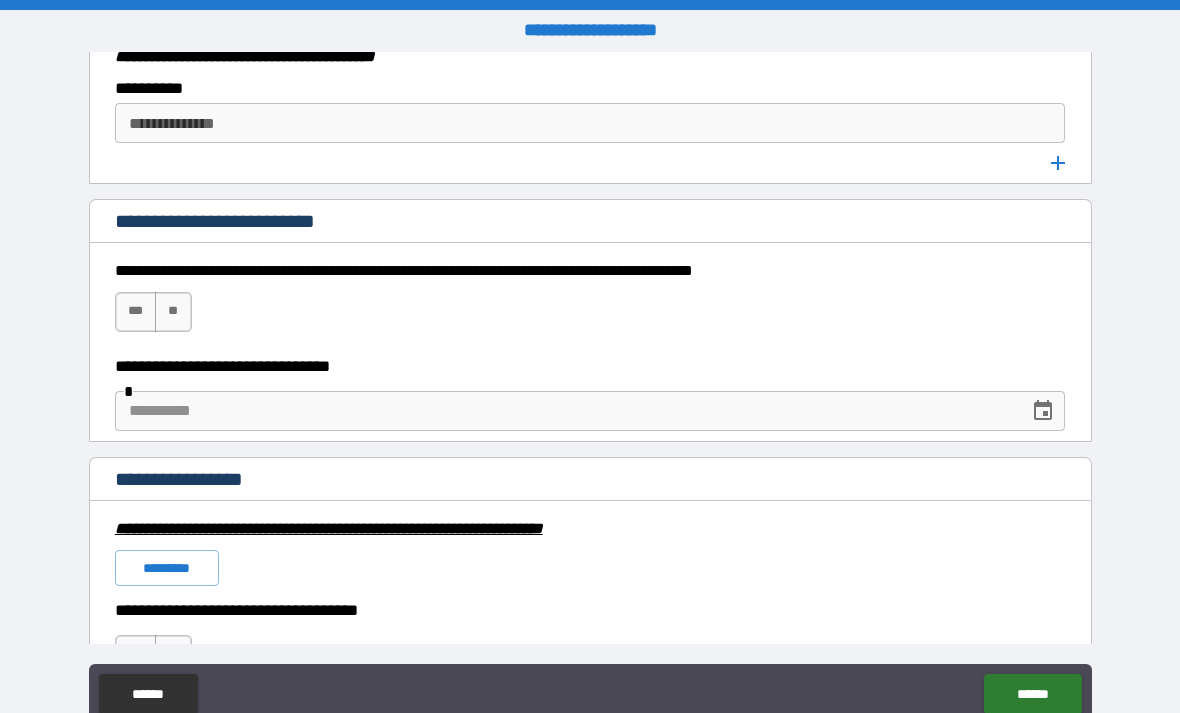 scroll, scrollTop: 4425, scrollLeft: 0, axis: vertical 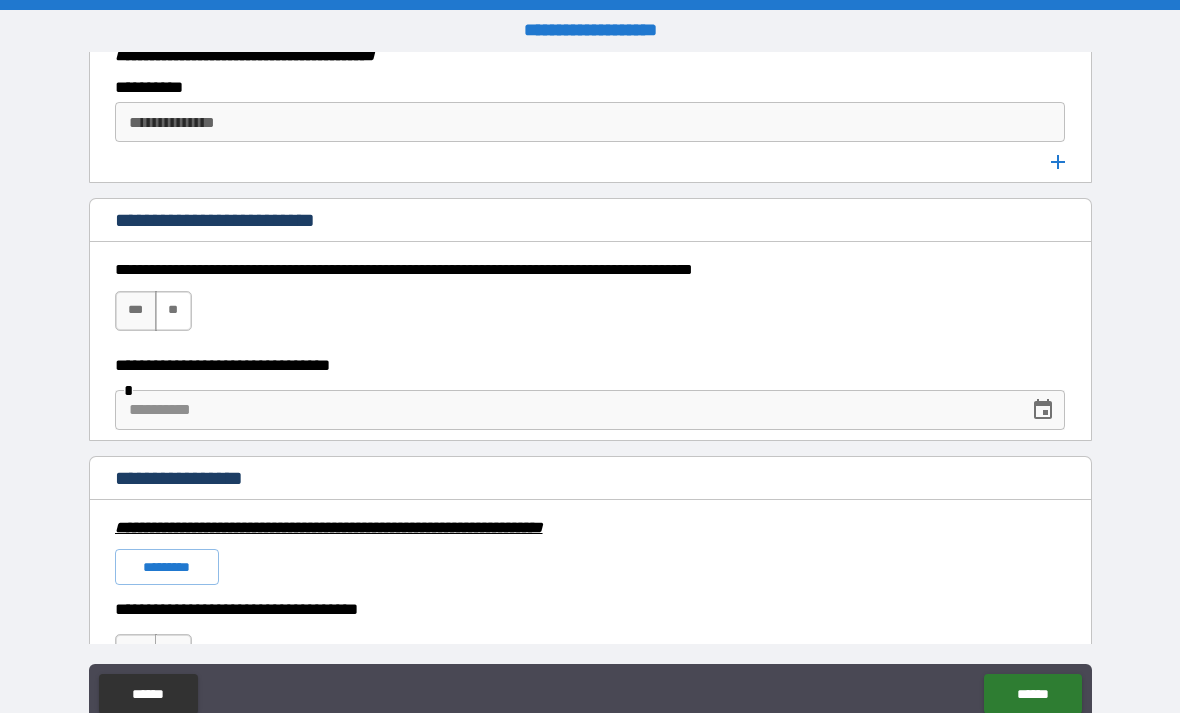 click on "**" at bounding box center [173, 311] 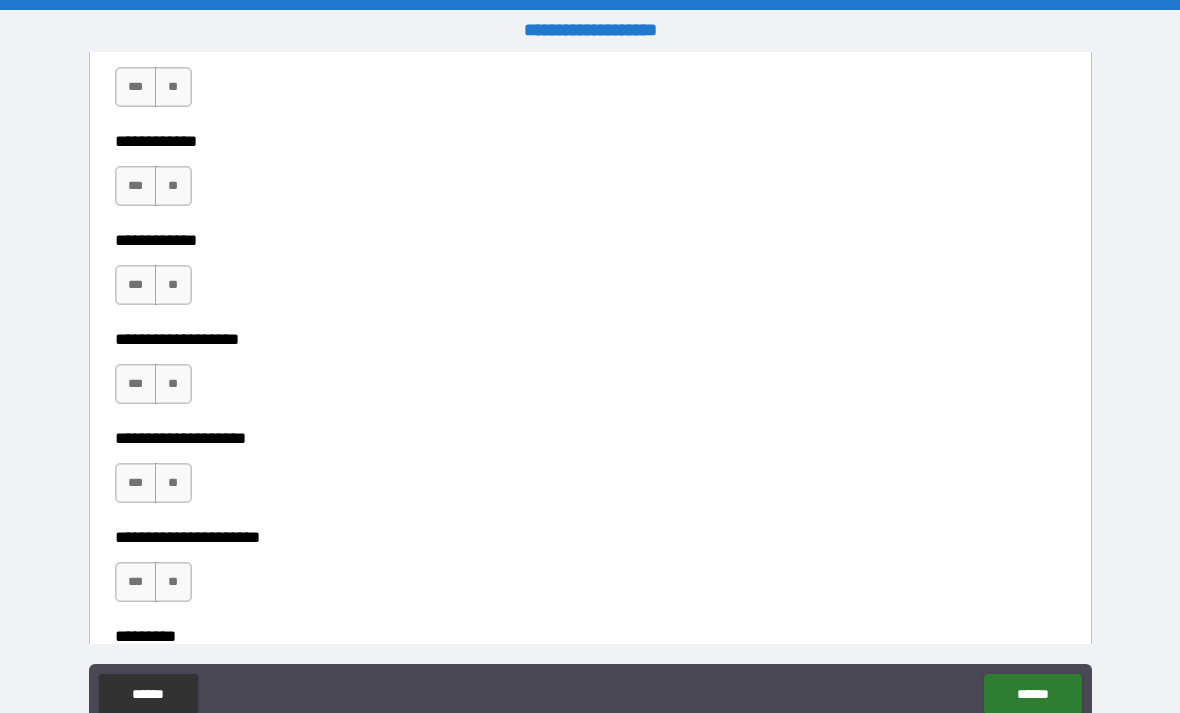 scroll, scrollTop: 5490, scrollLeft: 0, axis: vertical 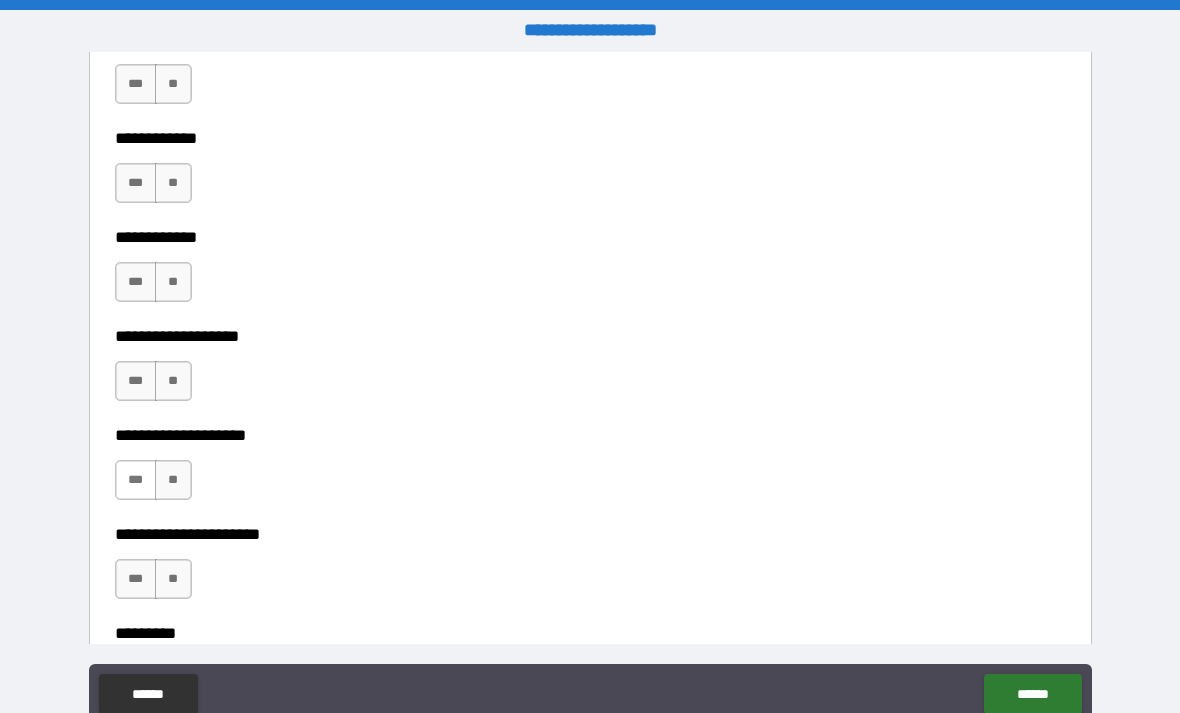 click on "***" at bounding box center [136, 480] 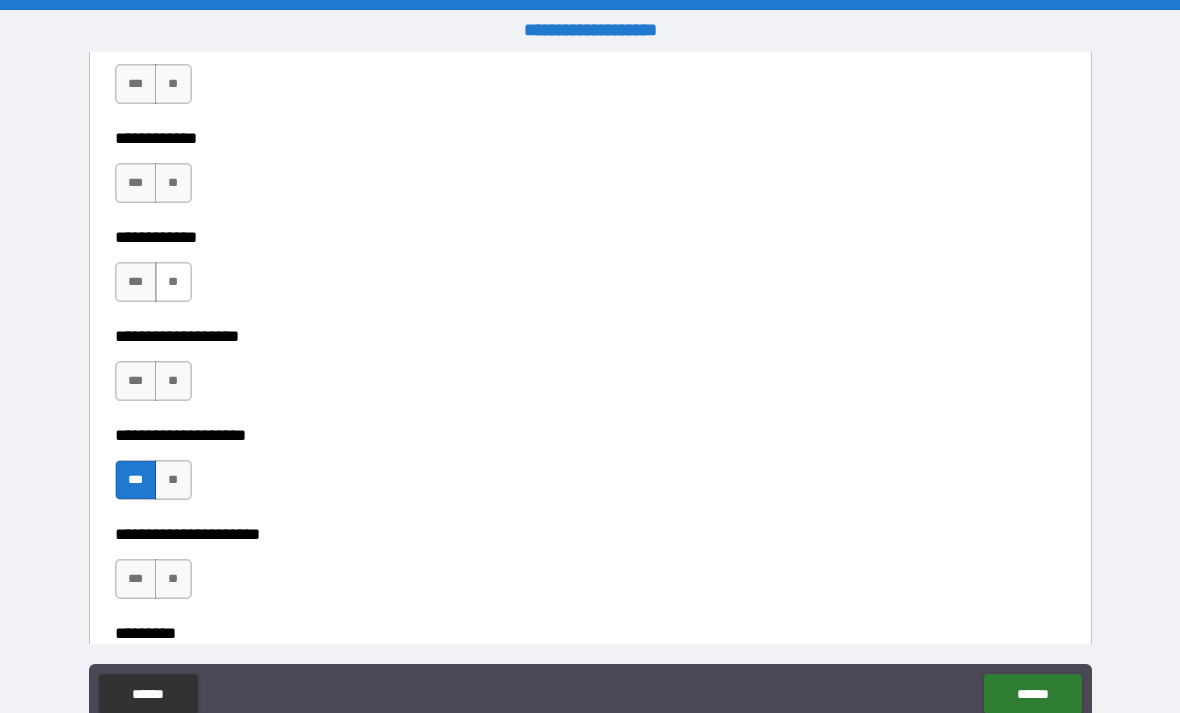 click on "**" at bounding box center (173, 282) 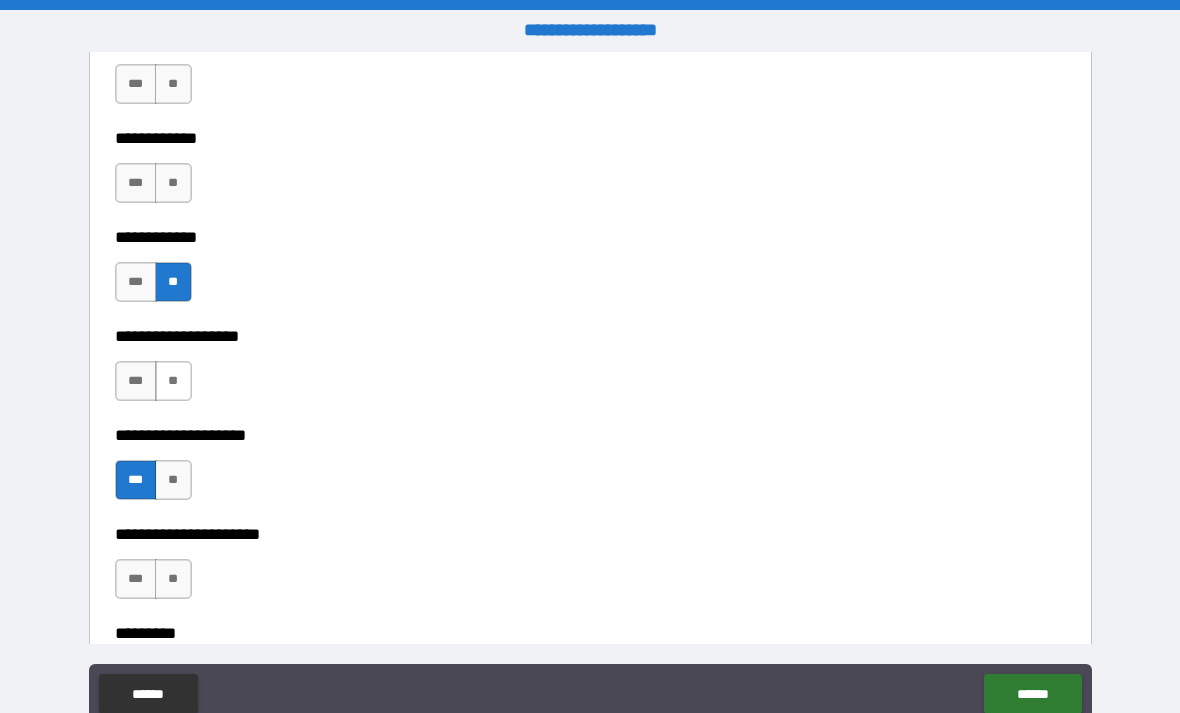 click on "**" at bounding box center (173, 381) 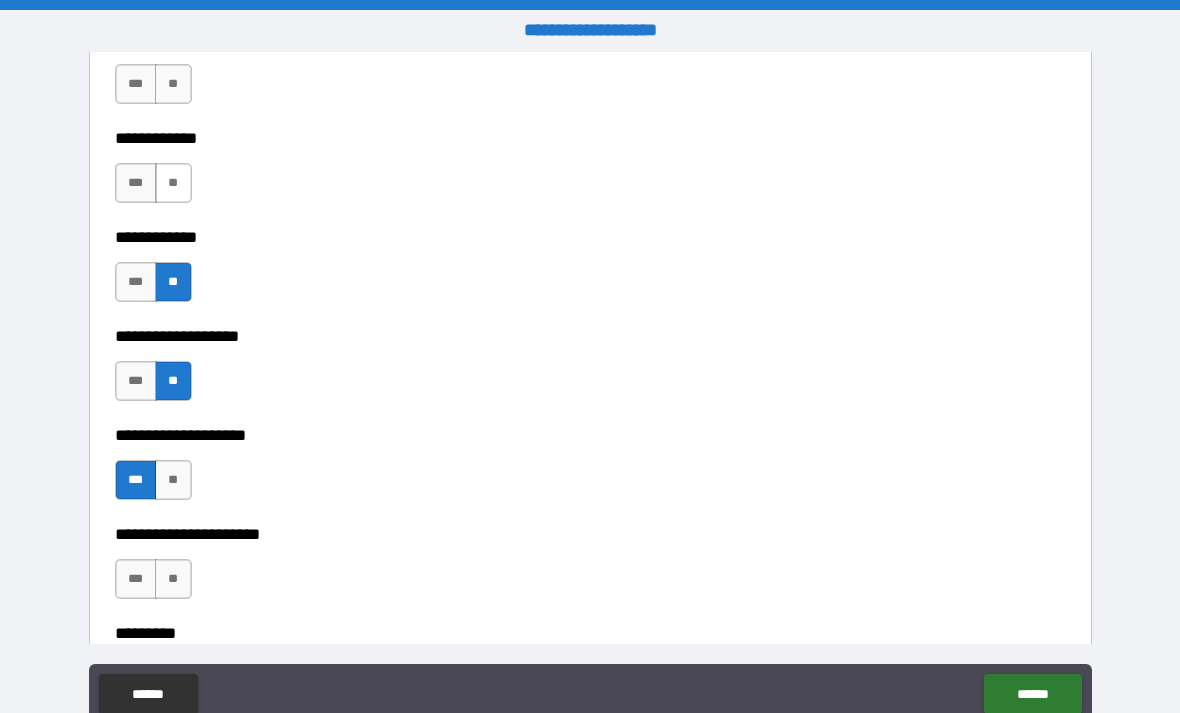 click on "**" at bounding box center (173, 183) 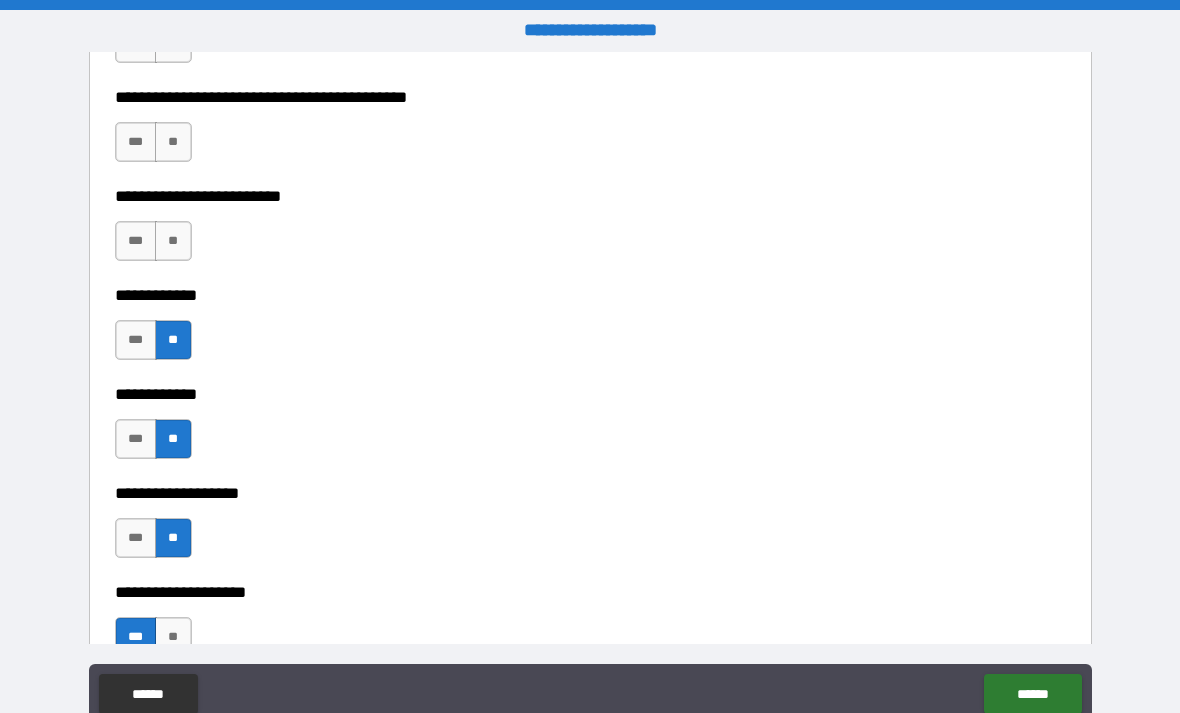 scroll, scrollTop: 5331, scrollLeft: 0, axis: vertical 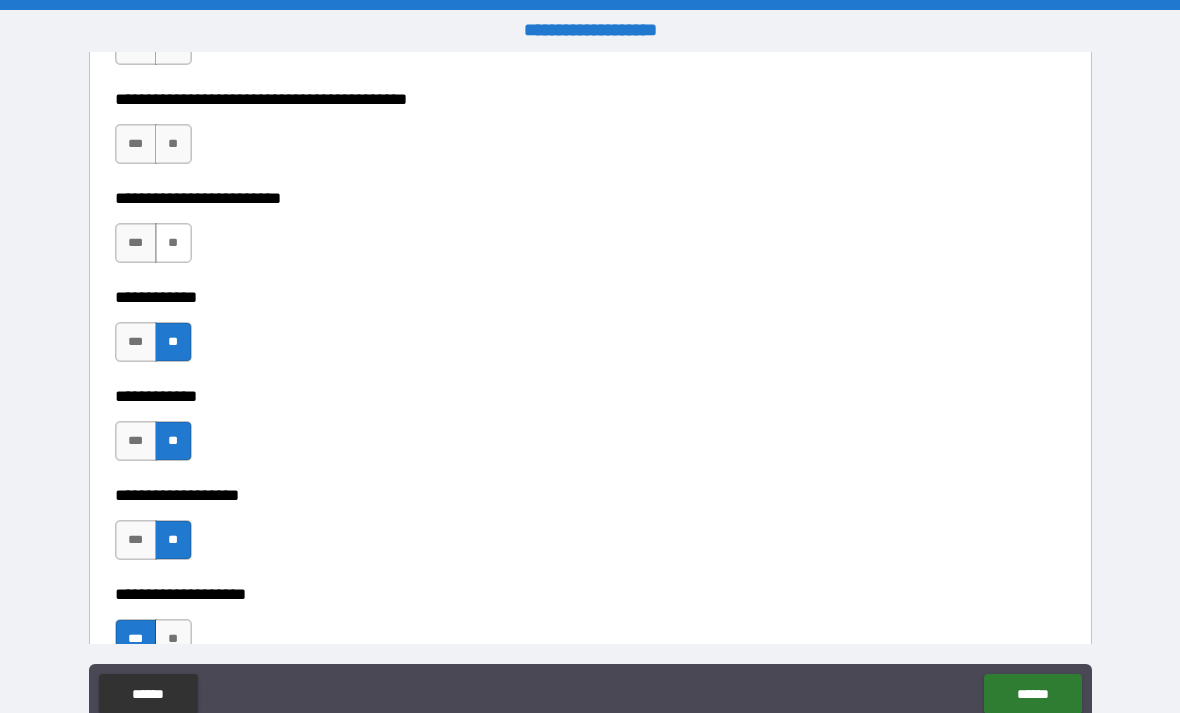 click on "**" at bounding box center (173, 243) 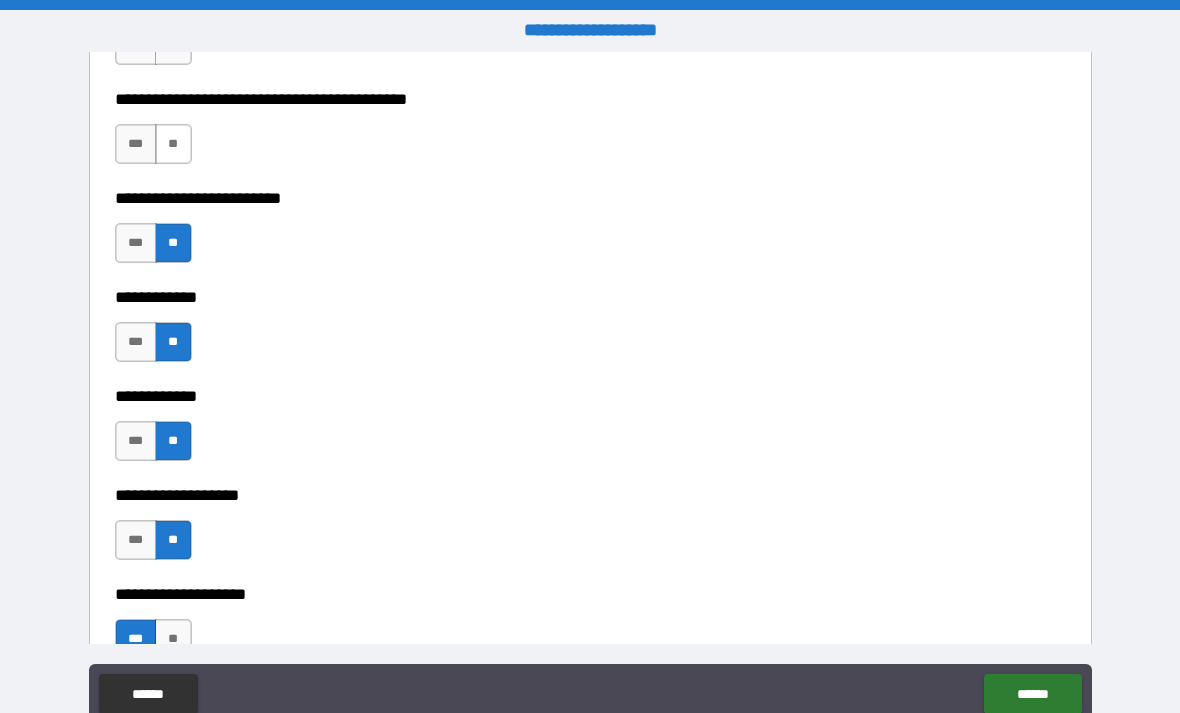 click on "**" at bounding box center [173, 144] 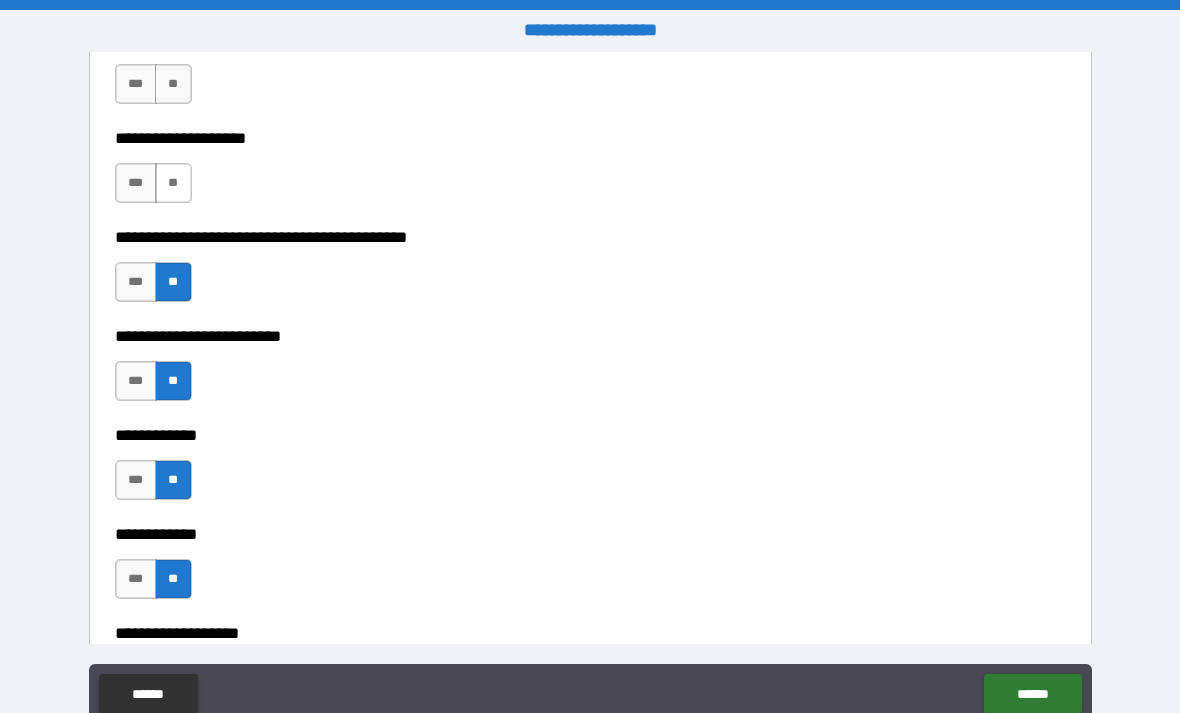 click on "**" at bounding box center [173, 183] 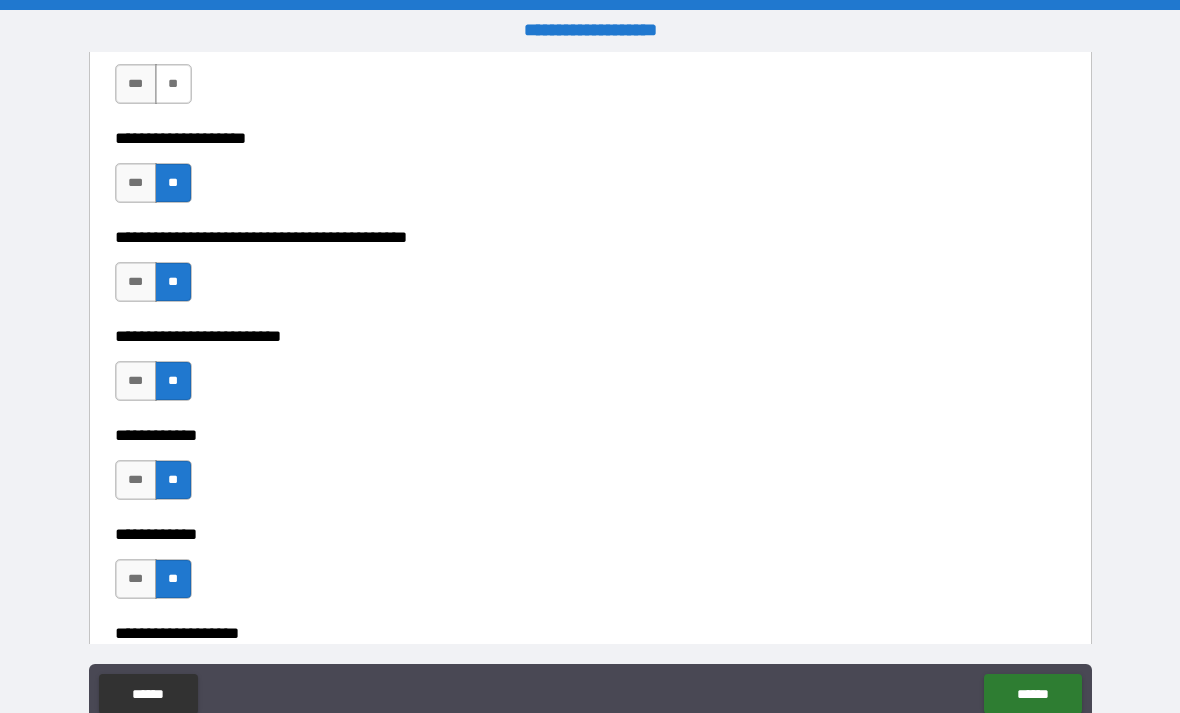 click on "**" at bounding box center [173, 84] 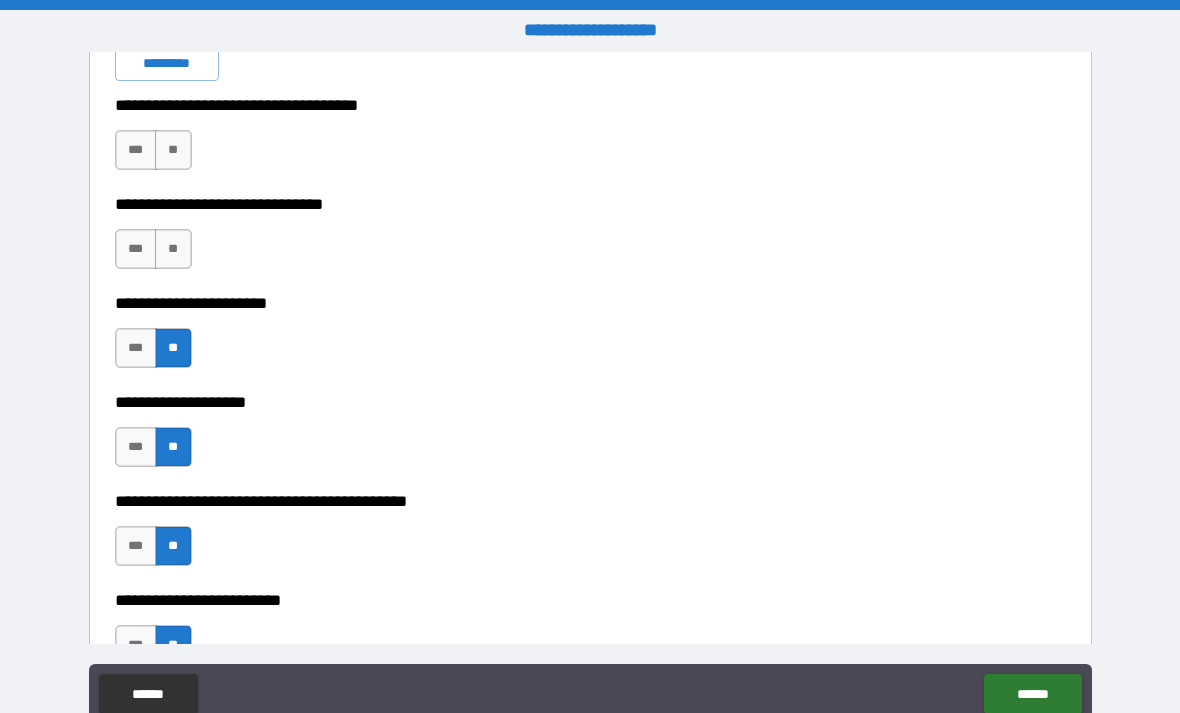scroll, scrollTop: 4933, scrollLeft: 0, axis: vertical 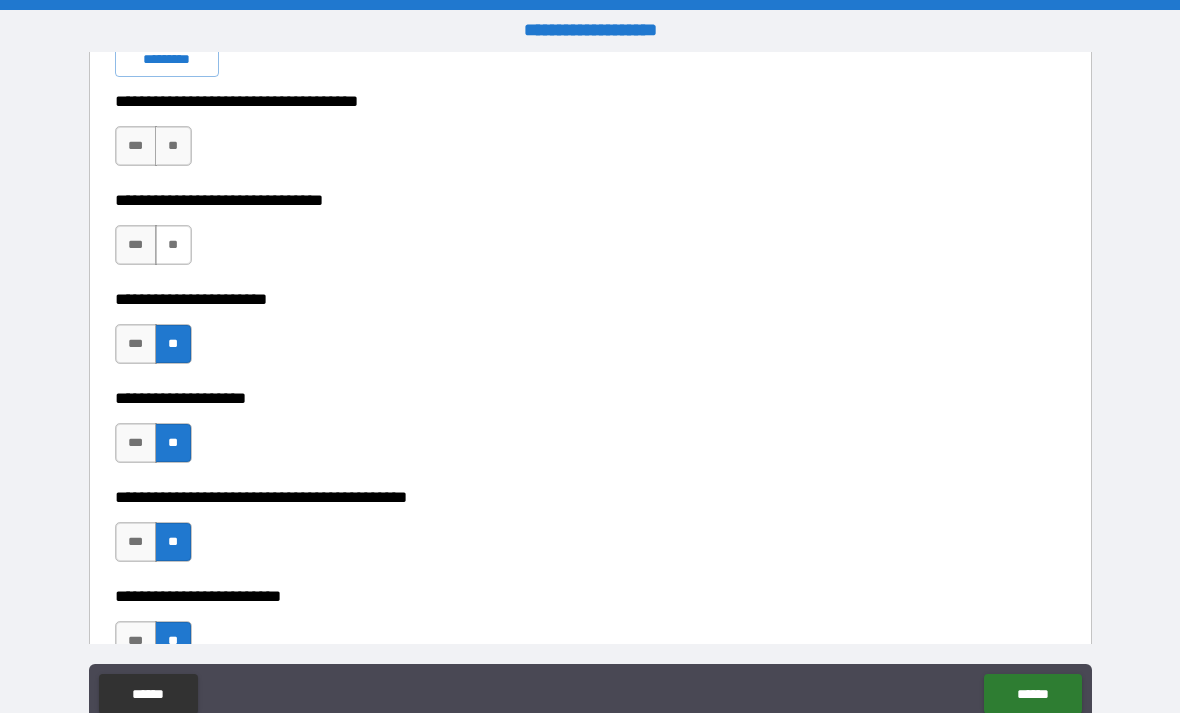 click on "**" at bounding box center (173, 245) 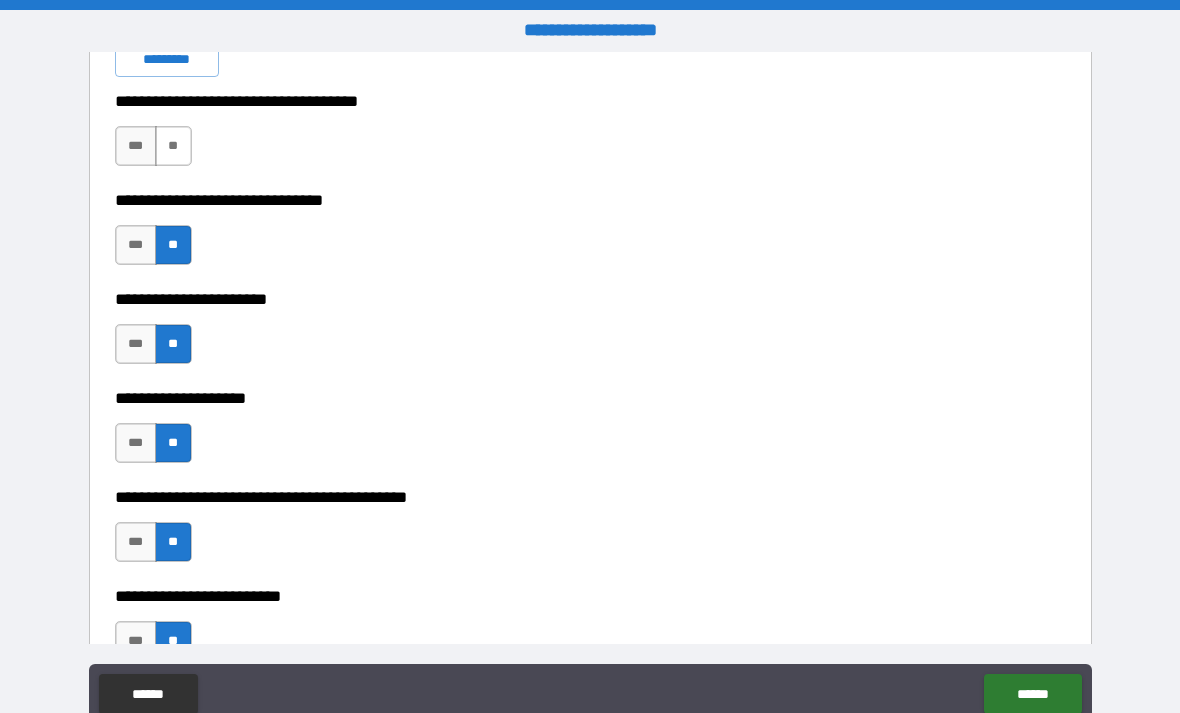 click on "**" at bounding box center [173, 146] 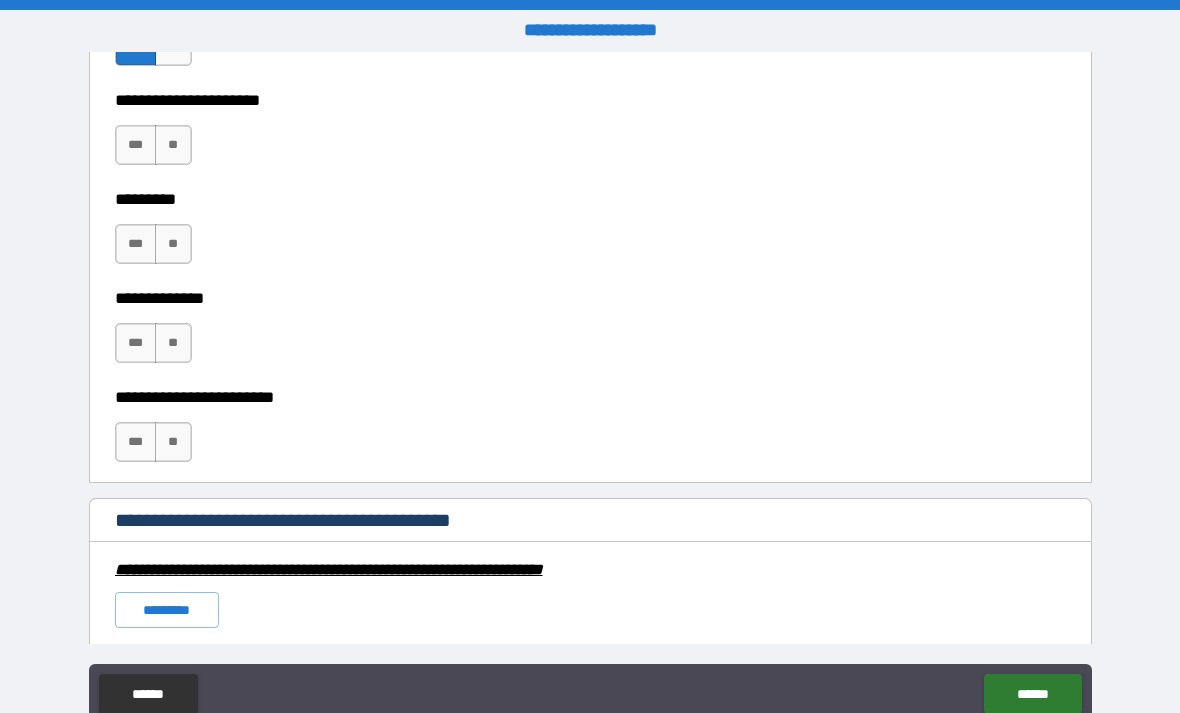 scroll, scrollTop: 5928, scrollLeft: 0, axis: vertical 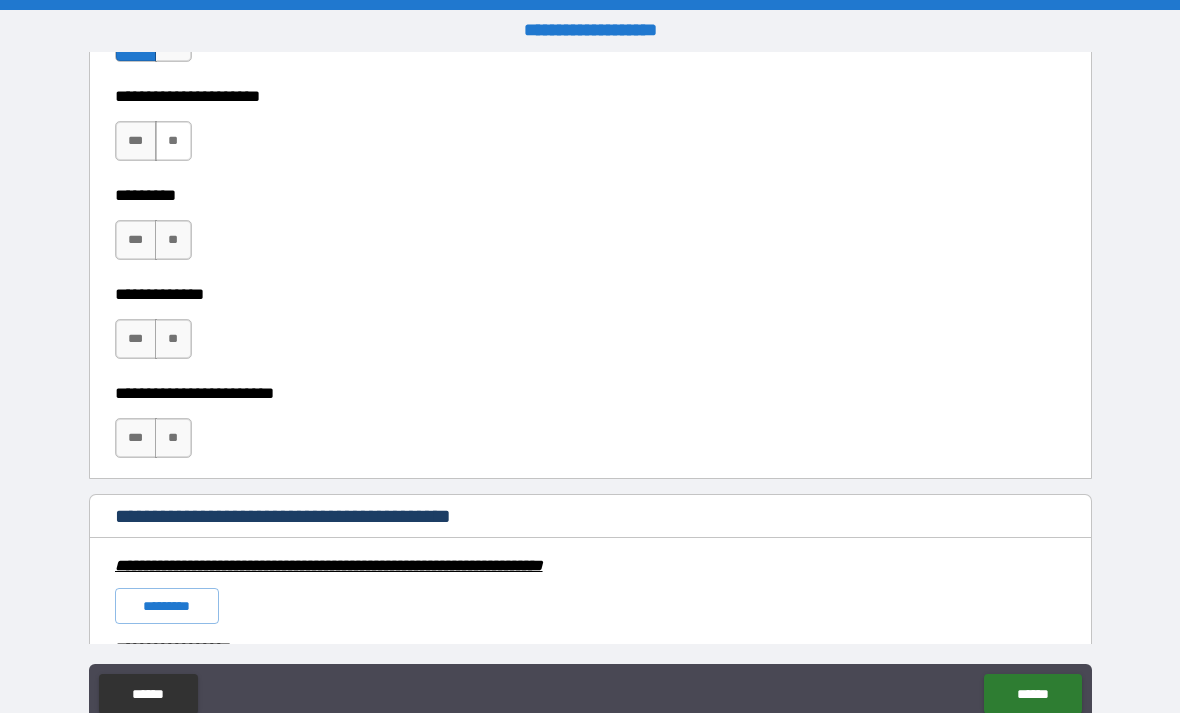 click on "**" at bounding box center (173, 141) 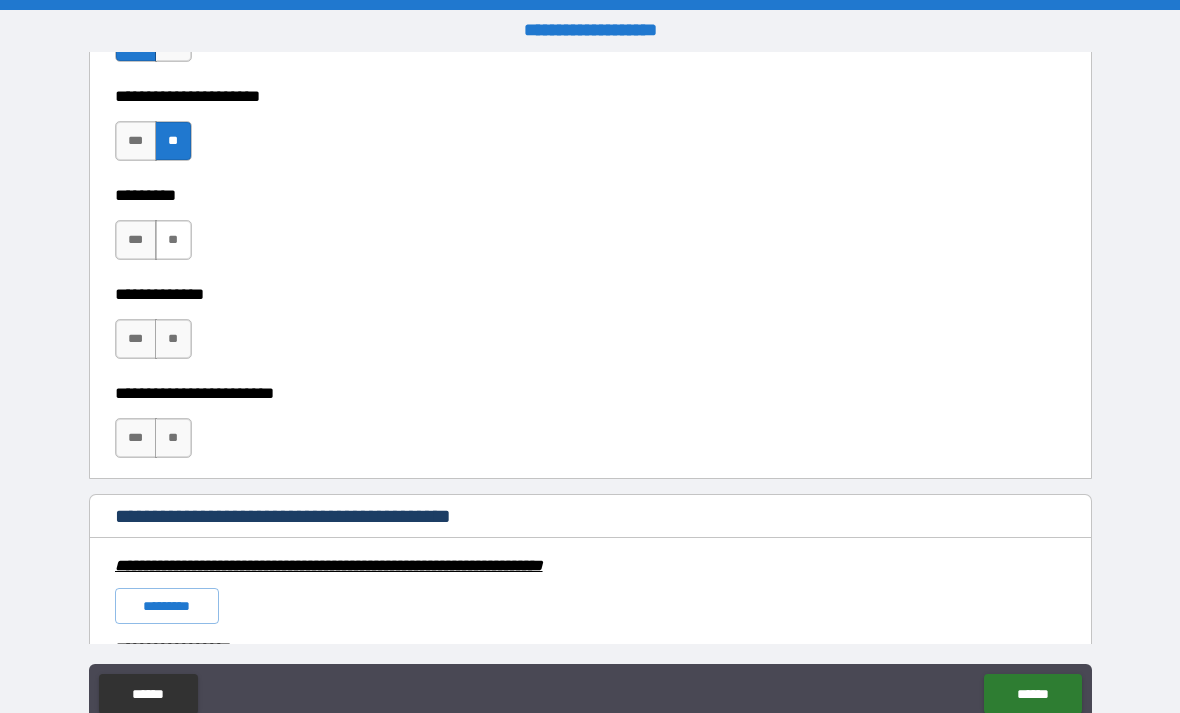 click on "**" at bounding box center [173, 240] 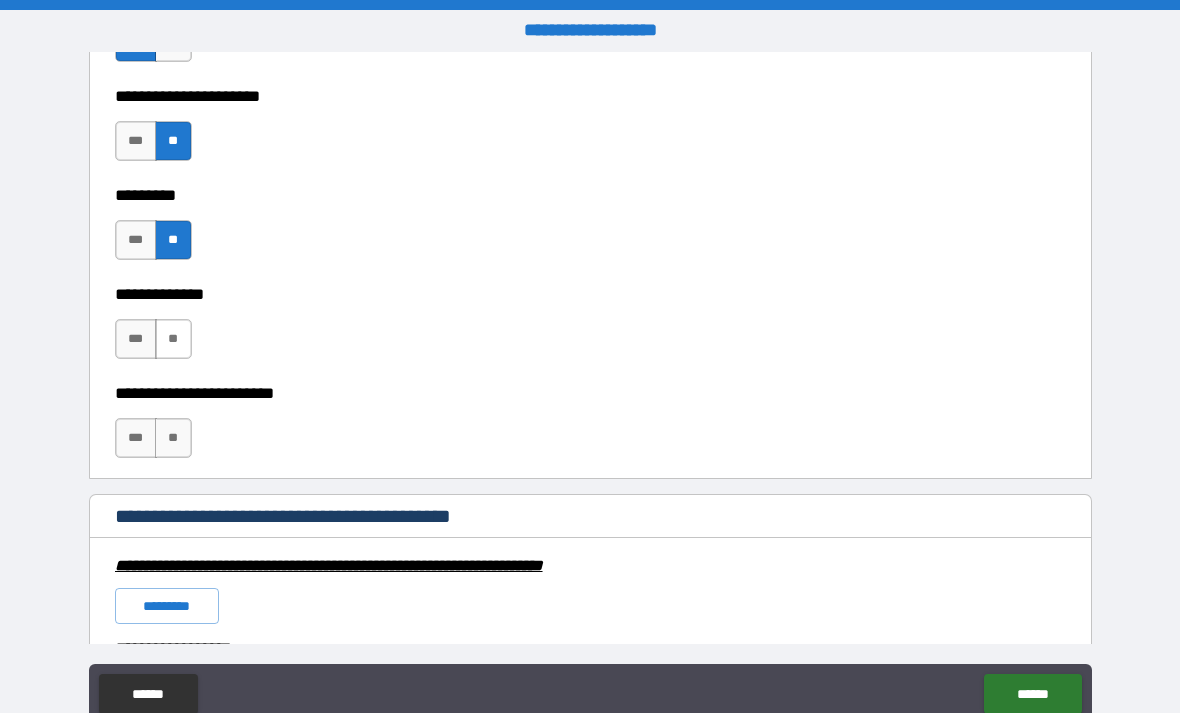 click on "**" at bounding box center (173, 339) 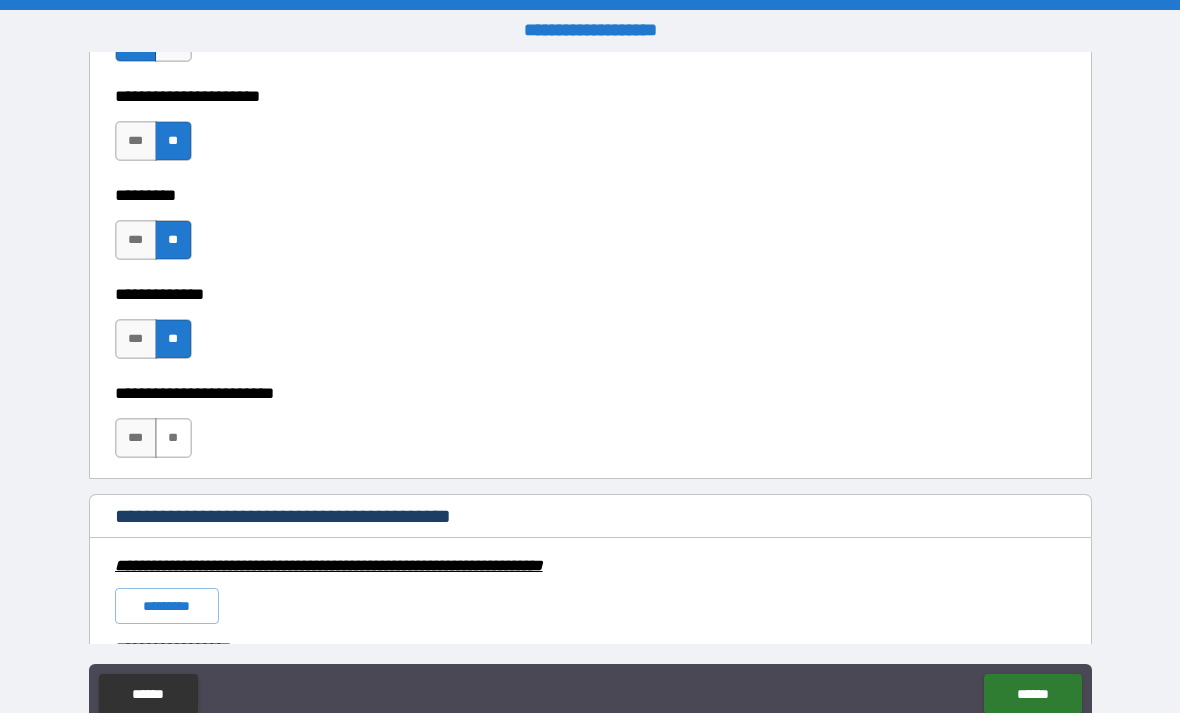 click on "**" at bounding box center (173, 438) 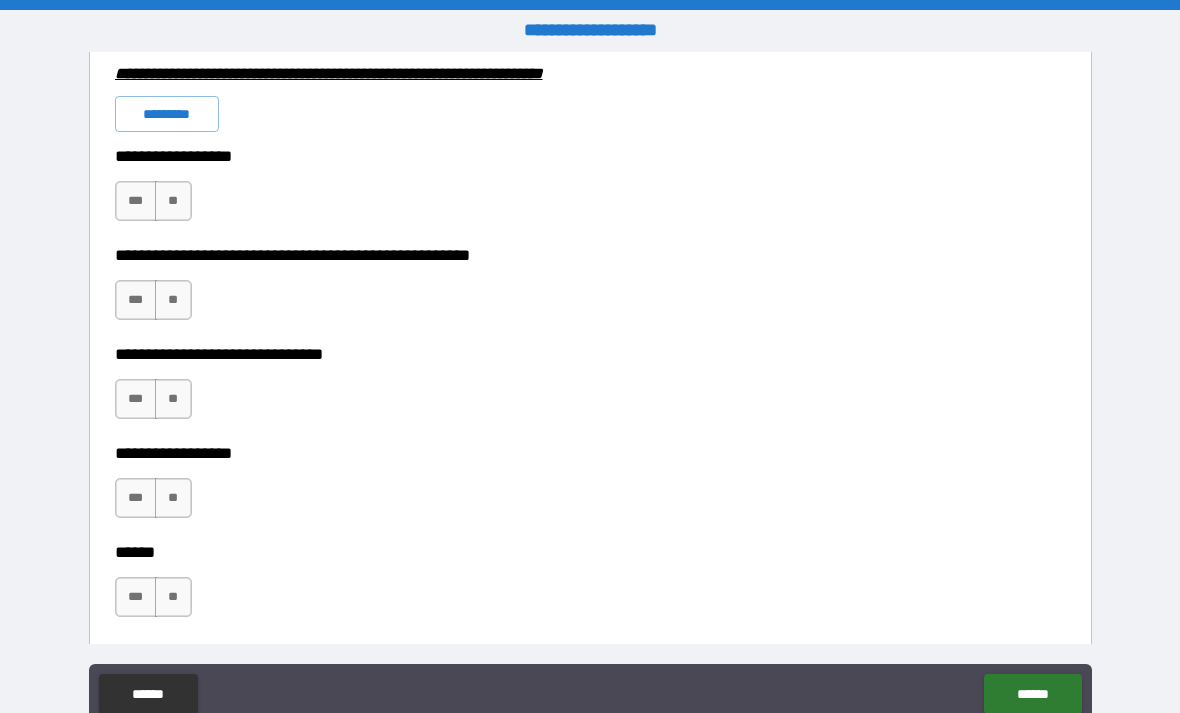 scroll, scrollTop: 6422, scrollLeft: 0, axis: vertical 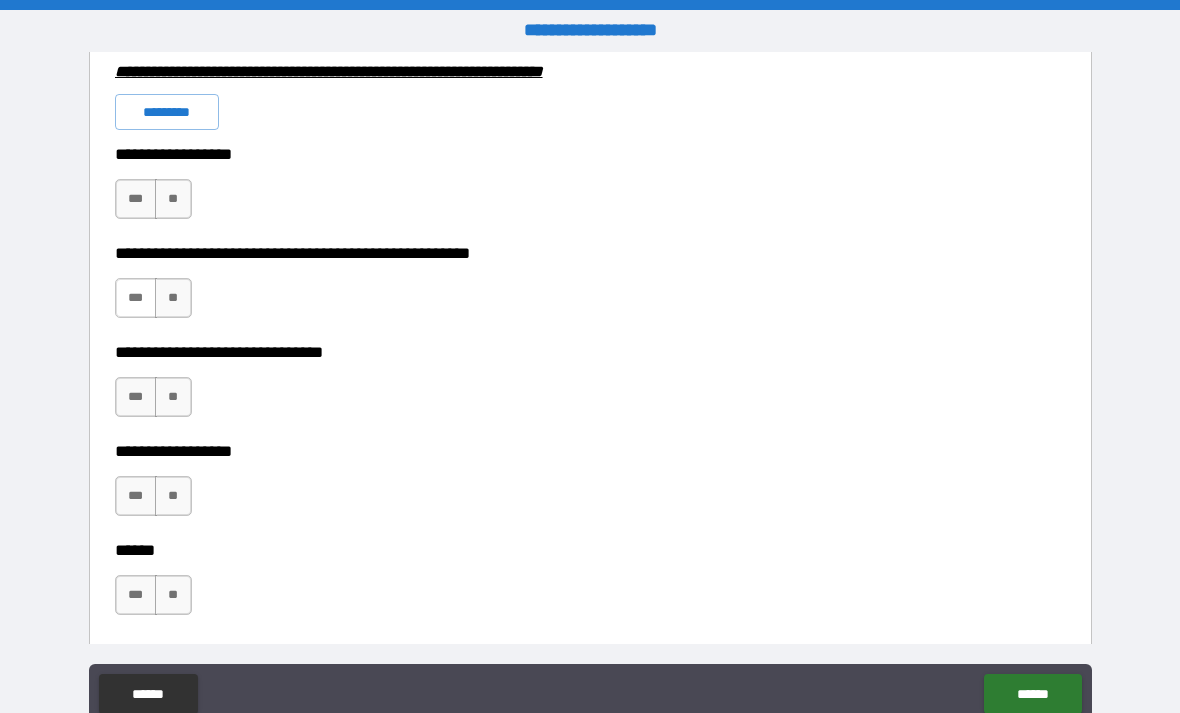 click on "***" at bounding box center [136, 298] 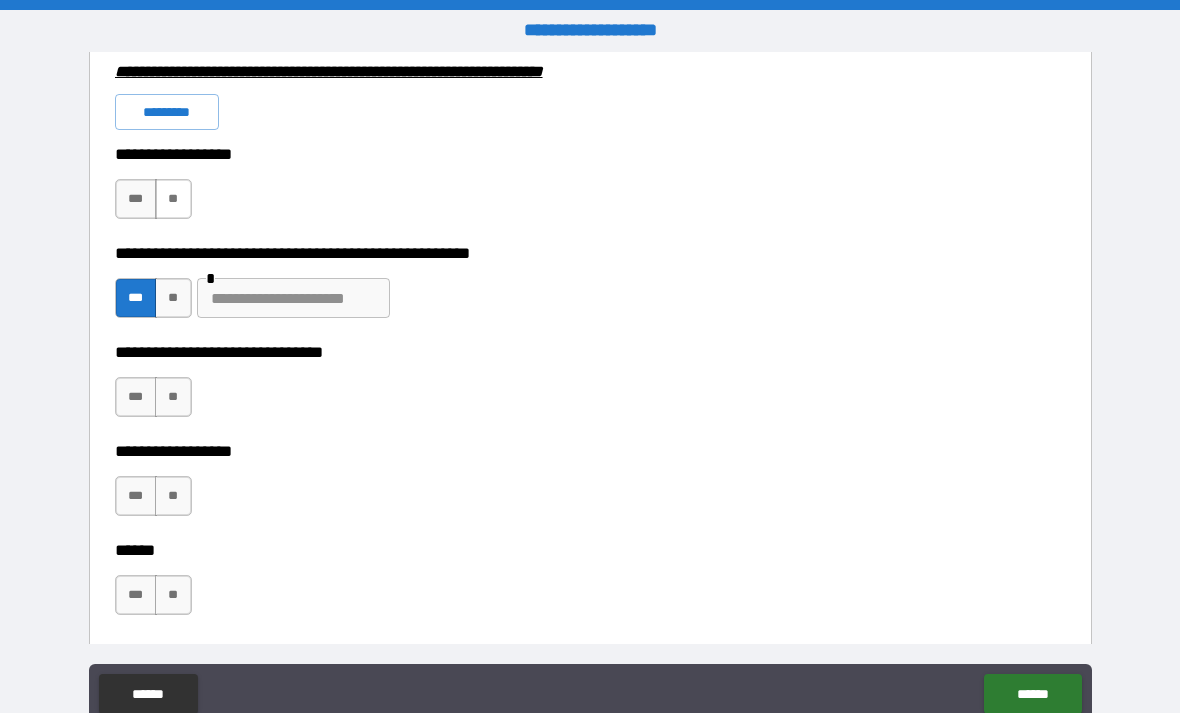click on "**" at bounding box center [173, 199] 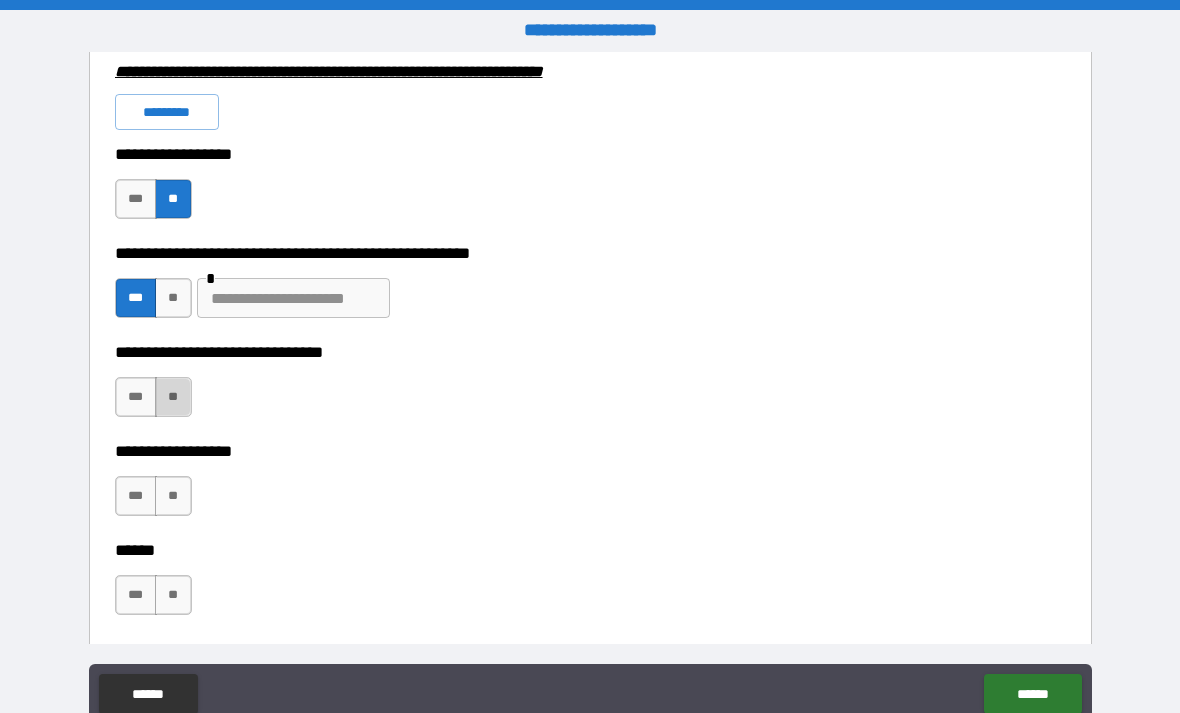 click on "**" at bounding box center (173, 397) 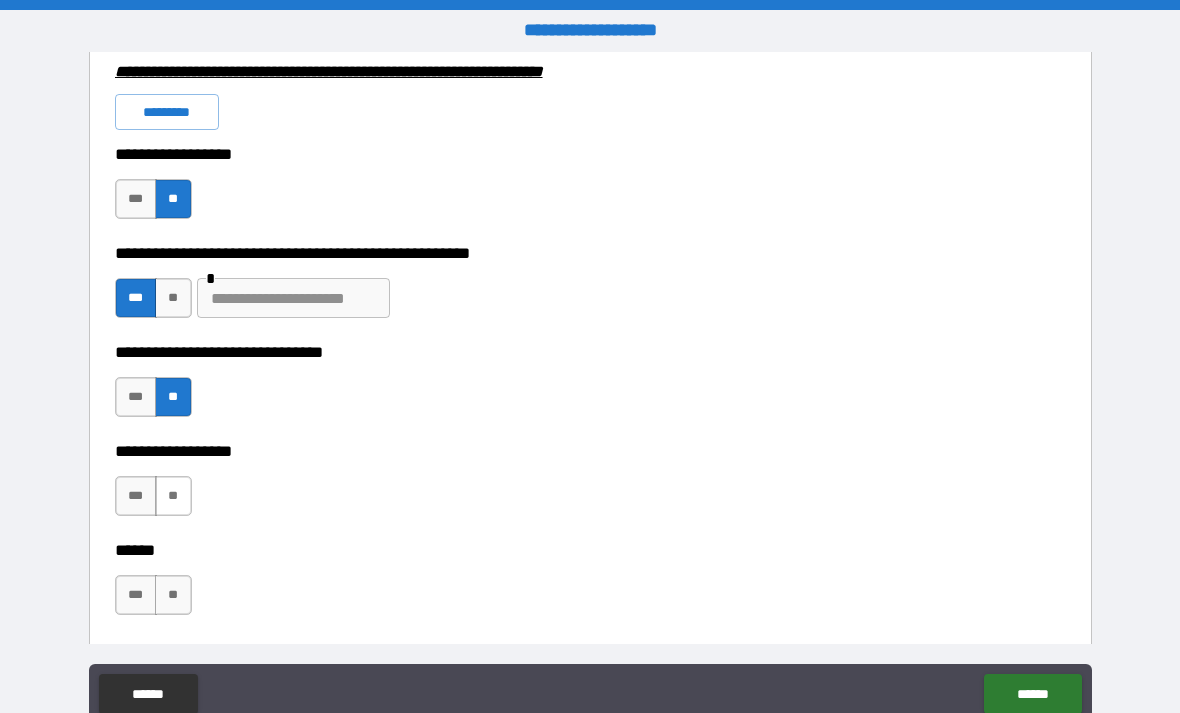 click on "**" at bounding box center (173, 496) 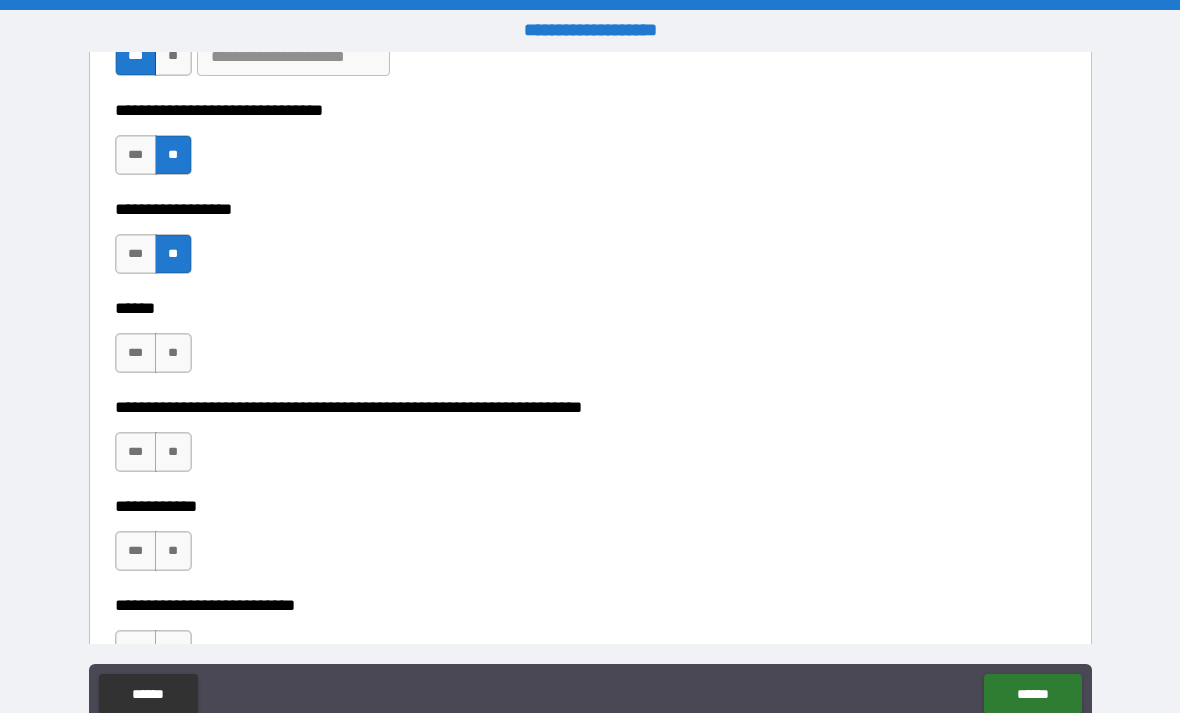 scroll, scrollTop: 6689, scrollLeft: 0, axis: vertical 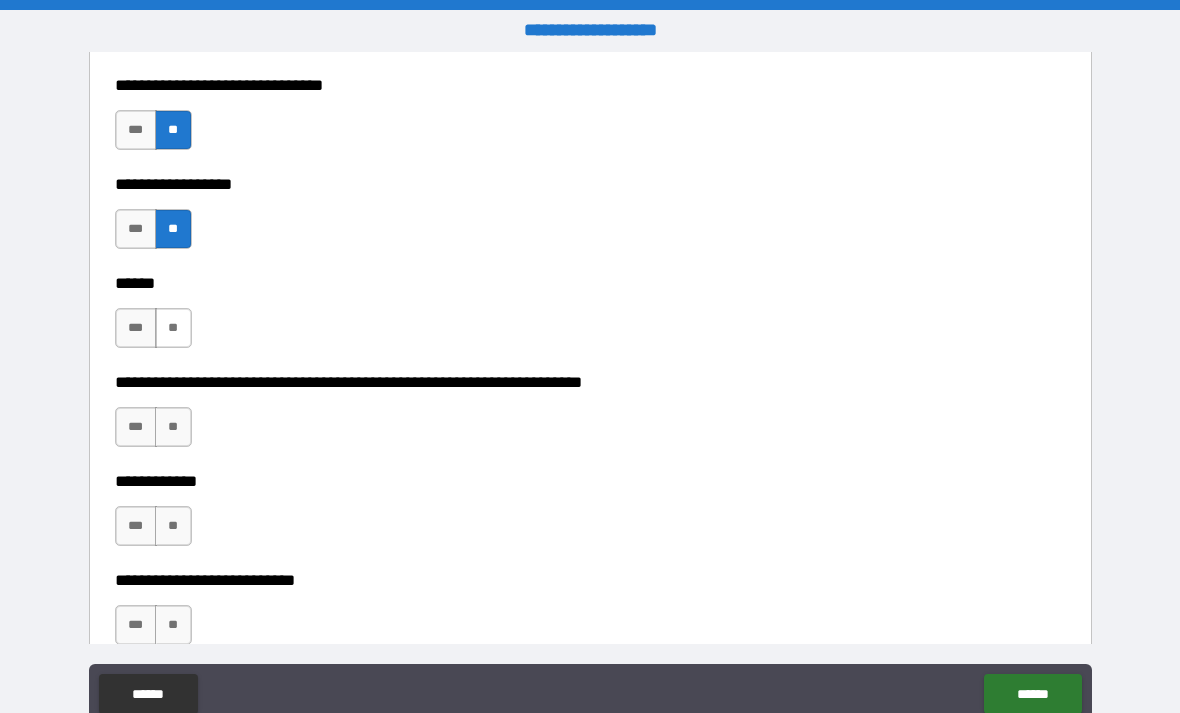 click on "**" at bounding box center [173, 328] 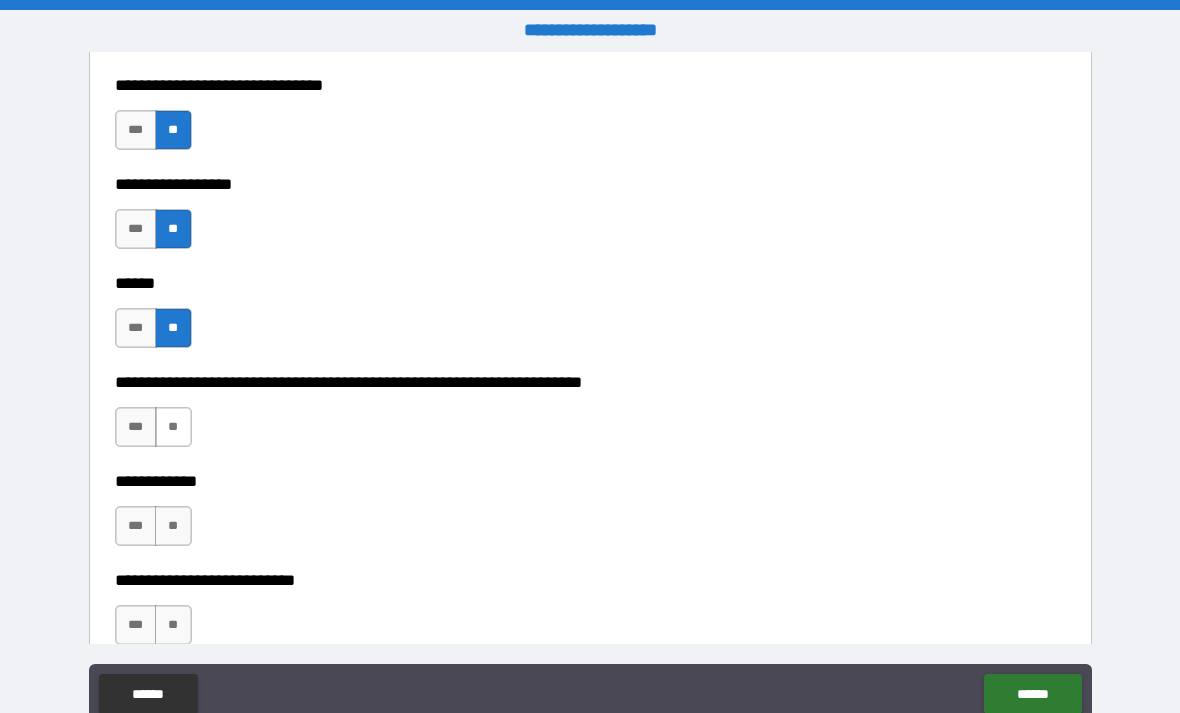 click on "**" at bounding box center [173, 427] 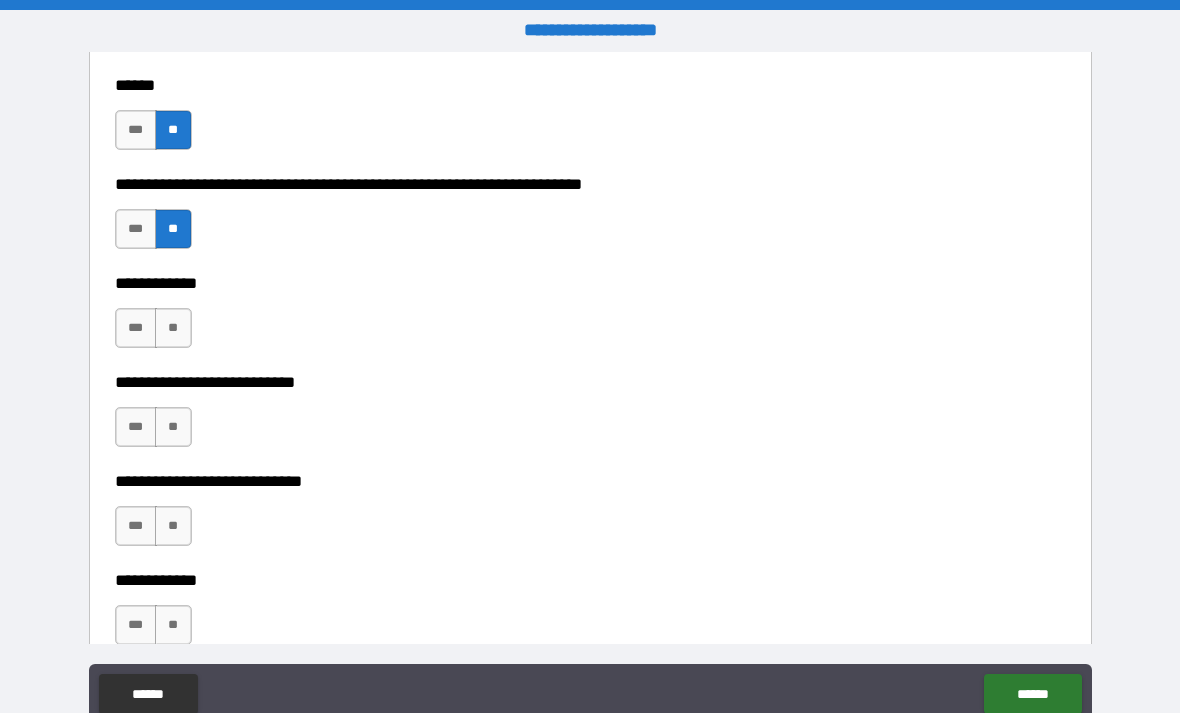 scroll, scrollTop: 6899, scrollLeft: 0, axis: vertical 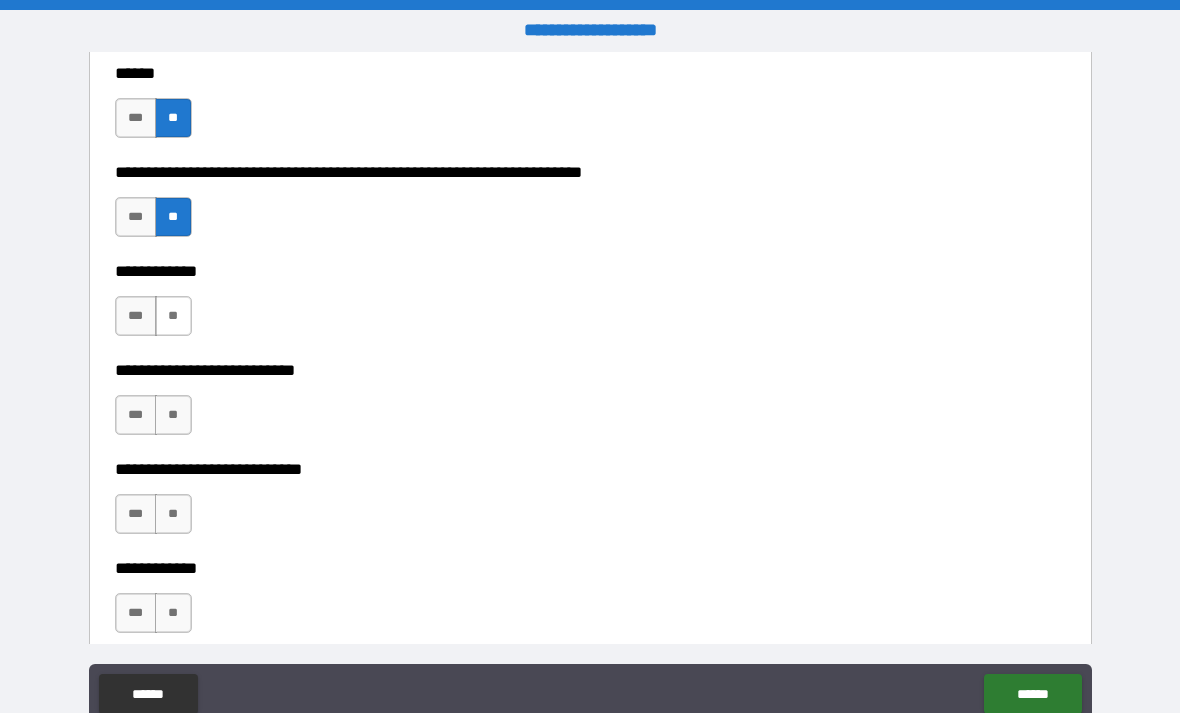 click on "**" at bounding box center (173, 316) 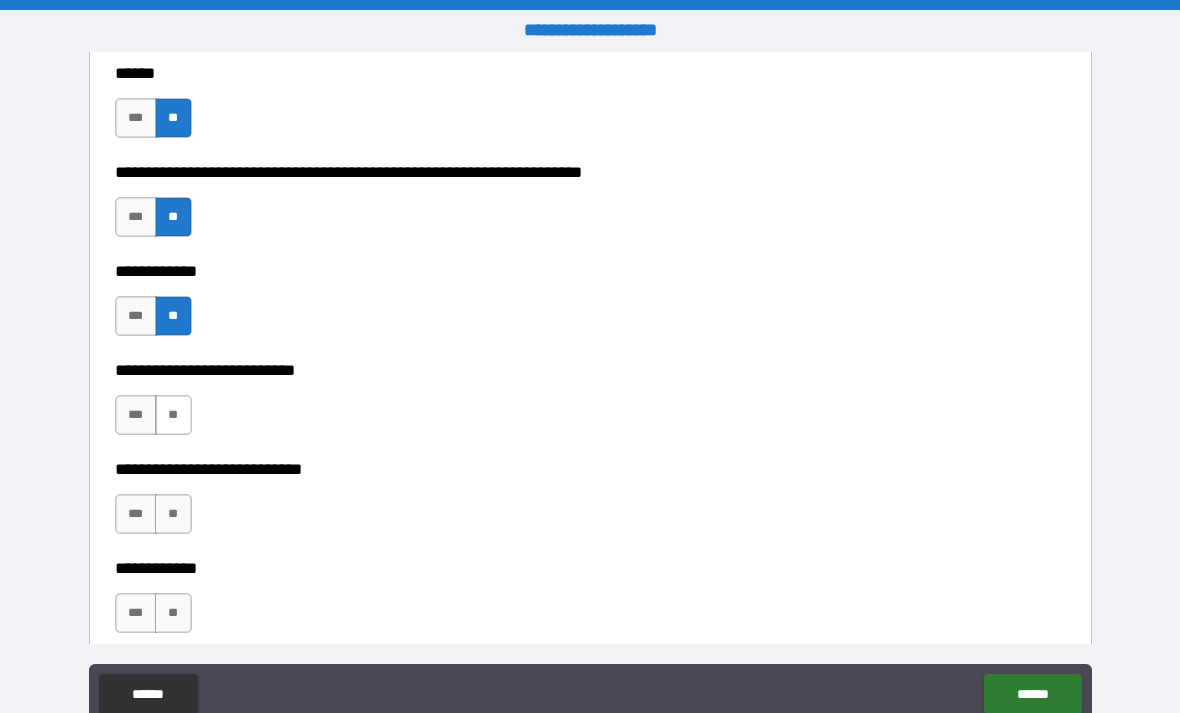 click on "**" at bounding box center (173, 415) 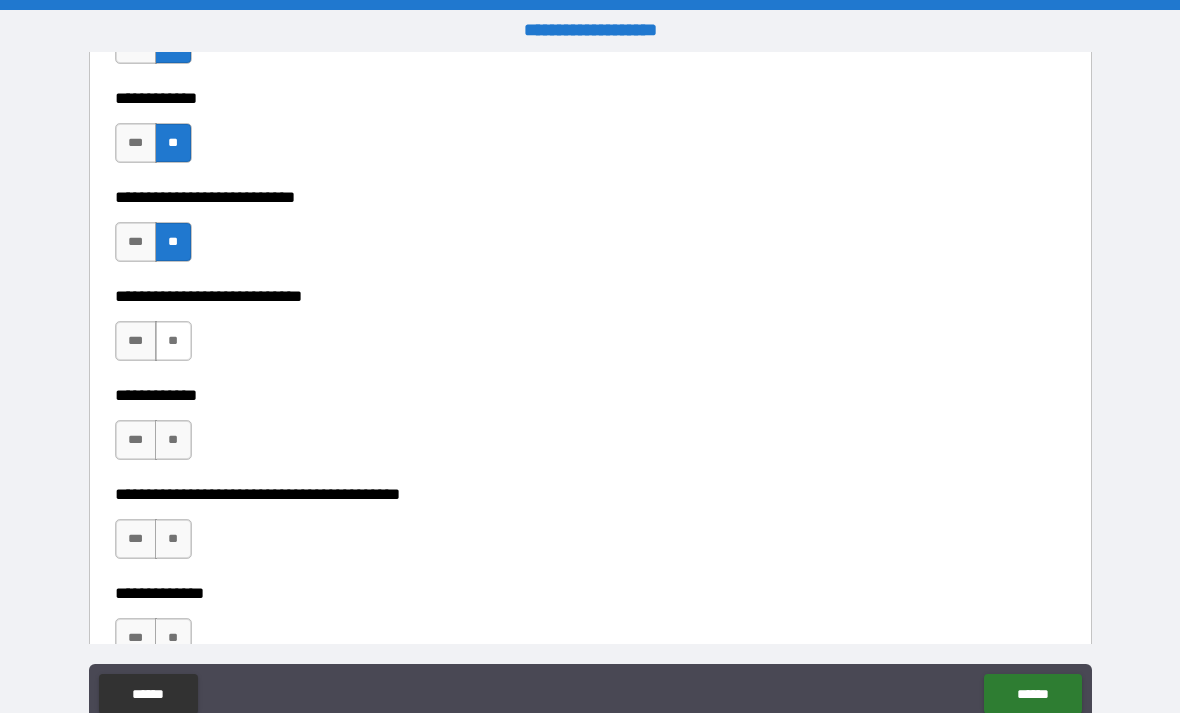 click on "**" at bounding box center [173, 341] 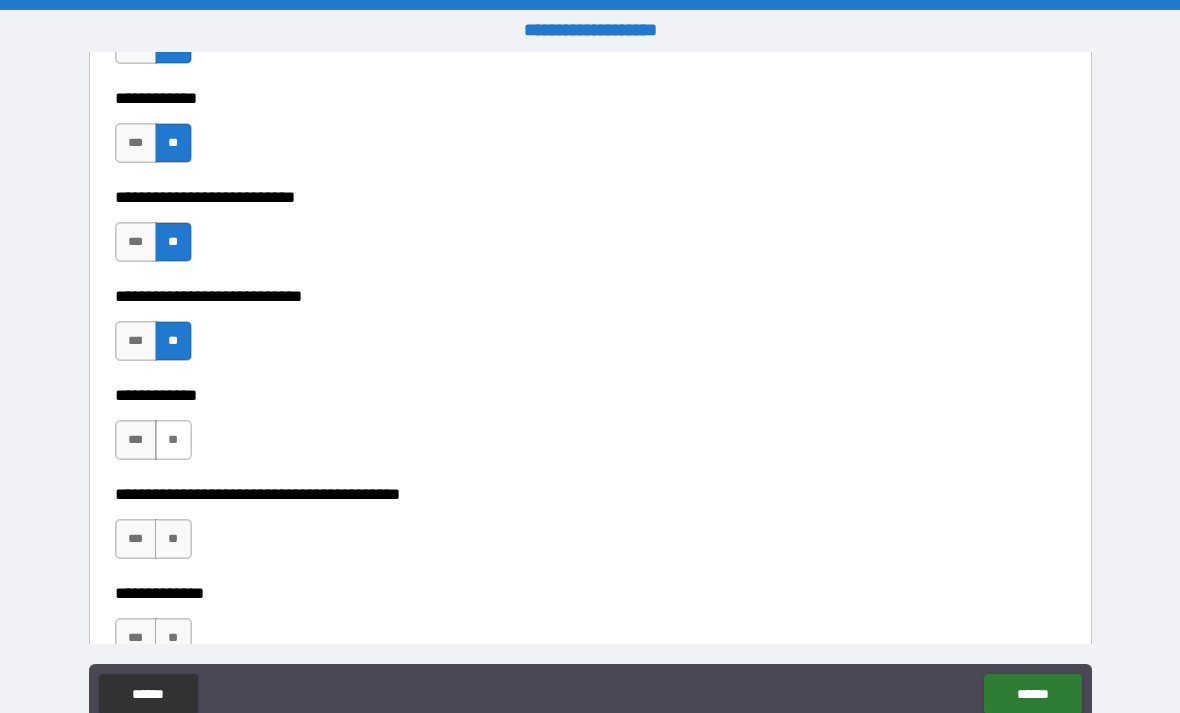 click on "**" at bounding box center (173, 440) 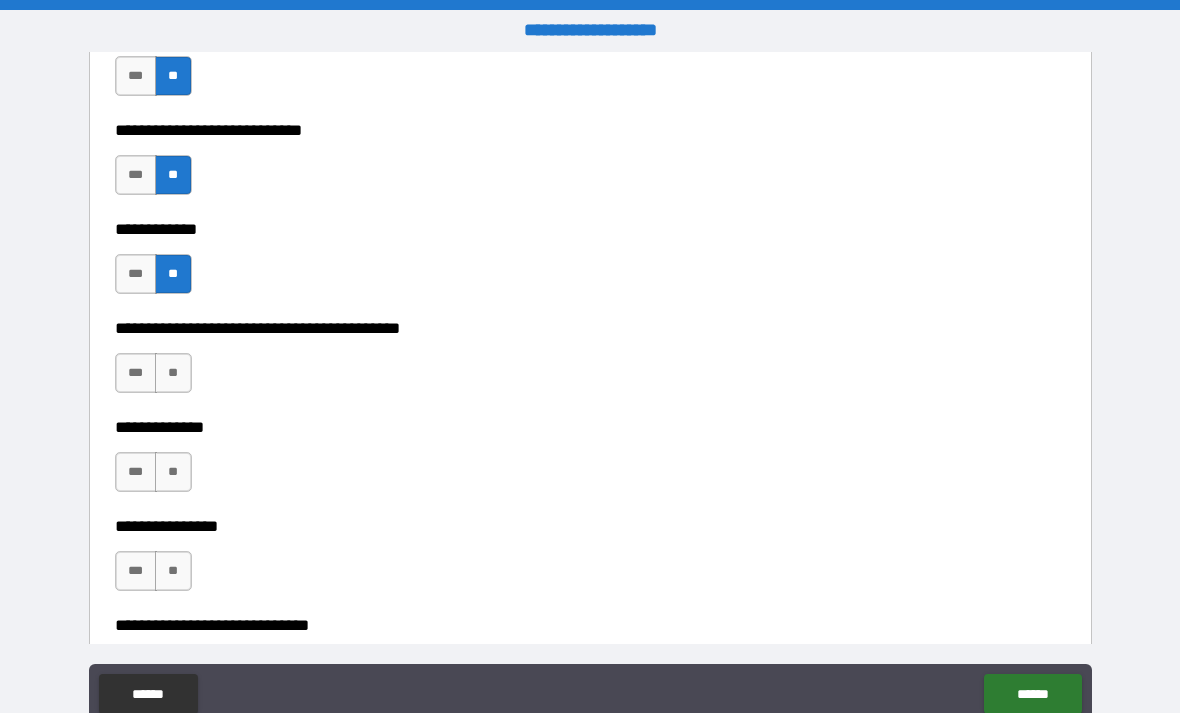 scroll, scrollTop: 7253, scrollLeft: 0, axis: vertical 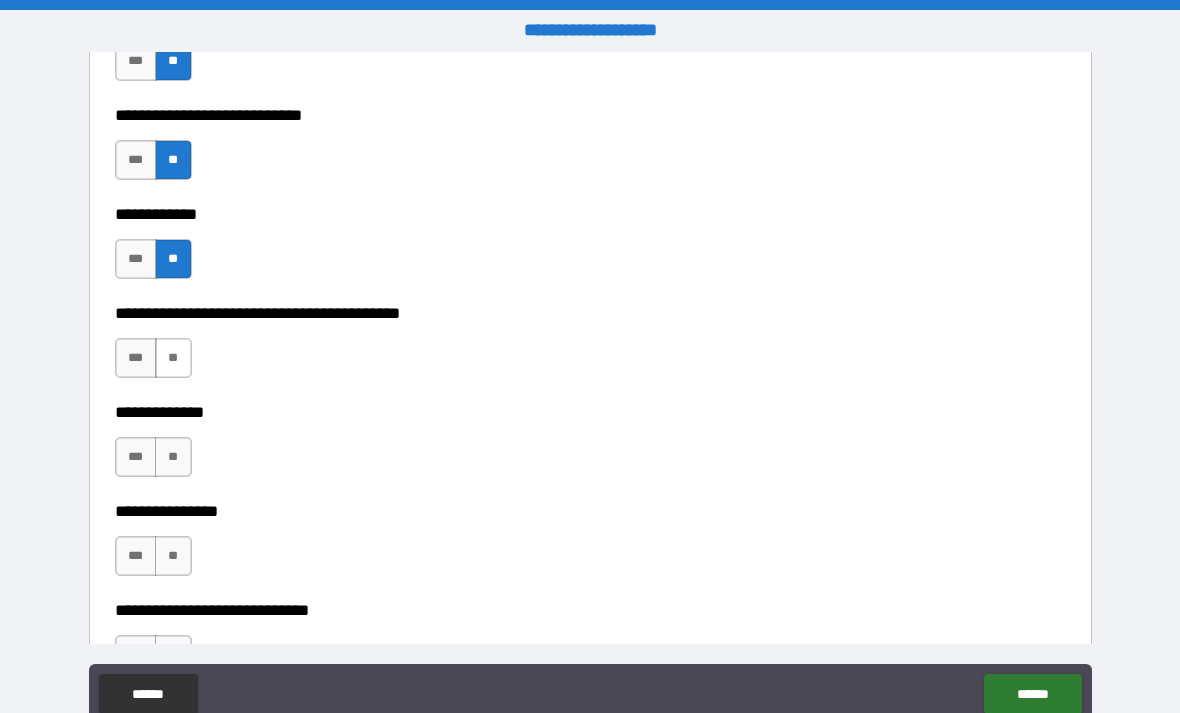 click on "**" at bounding box center (173, 358) 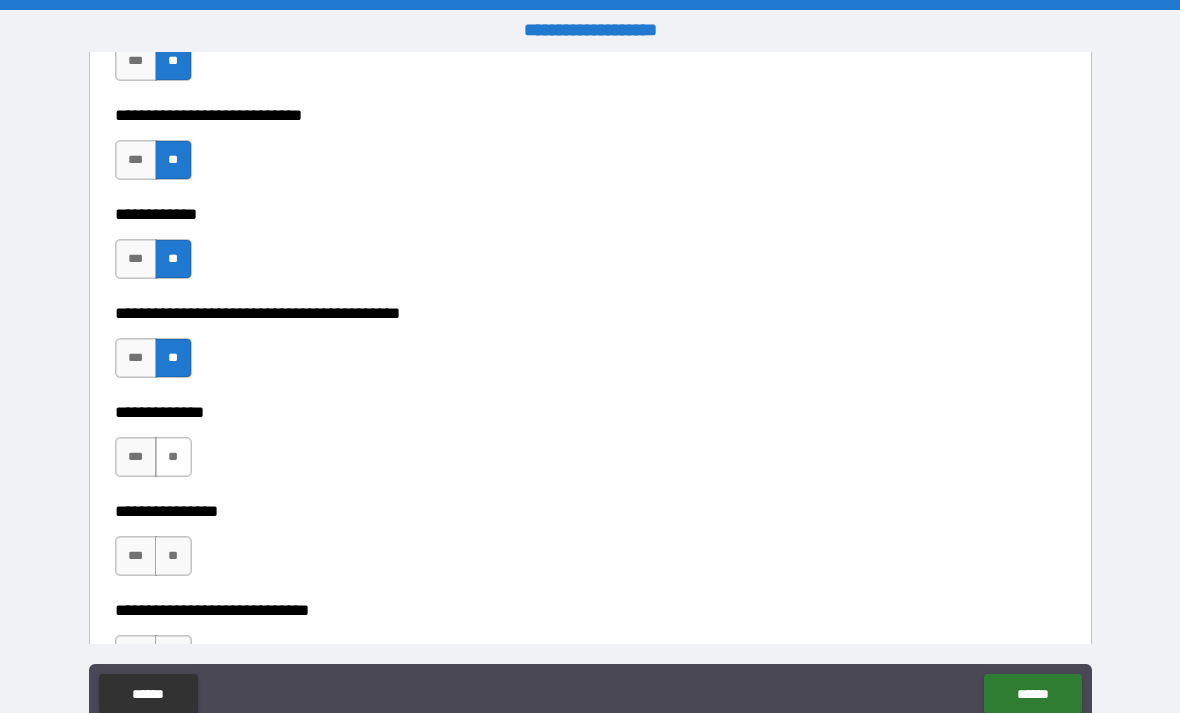 click on "**" at bounding box center (173, 457) 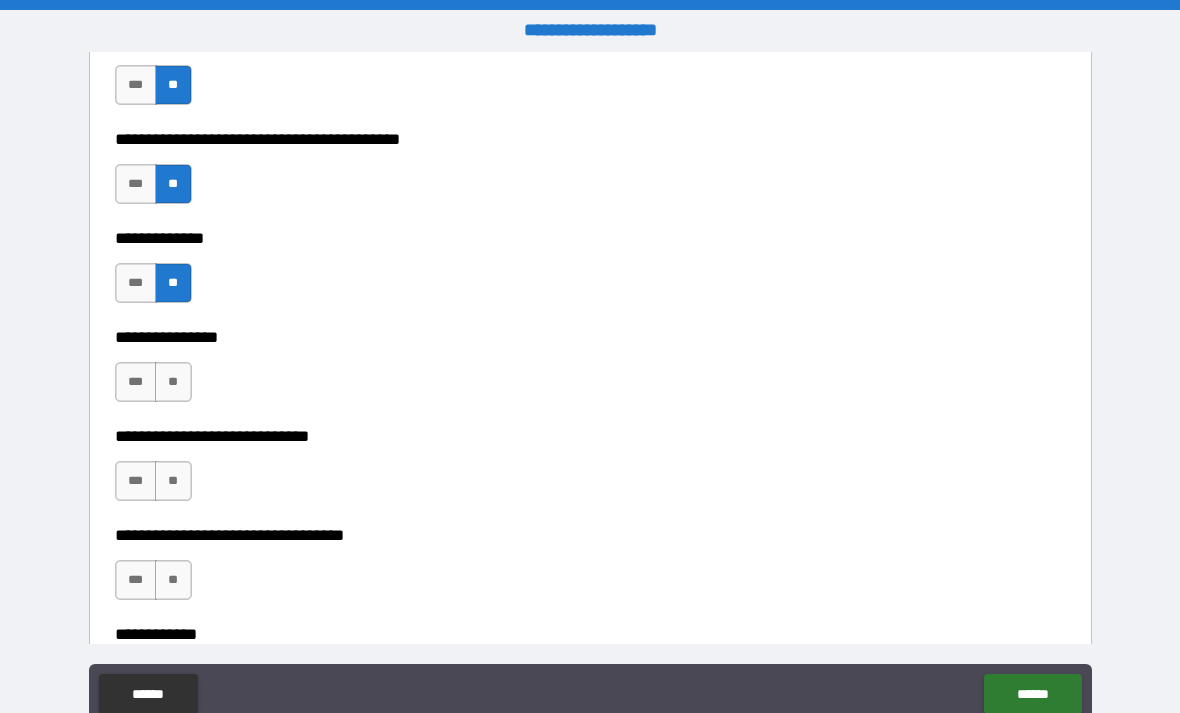 scroll, scrollTop: 7468, scrollLeft: 0, axis: vertical 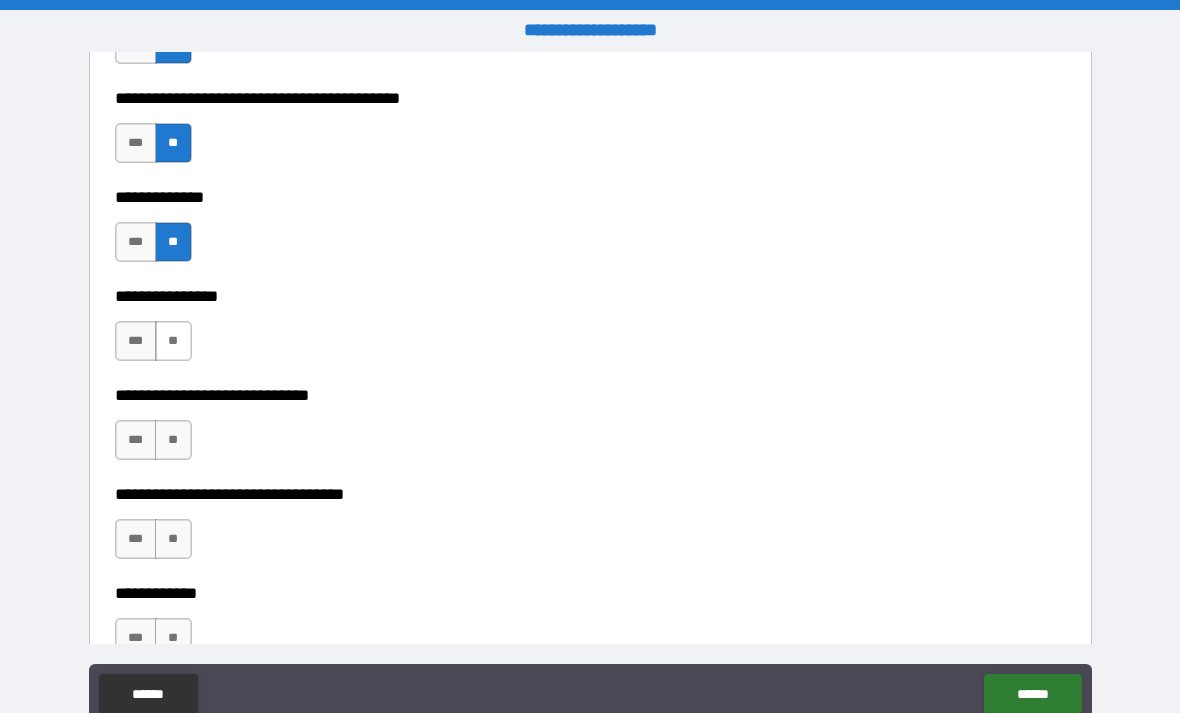 click on "**" at bounding box center [173, 341] 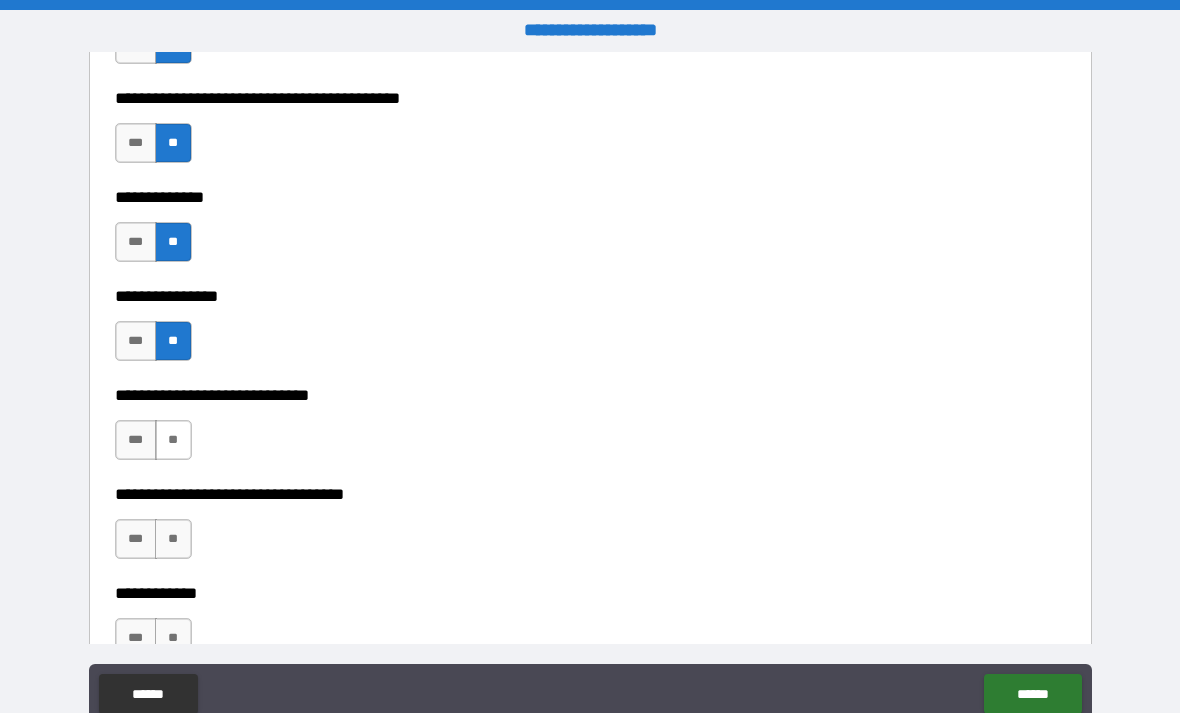 click on "**" at bounding box center [173, 440] 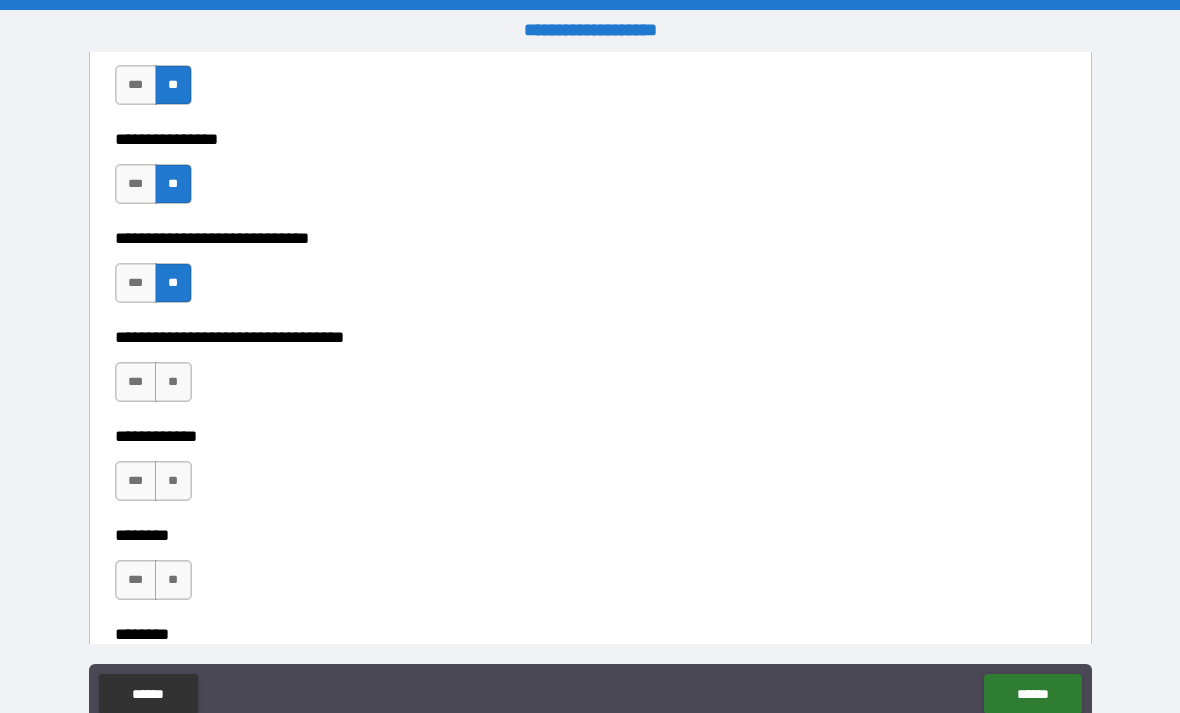 scroll, scrollTop: 7669, scrollLeft: 0, axis: vertical 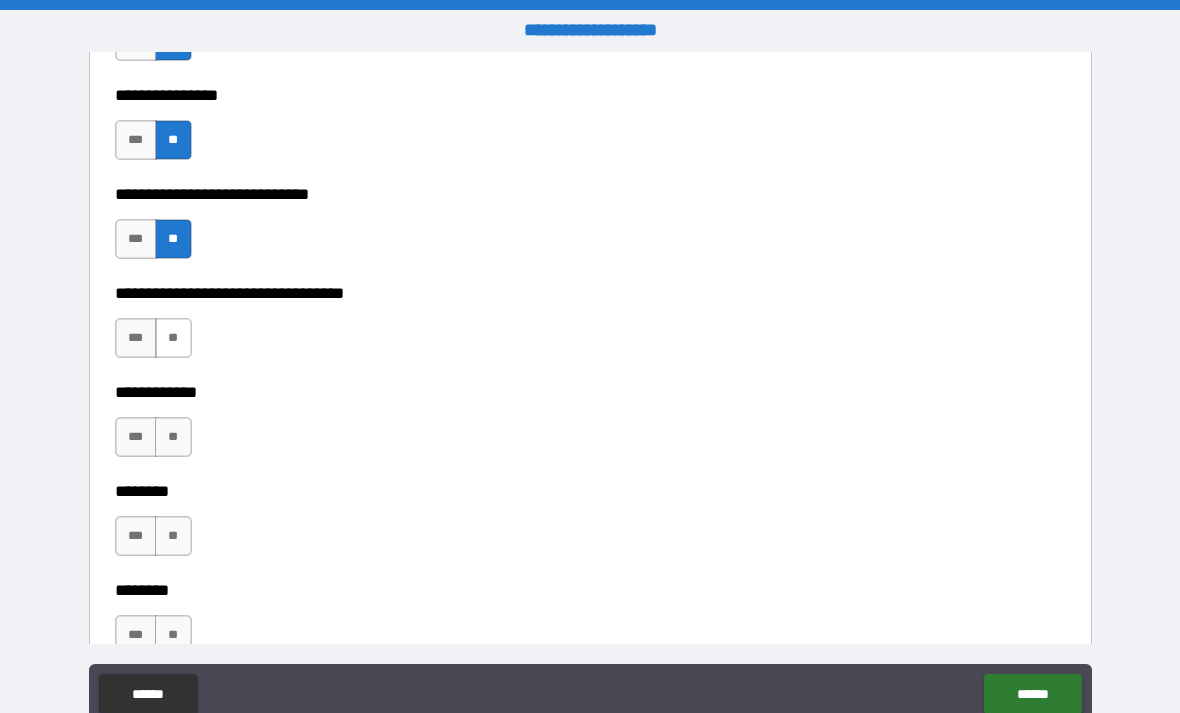 click on "**" at bounding box center (173, 338) 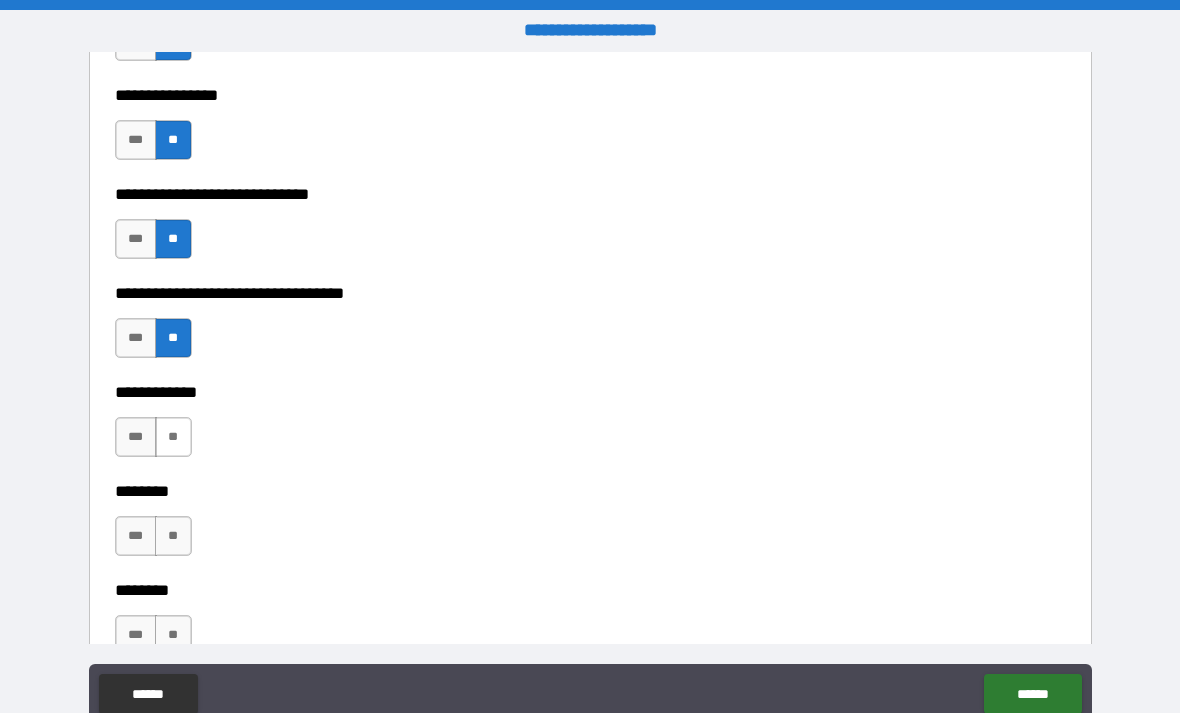 click on "**" at bounding box center [173, 437] 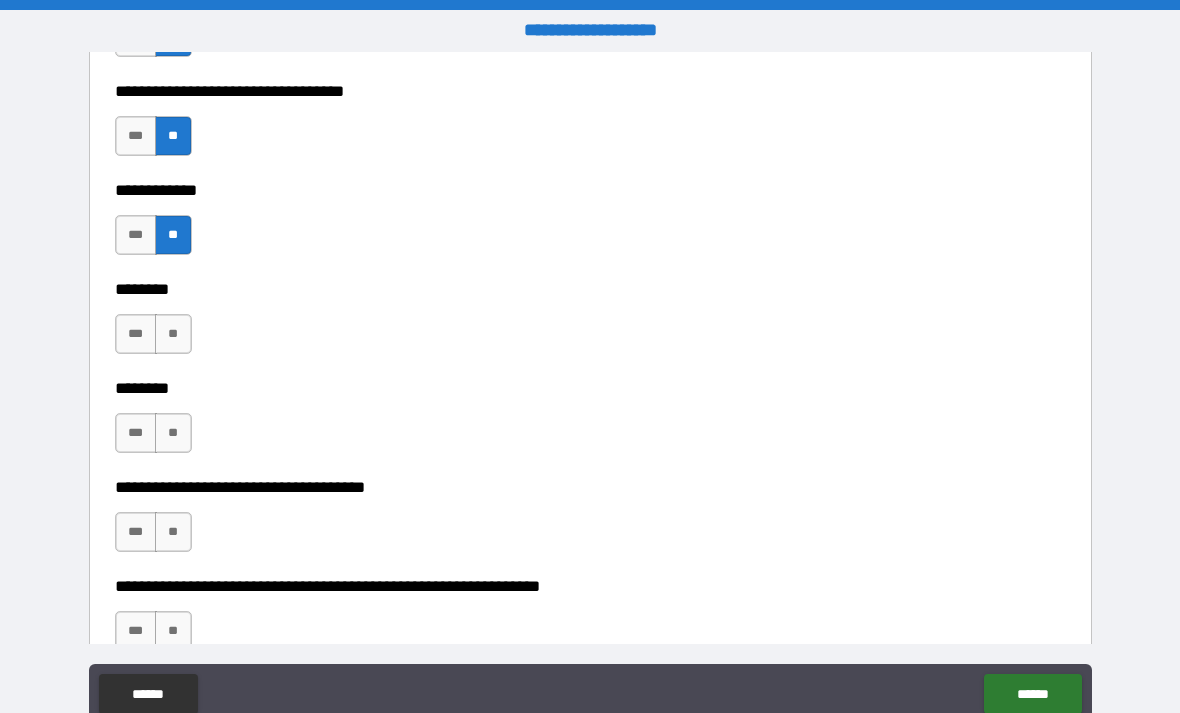 scroll, scrollTop: 7879, scrollLeft: 0, axis: vertical 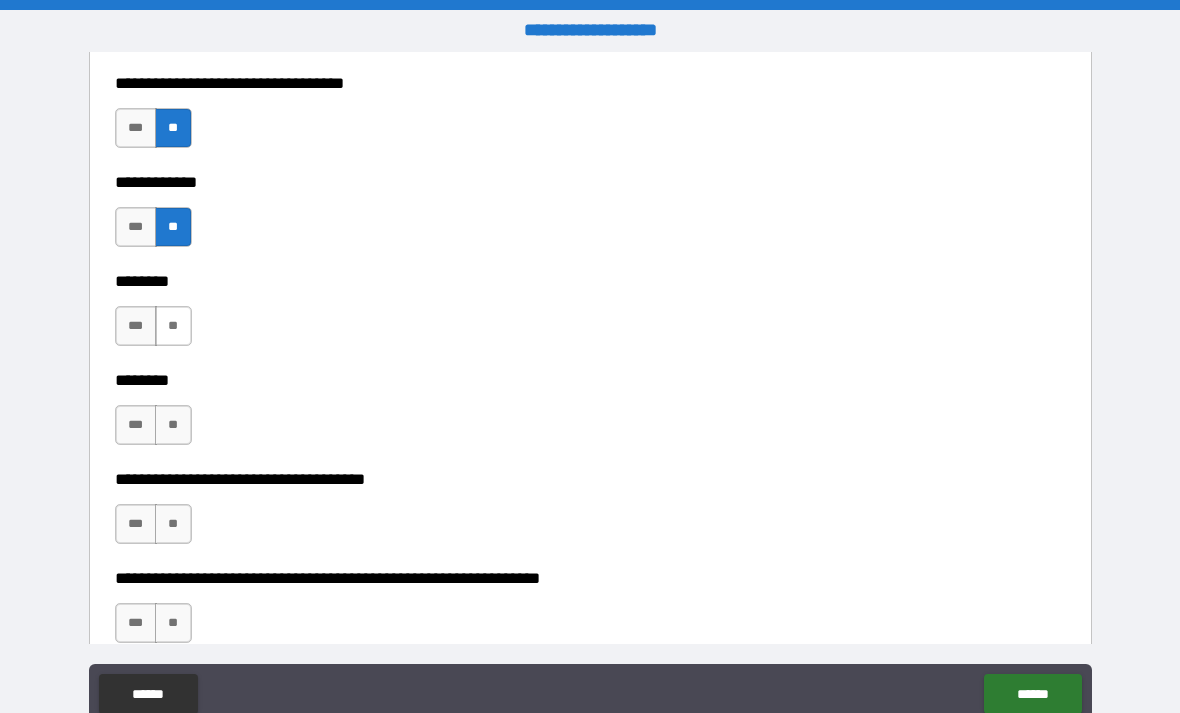 click on "**" at bounding box center [173, 326] 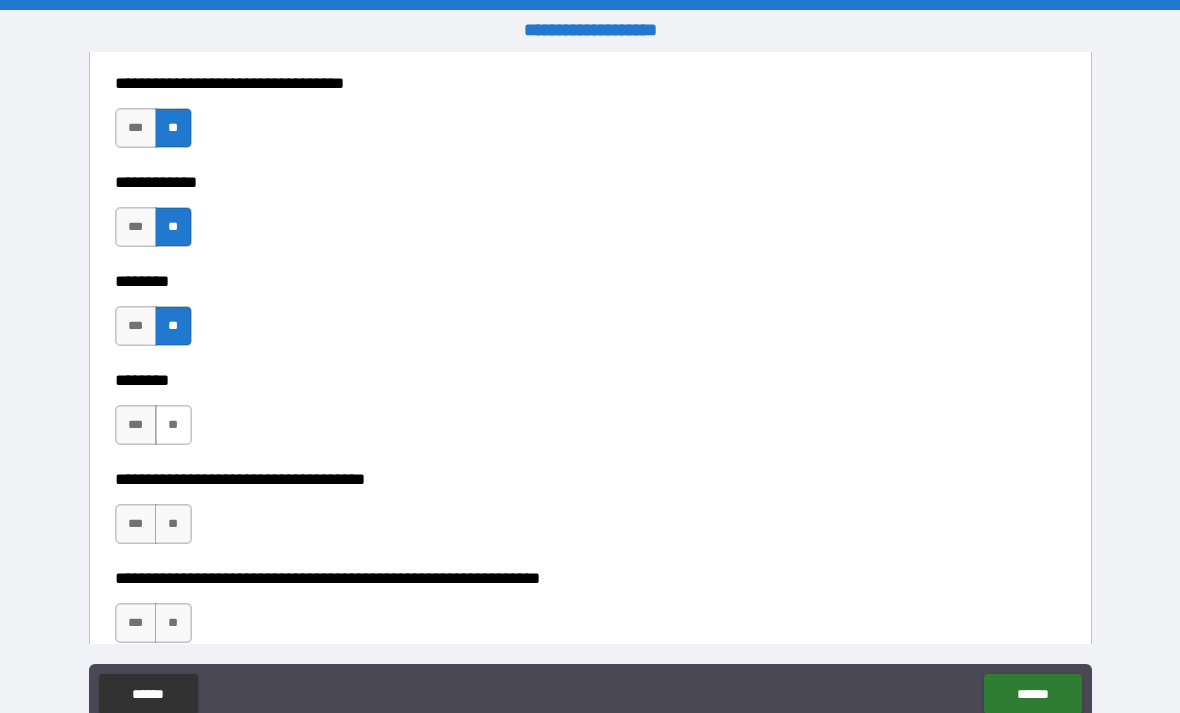 click on "**" at bounding box center [173, 425] 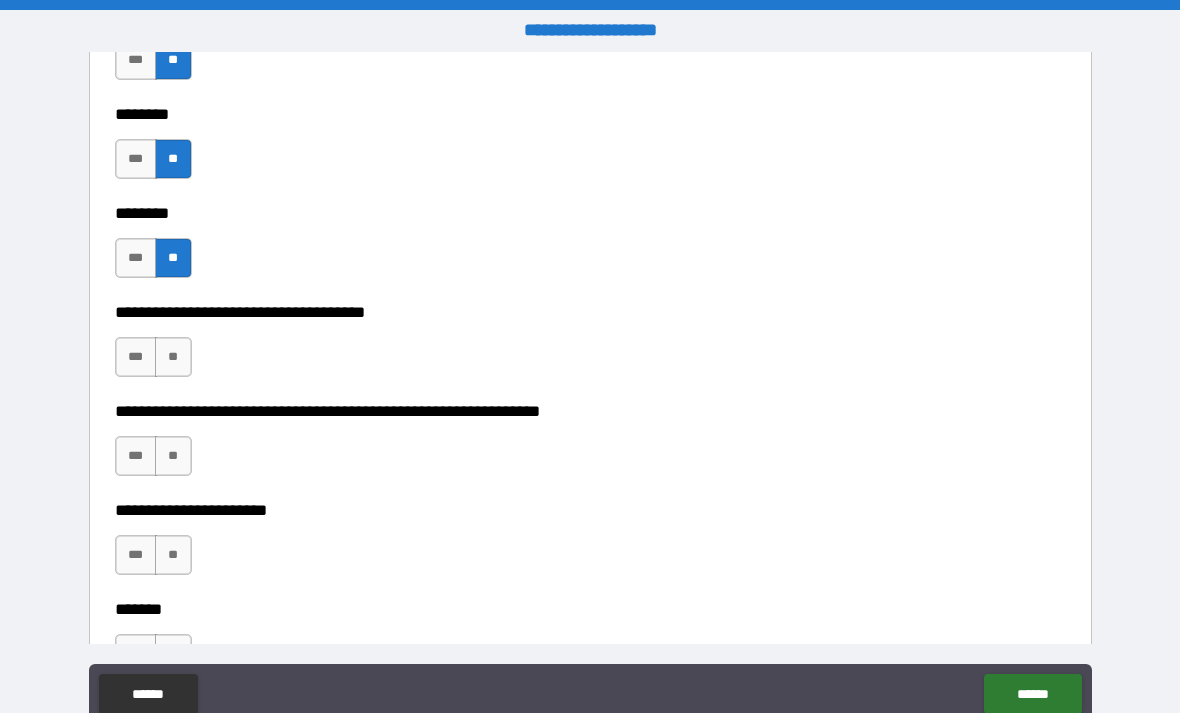 scroll, scrollTop: 8063, scrollLeft: 0, axis: vertical 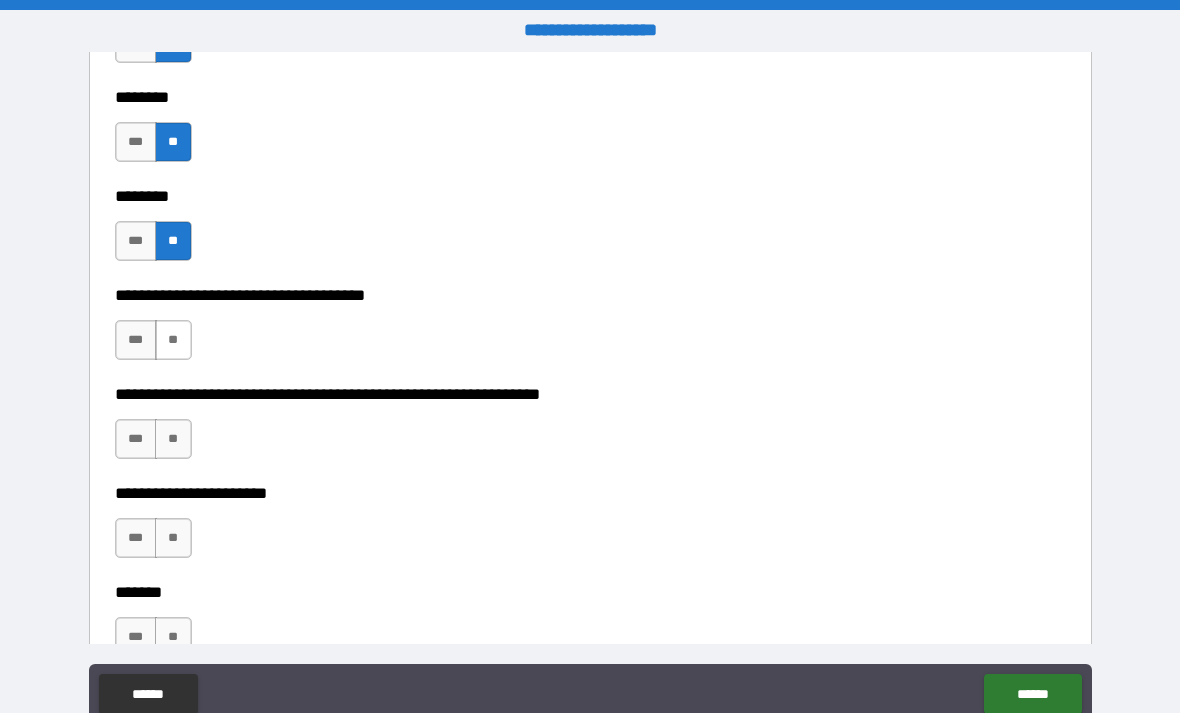 click on "**" at bounding box center (173, 340) 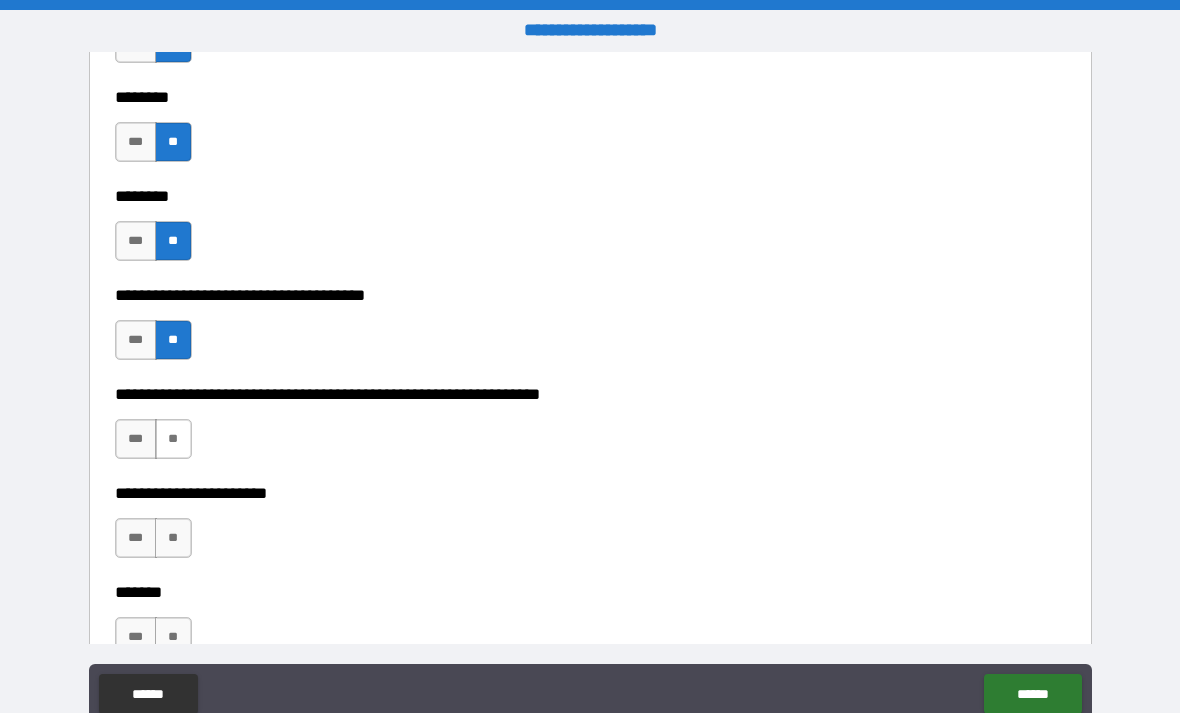 click on "**" at bounding box center [173, 439] 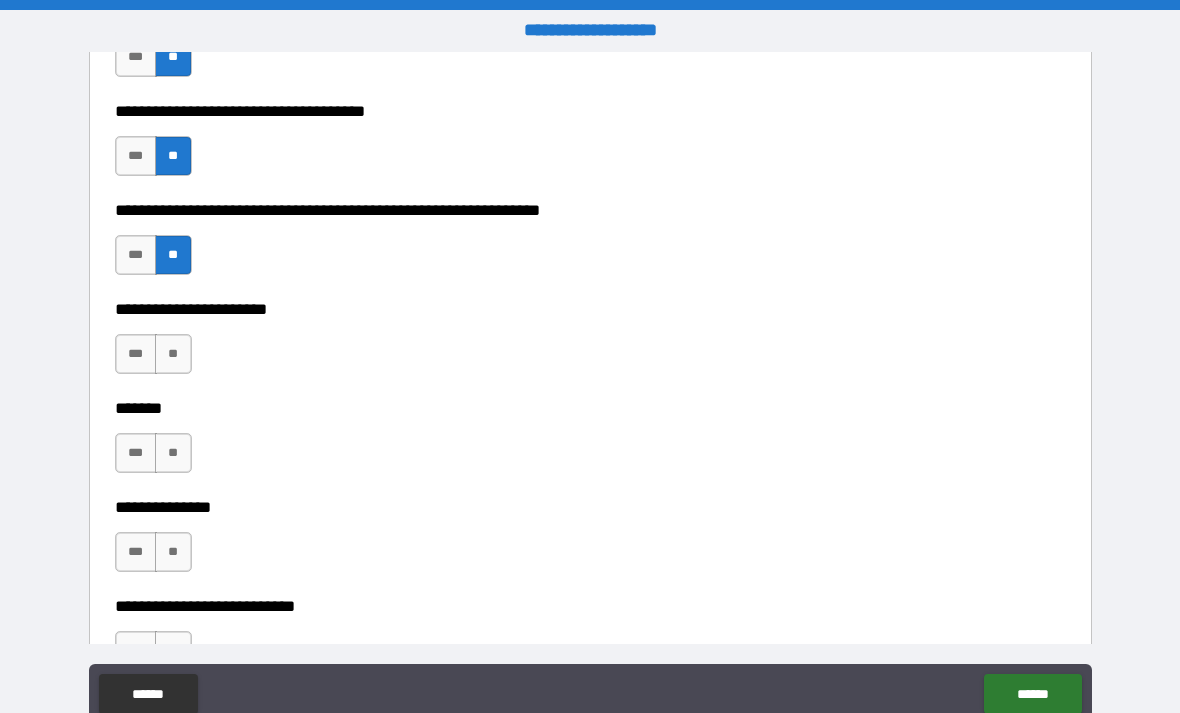 scroll, scrollTop: 8298, scrollLeft: 0, axis: vertical 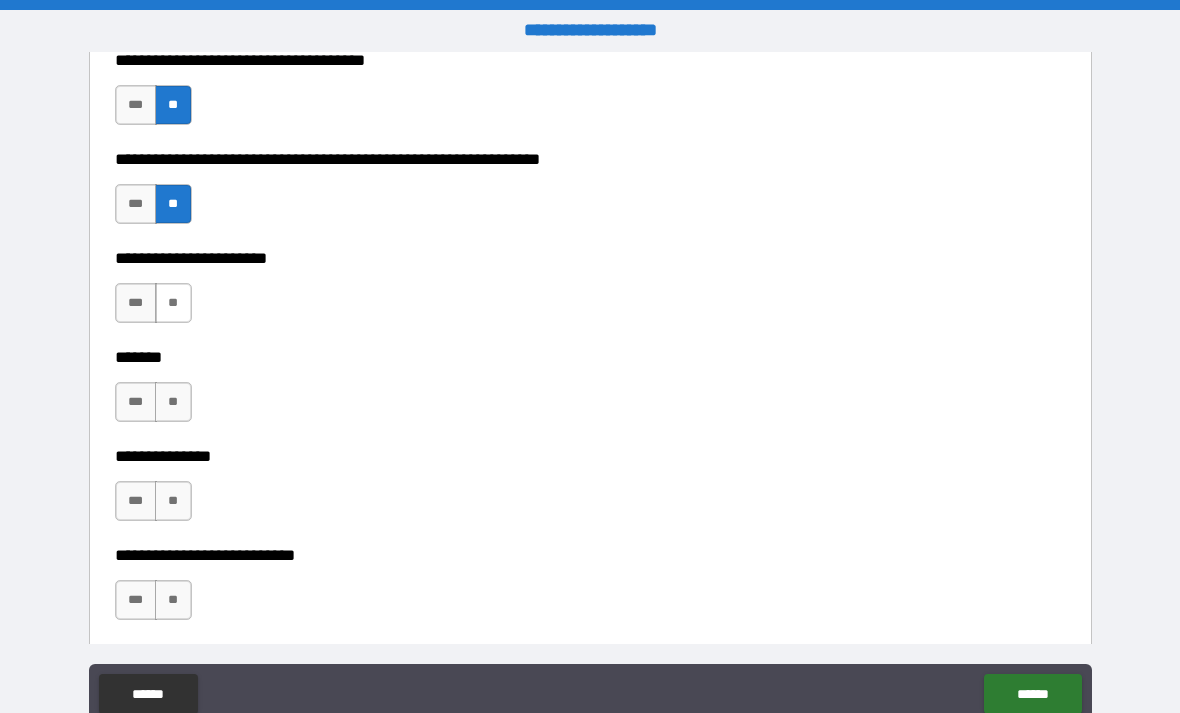 click on "**" at bounding box center [173, 303] 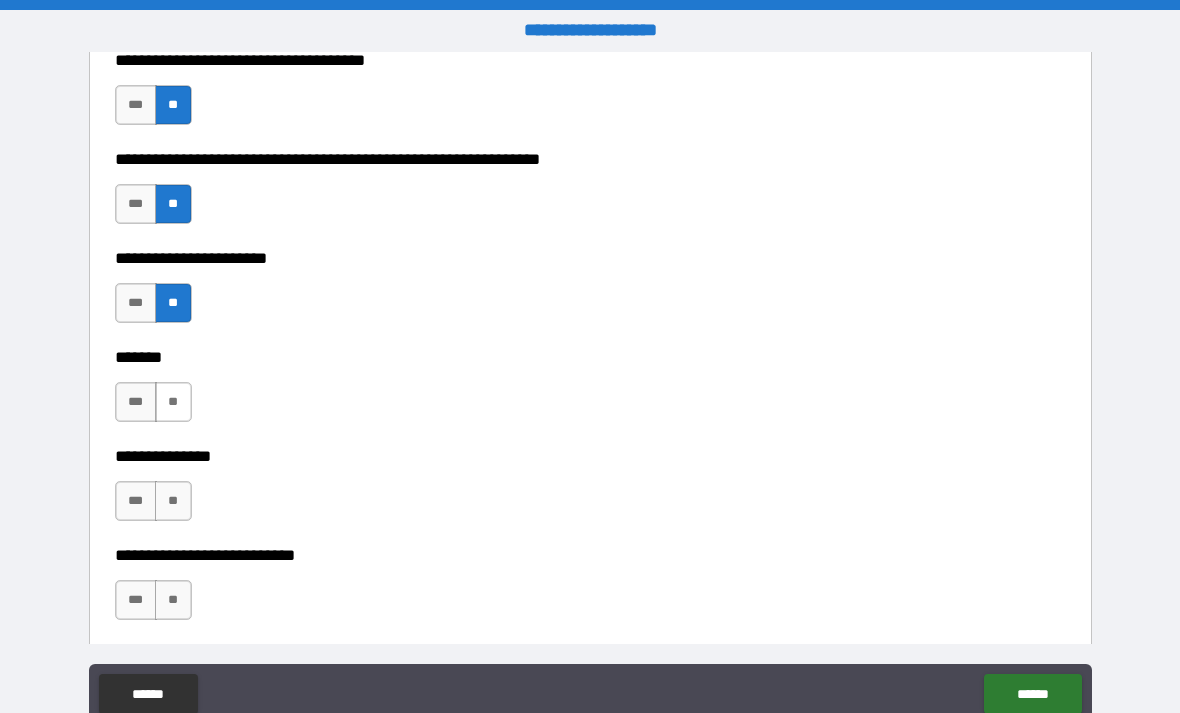 click on "**" at bounding box center (173, 402) 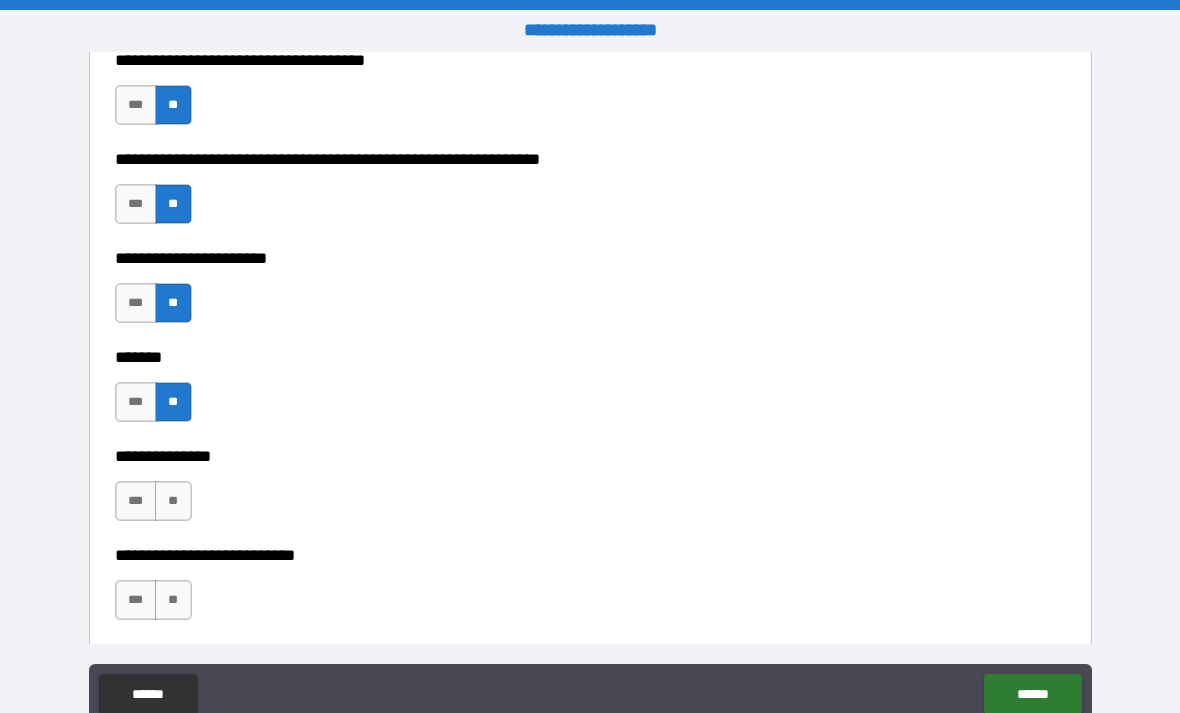 click on "**********" at bounding box center (590, 541) 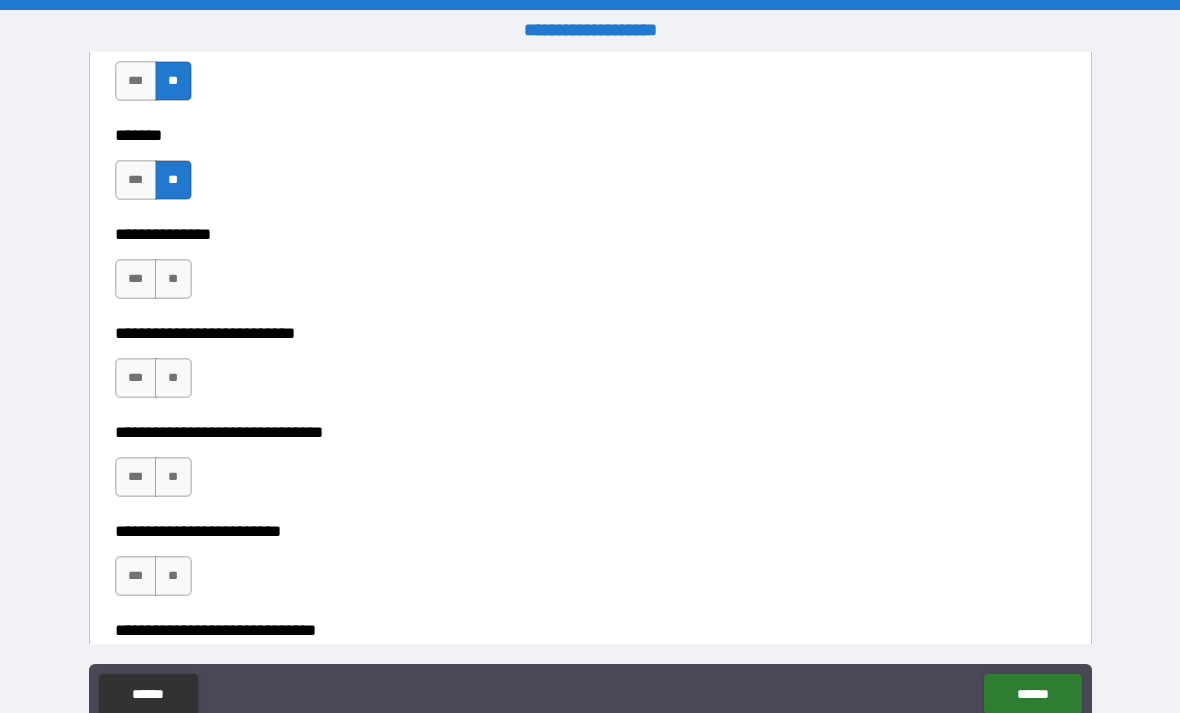 scroll, scrollTop: 8555, scrollLeft: 0, axis: vertical 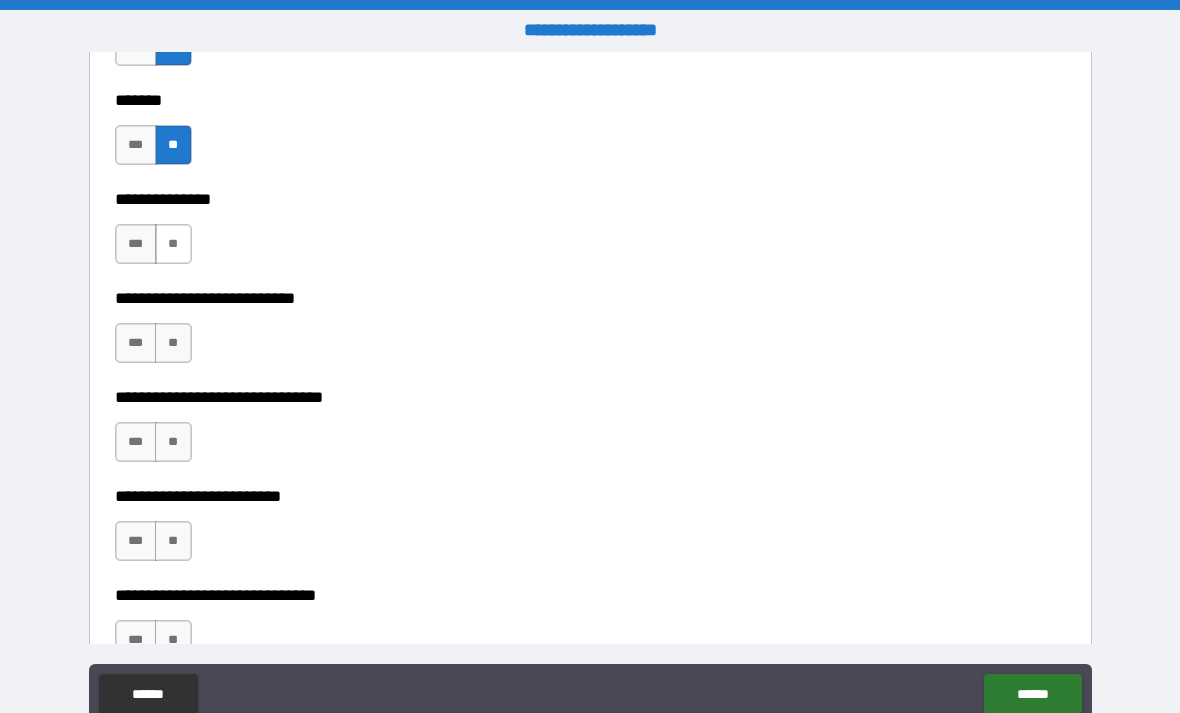 click on "**" at bounding box center (173, 244) 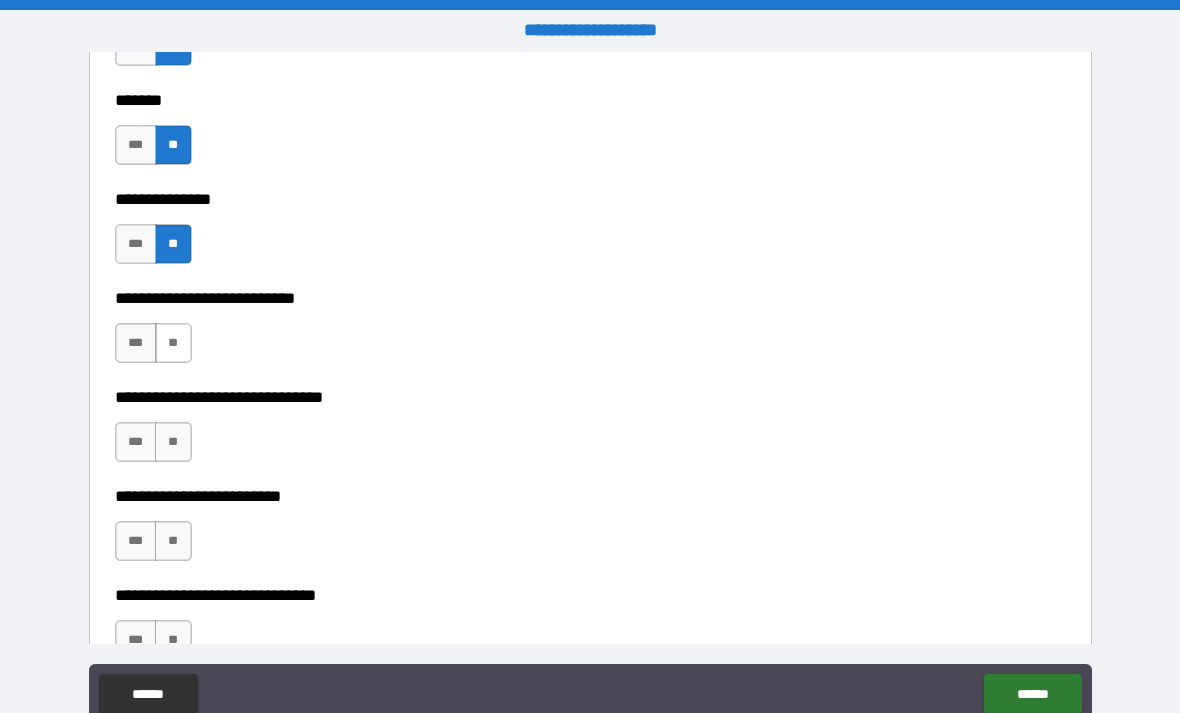 click on "**" at bounding box center [173, 343] 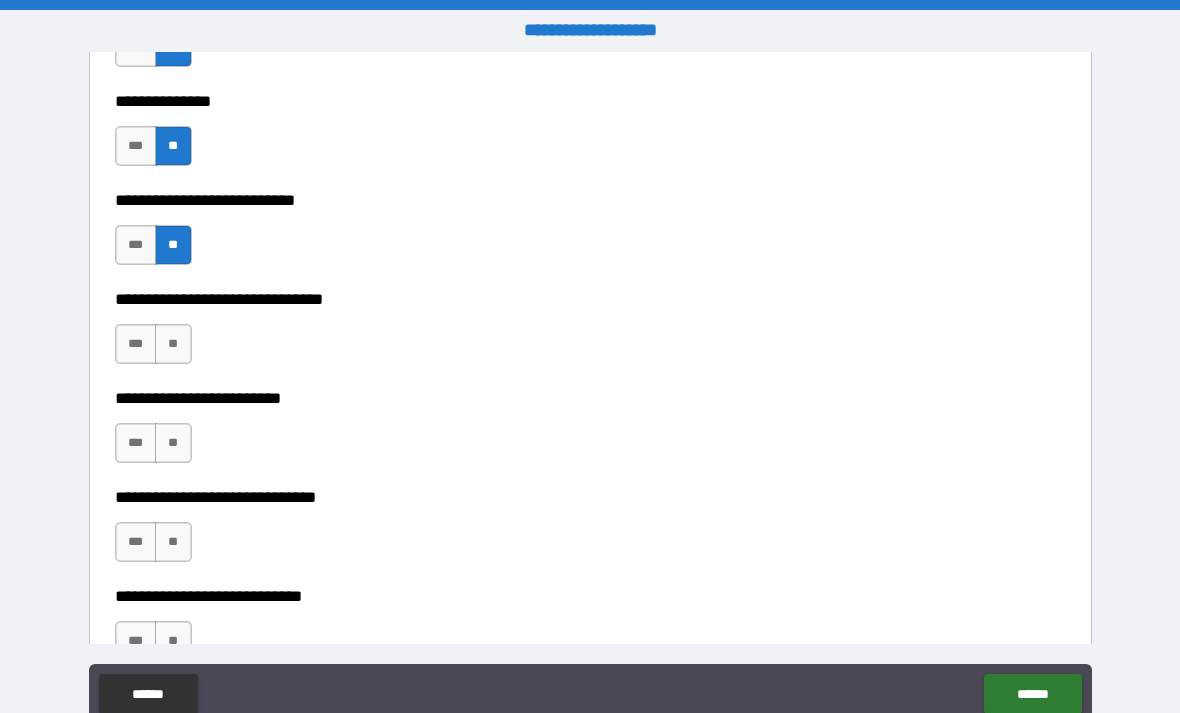 scroll, scrollTop: 8693, scrollLeft: 0, axis: vertical 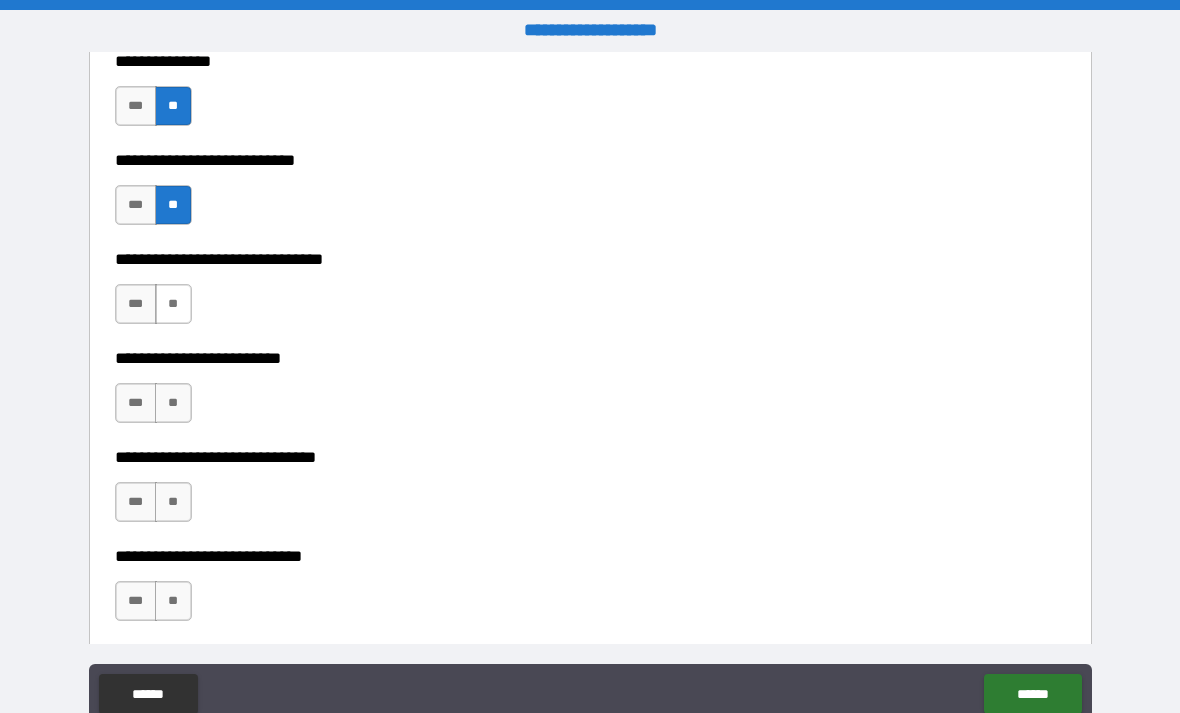 click on "**" at bounding box center (173, 304) 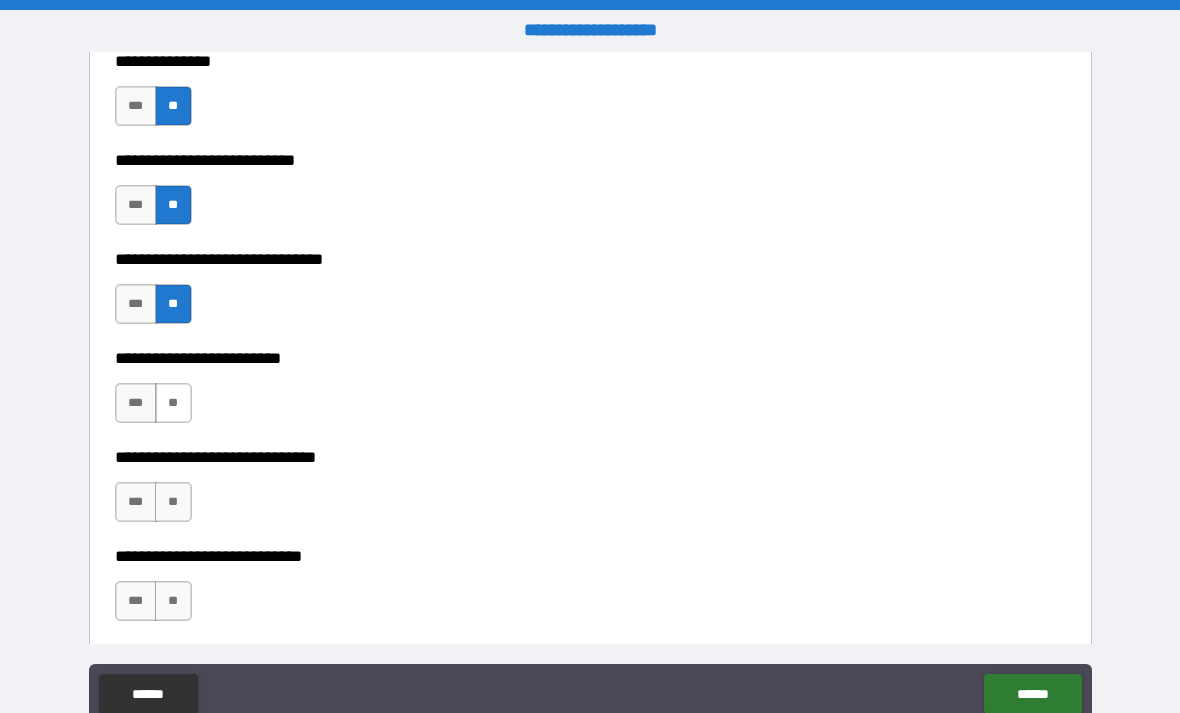 click on "**" at bounding box center [173, 403] 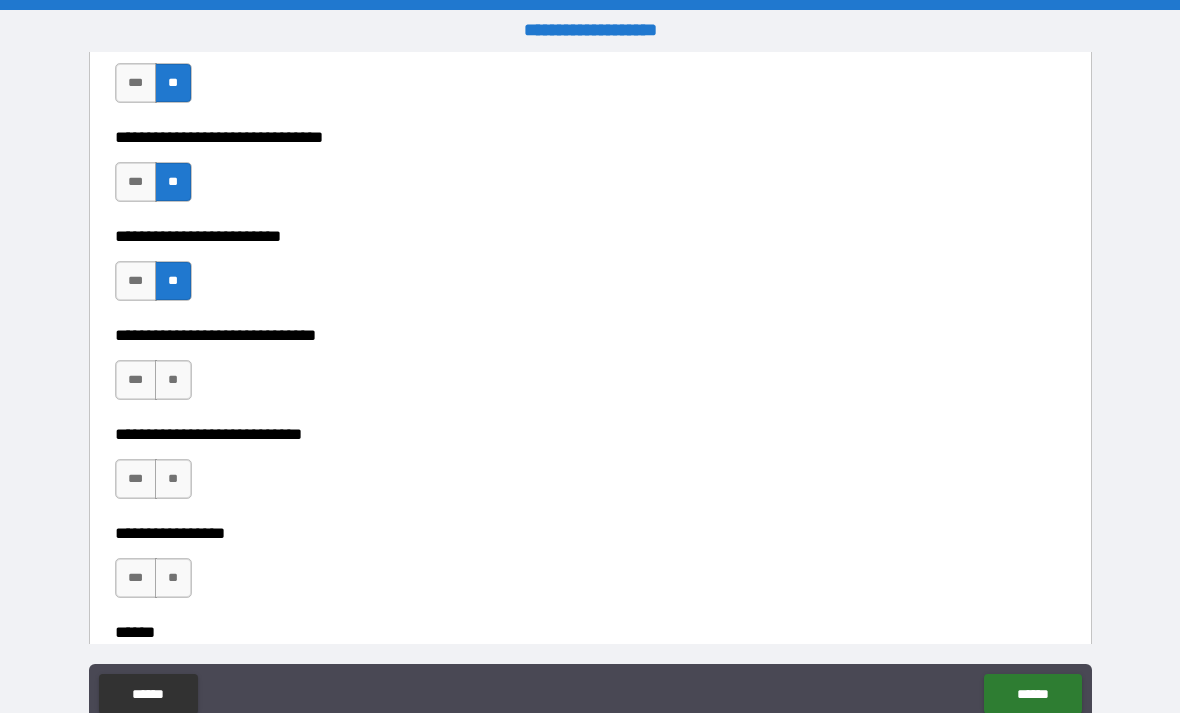 scroll, scrollTop: 8833, scrollLeft: 0, axis: vertical 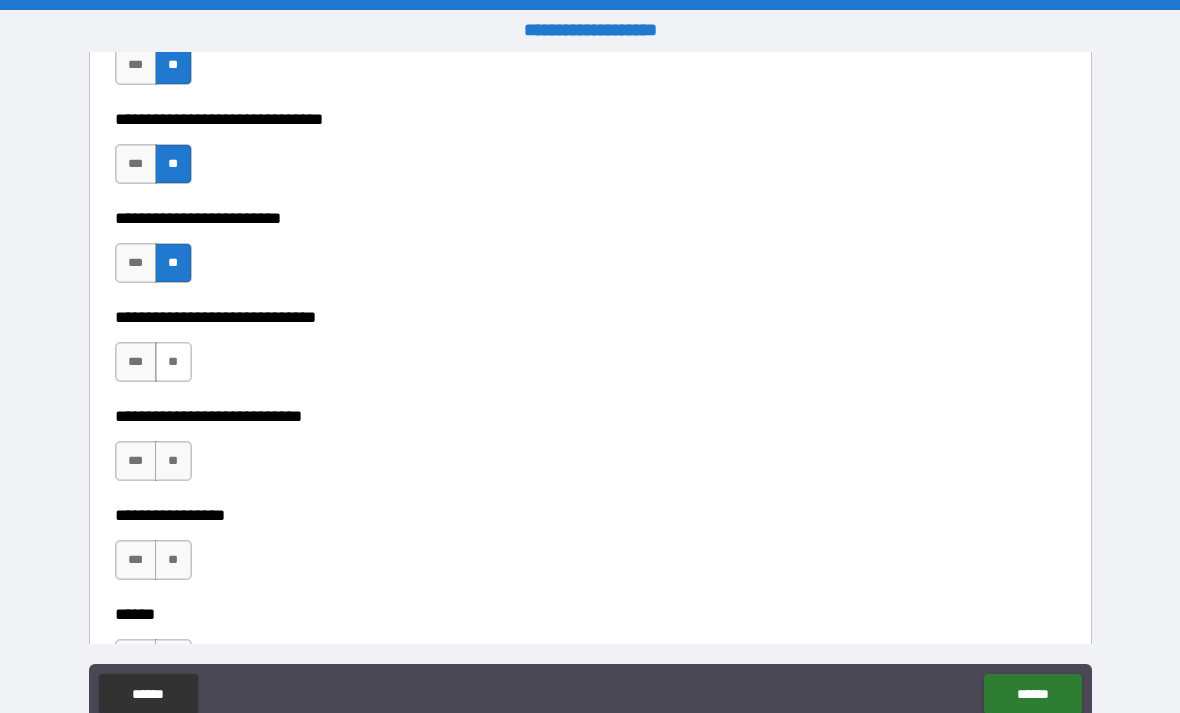 click on "**" at bounding box center (173, 362) 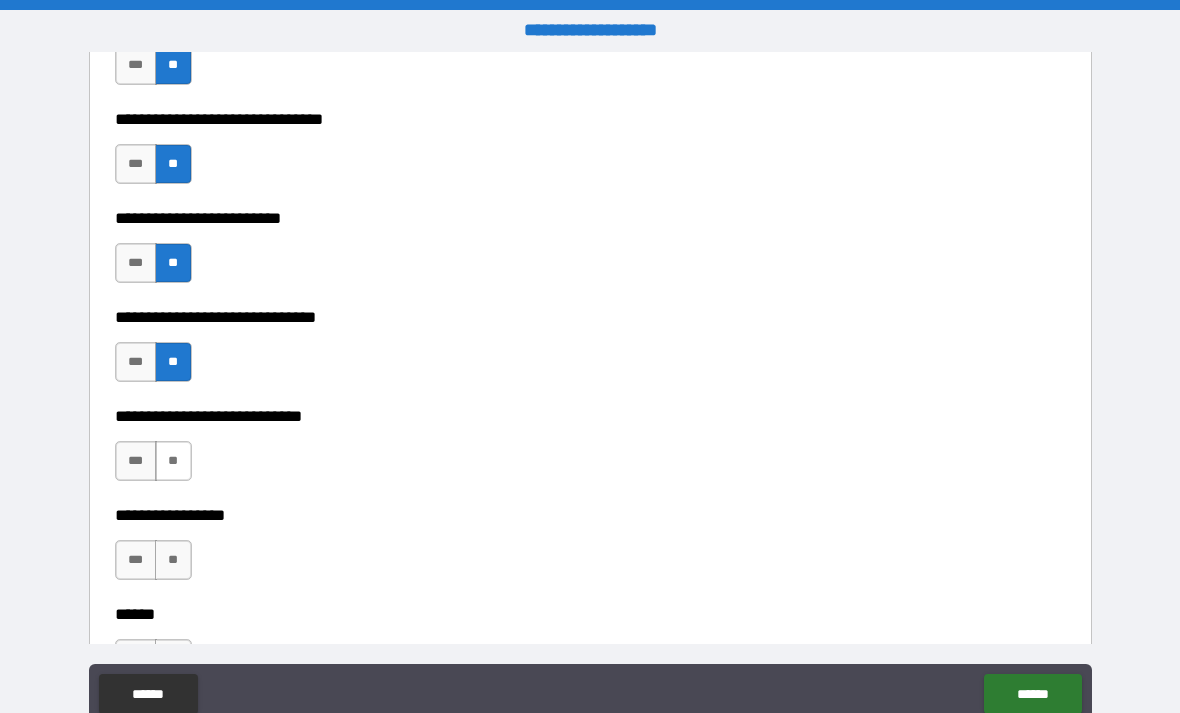 click on "**" at bounding box center (173, 461) 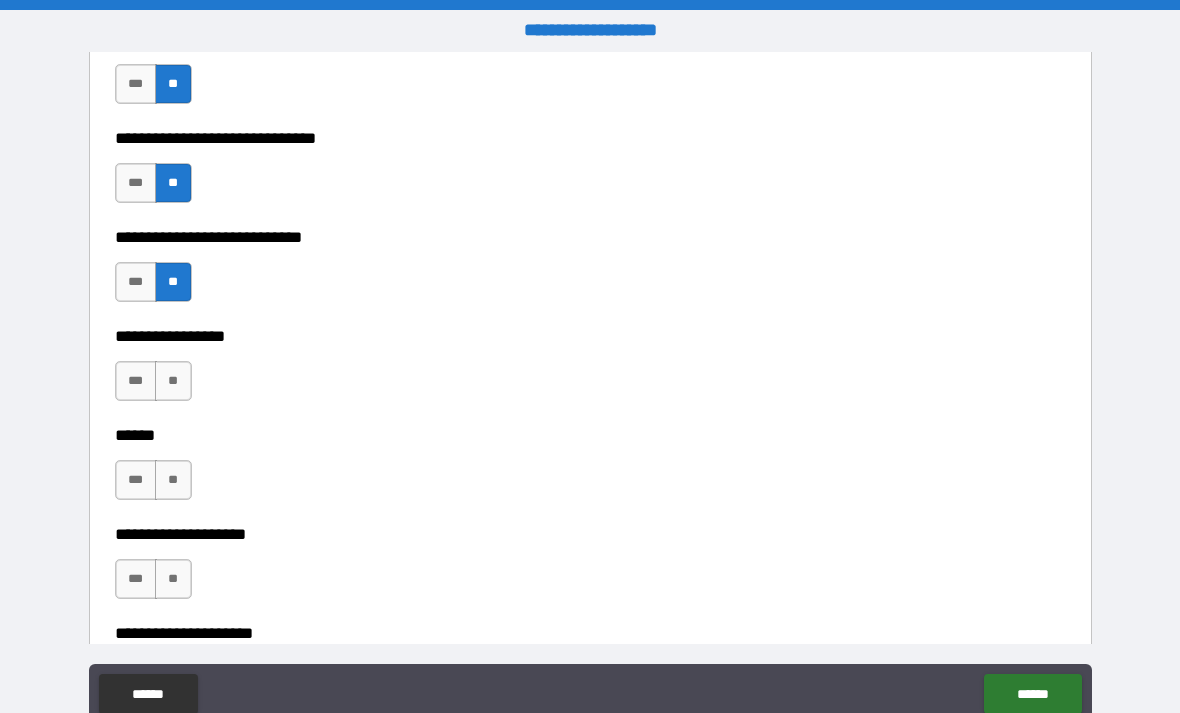 scroll, scrollTop: 9032, scrollLeft: 0, axis: vertical 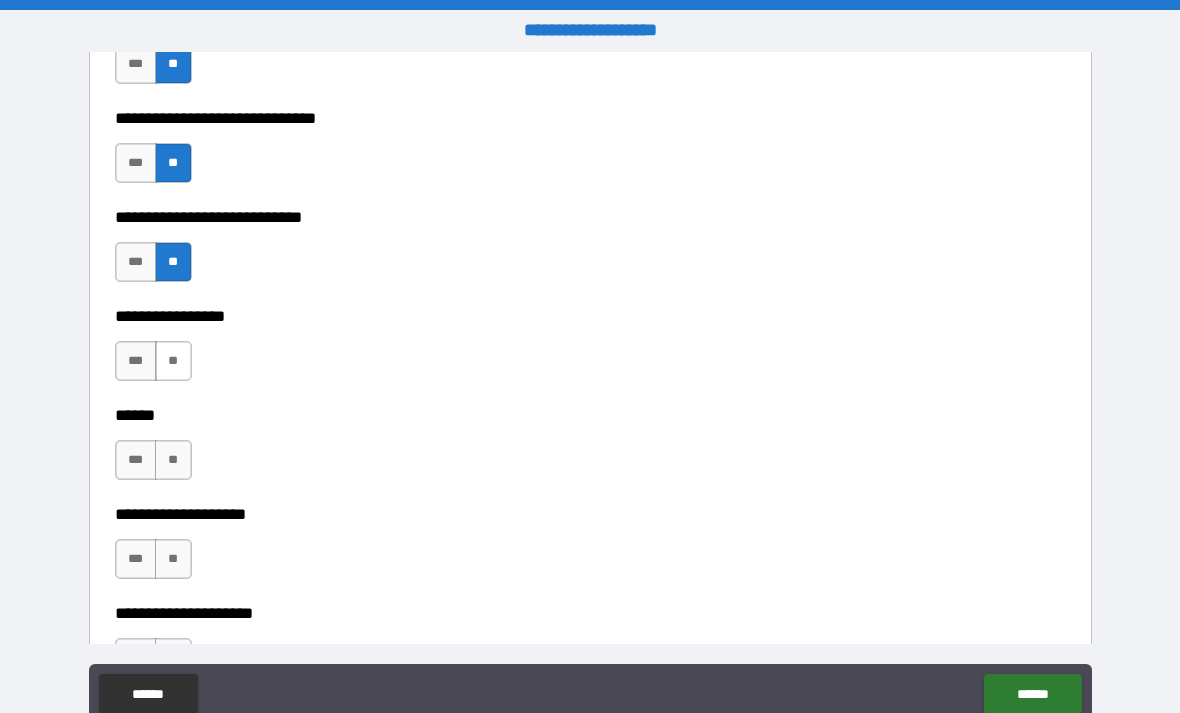 click on "**" at bounding box center (173, 361) 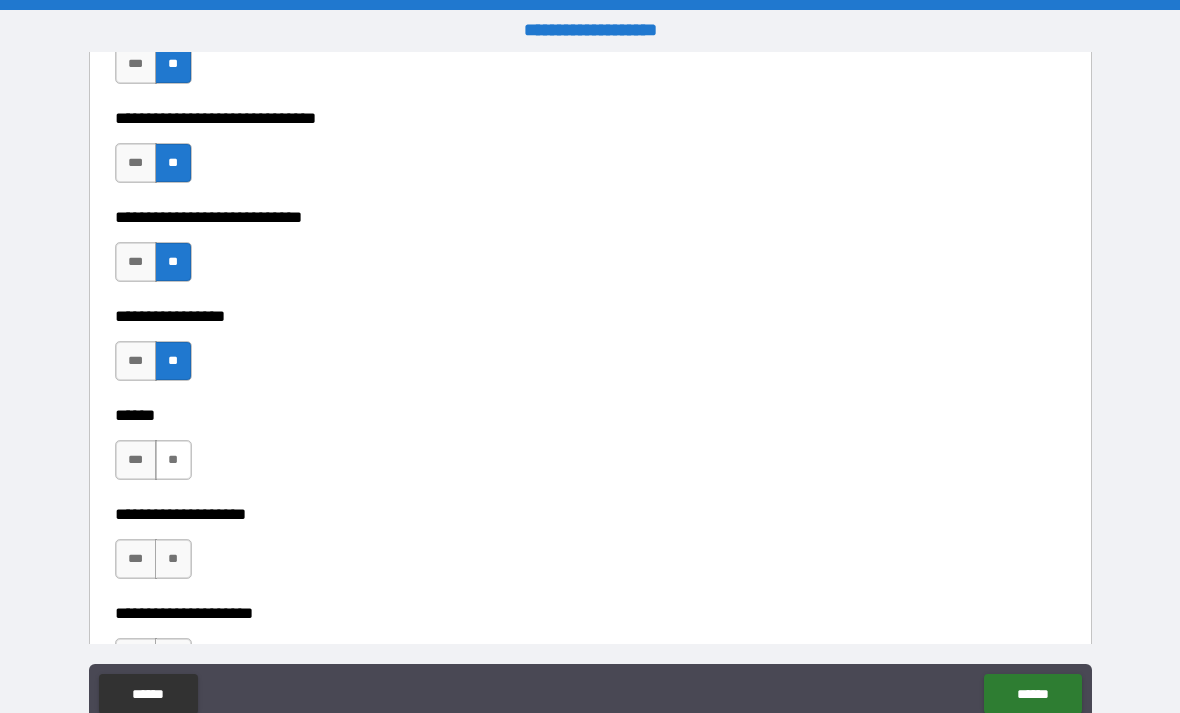click on "**" at bounding box center (173, 460) 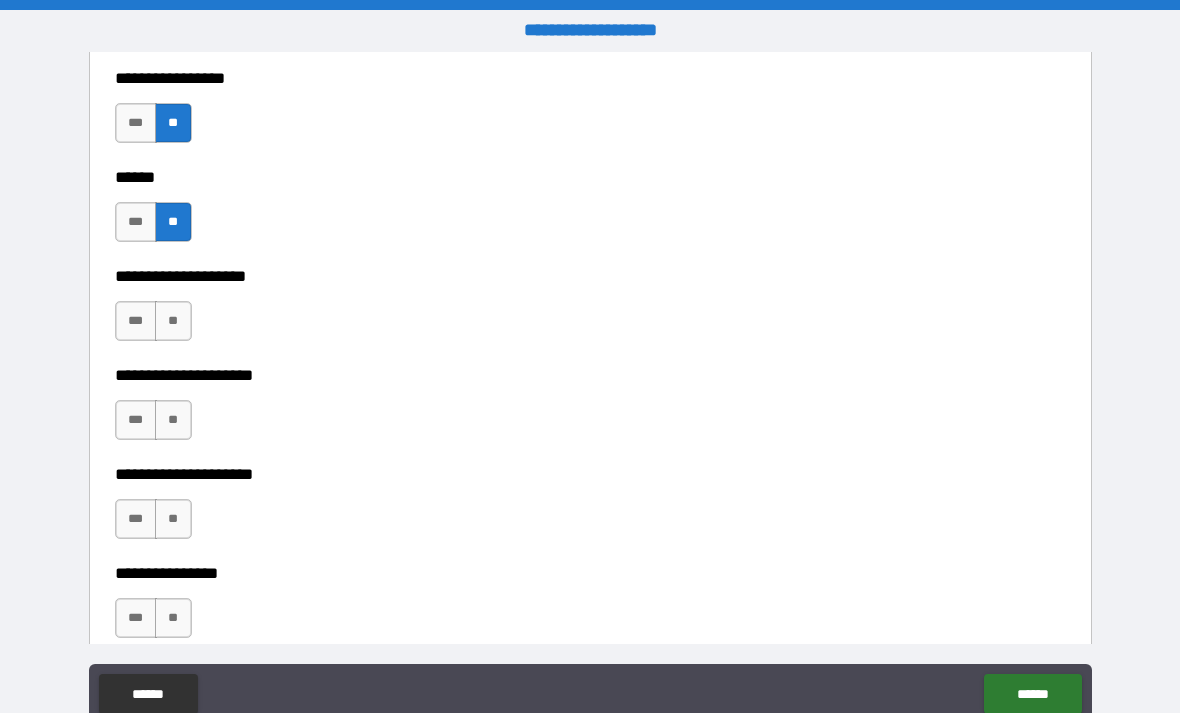 scroll, scrollTop: 9271, scrollLeft: 0, axis: vertical 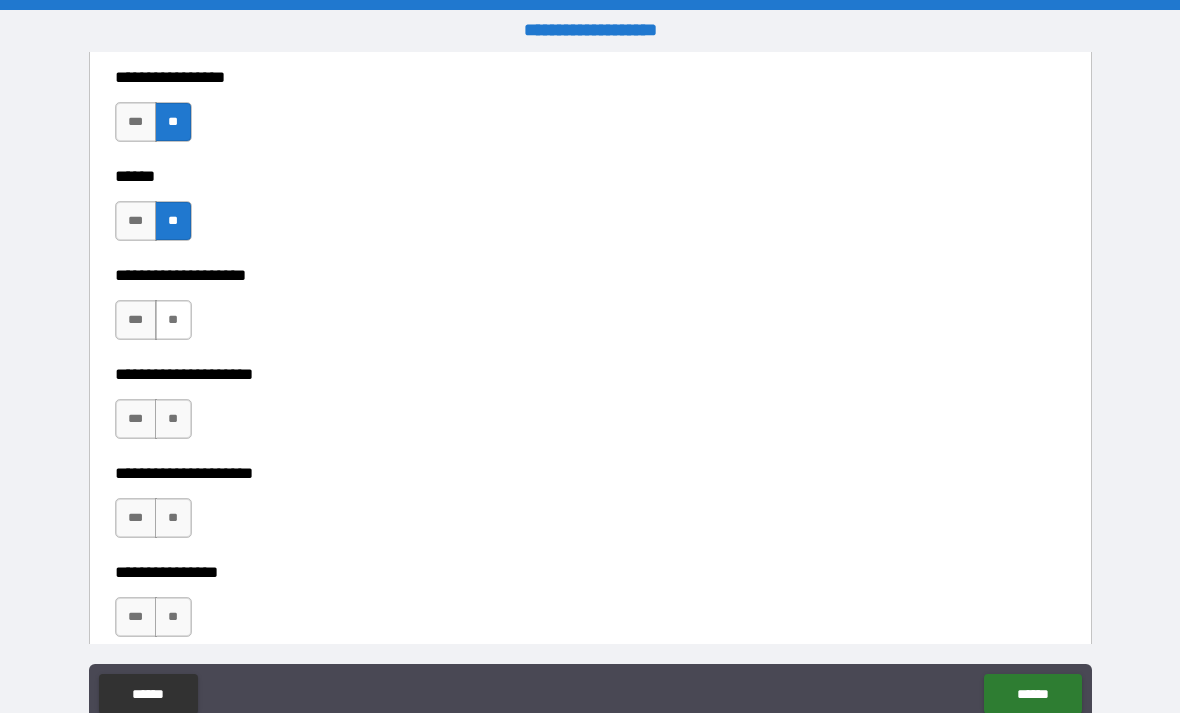 click on "**" at bounding box center [173, 320] 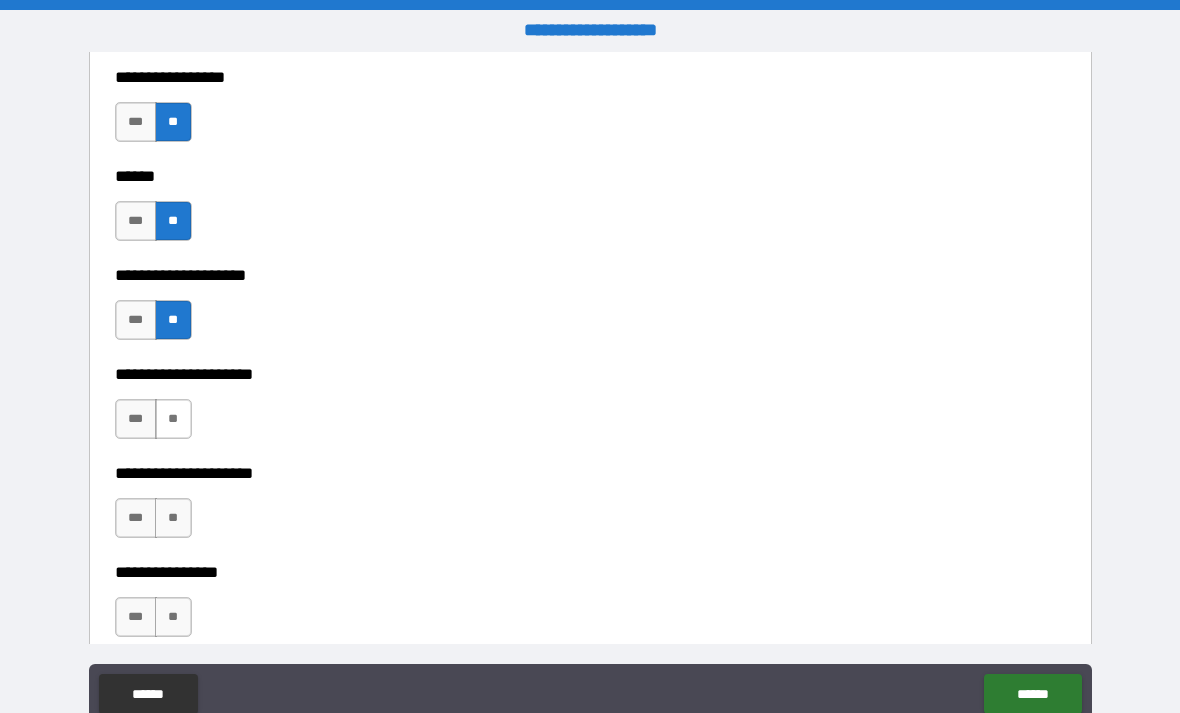 click on "**" at bounding box center (173, 419) 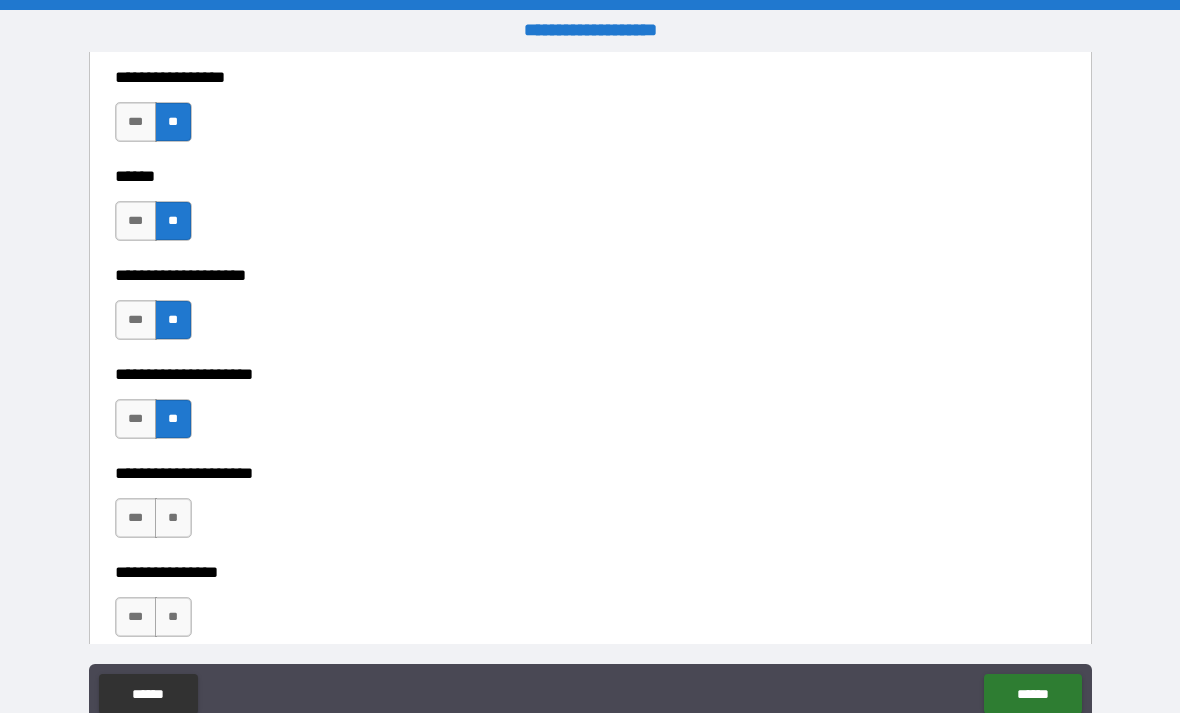 click on "**********" at bounding box center (590, 473) 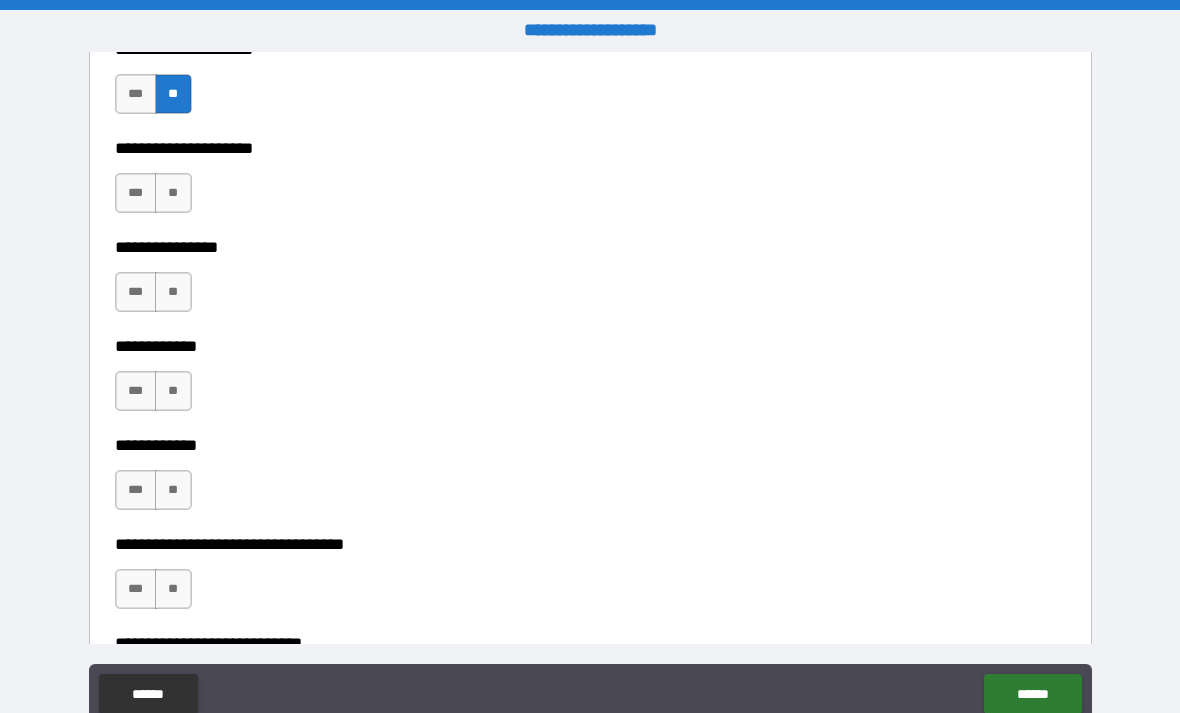scroll, scrollTop: 9596, scrollLeft: 0, axis: vertical 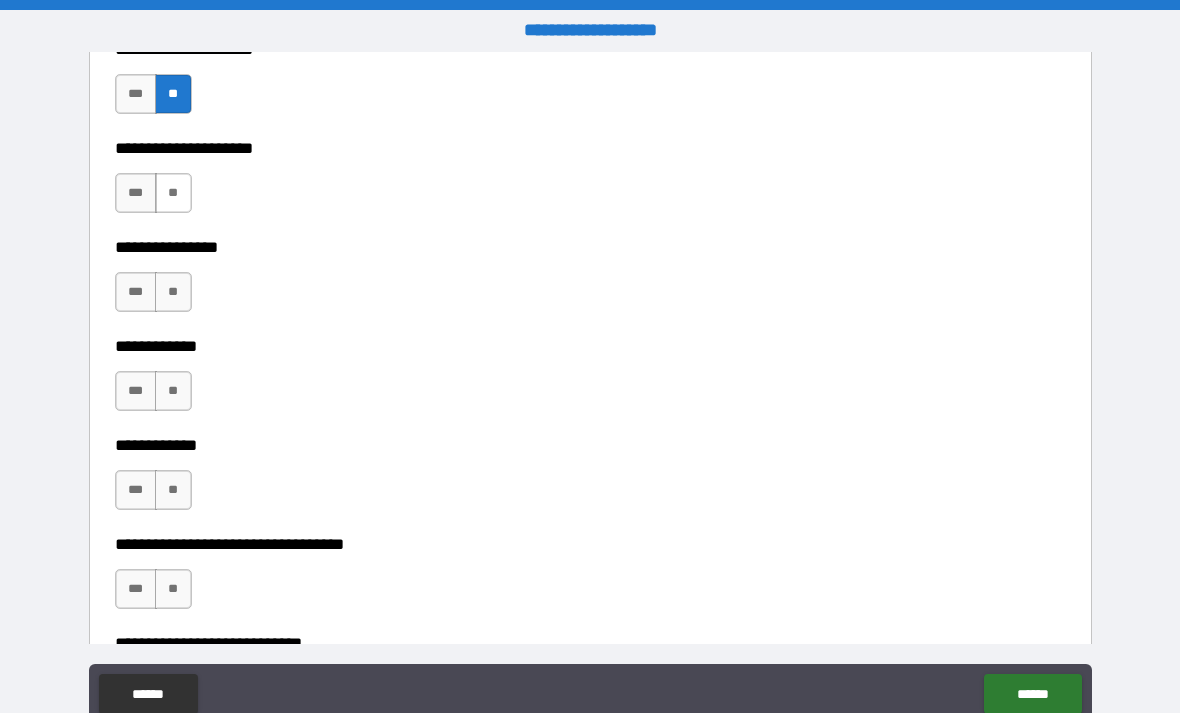 click on "**" at bounding box center [173, 193] 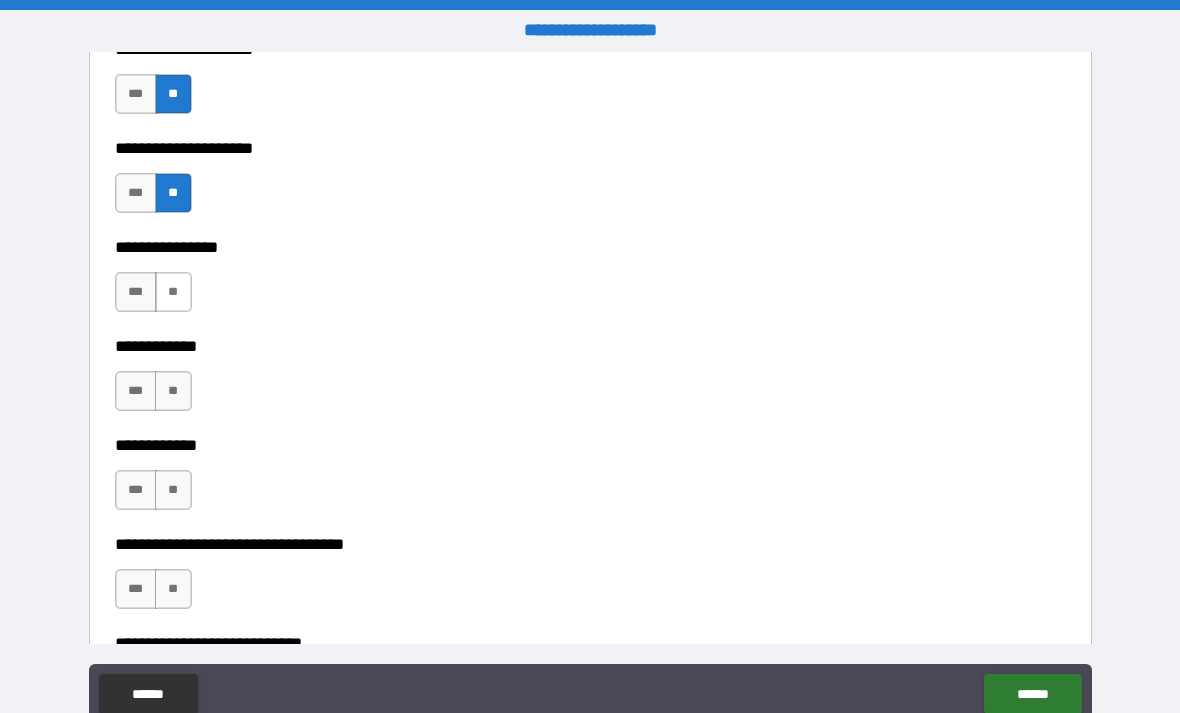 click on "**" at bounding box center [173, 292] 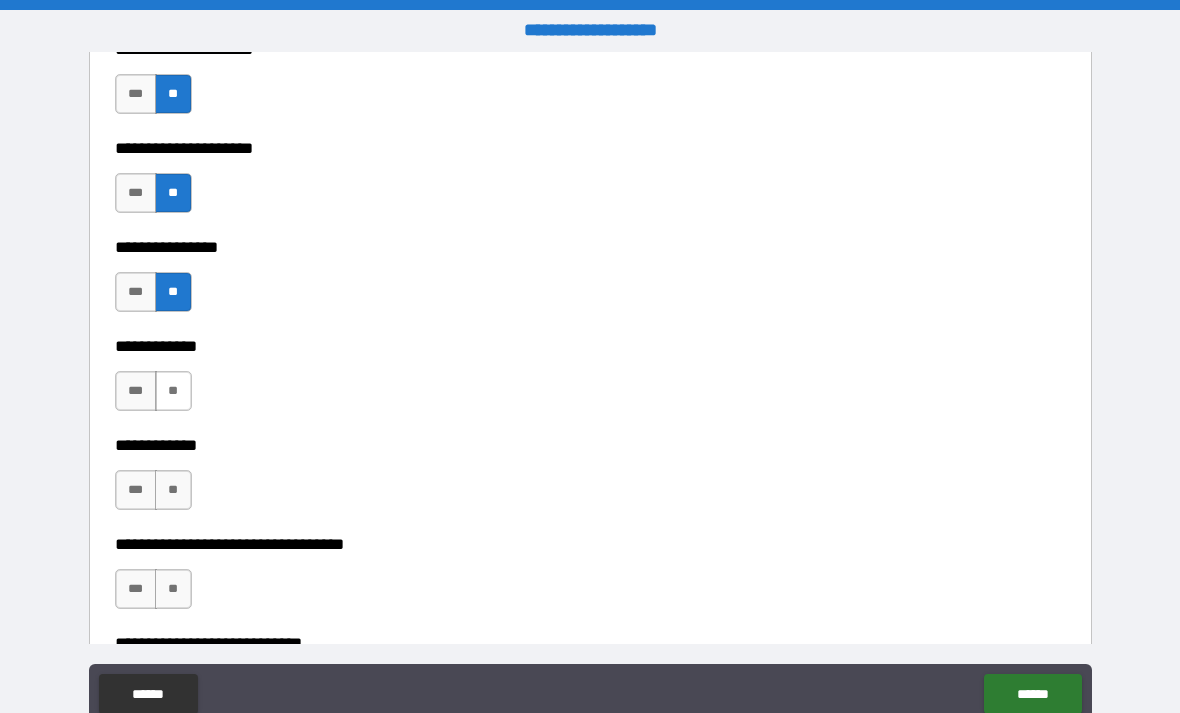 click on "**" at bounding box center [173, 391] 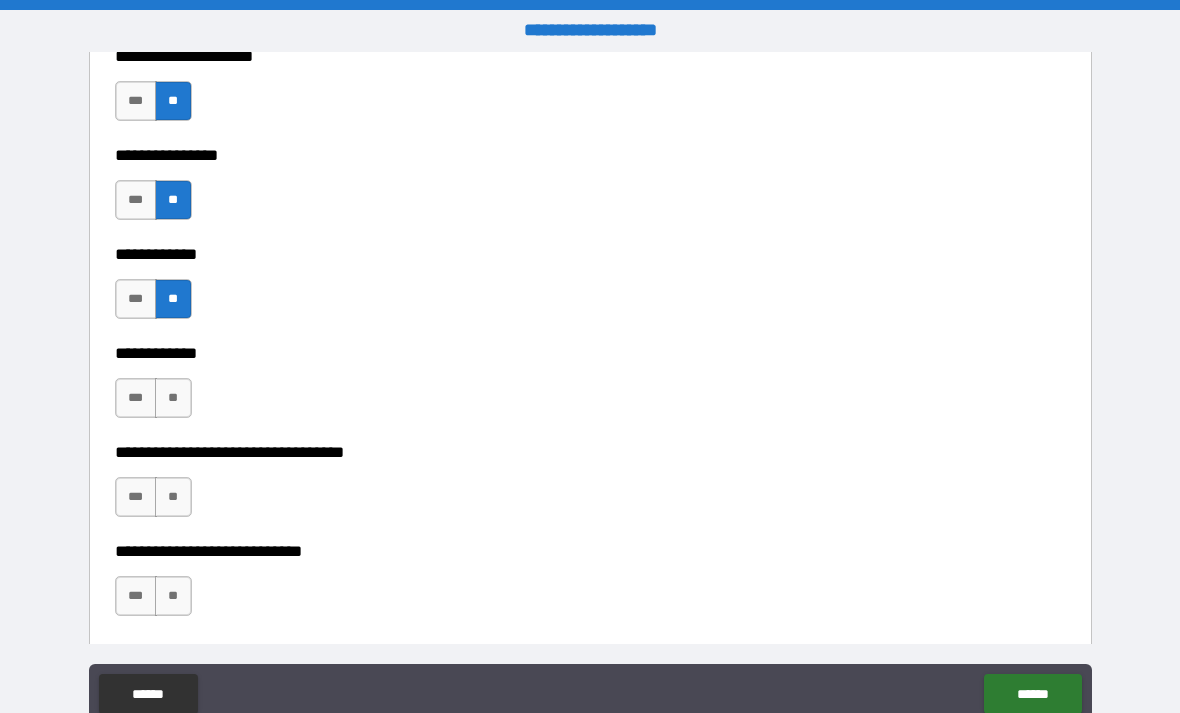 scroll, scrollTop: 9709, scrollLeft: 0, axis: vertical 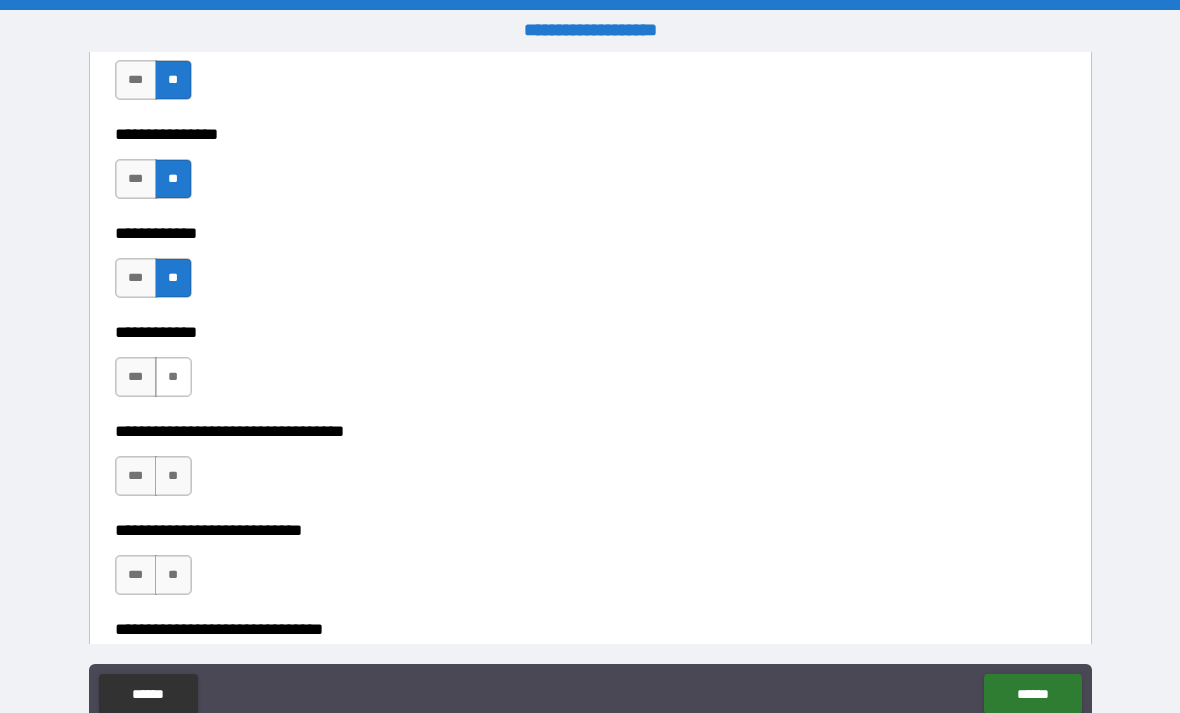click on "**" at bounding box center (173, 377) 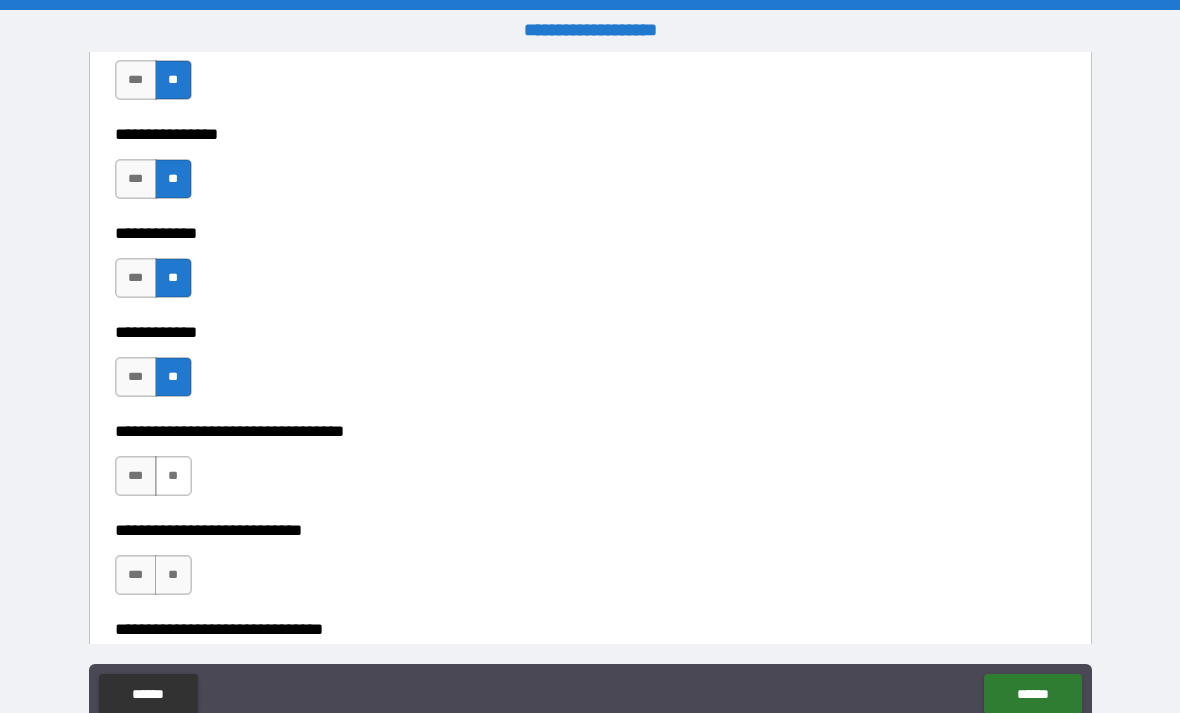 click on "**" at bounding box center [173, 476] 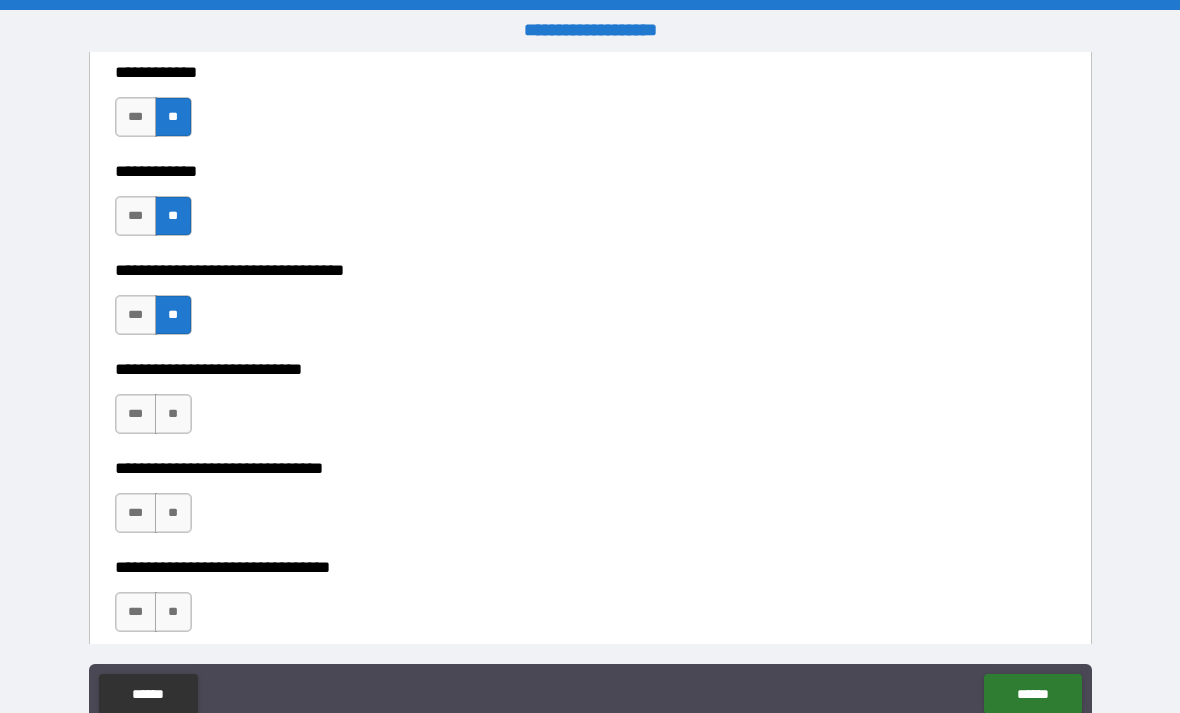 scroll, scrollTop: 9889, scrollLeft: 0, axis: vertical 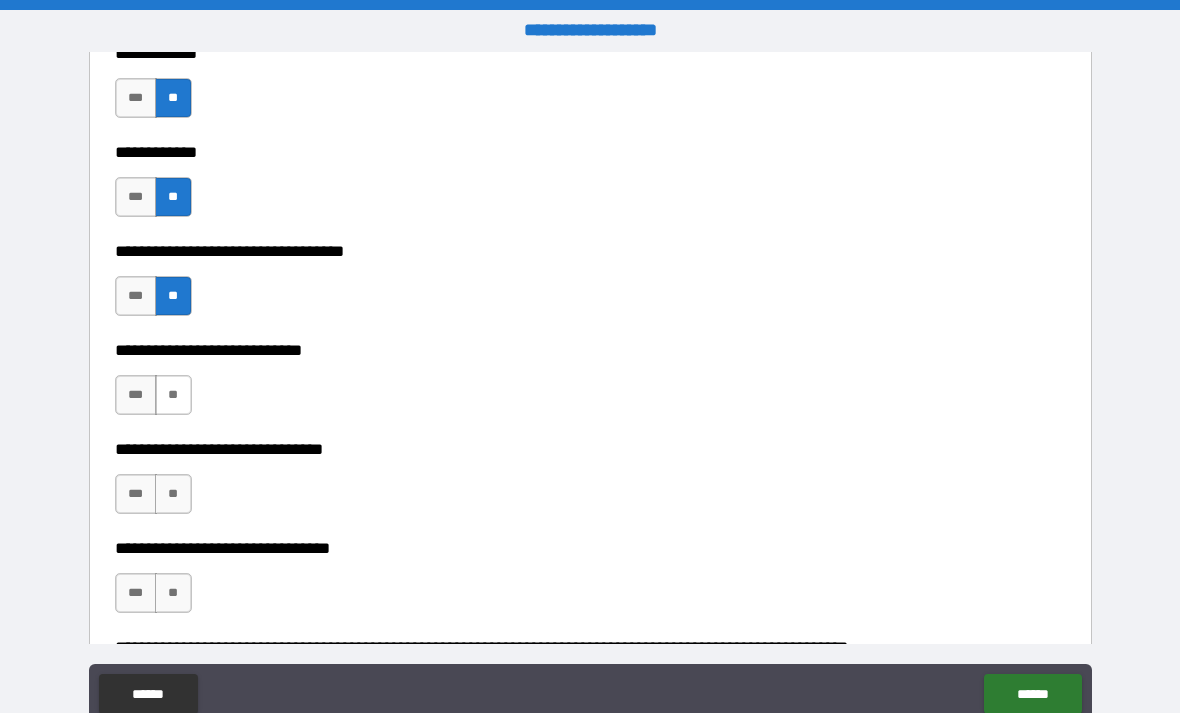 click on "**" at bounding box center (173, 395) 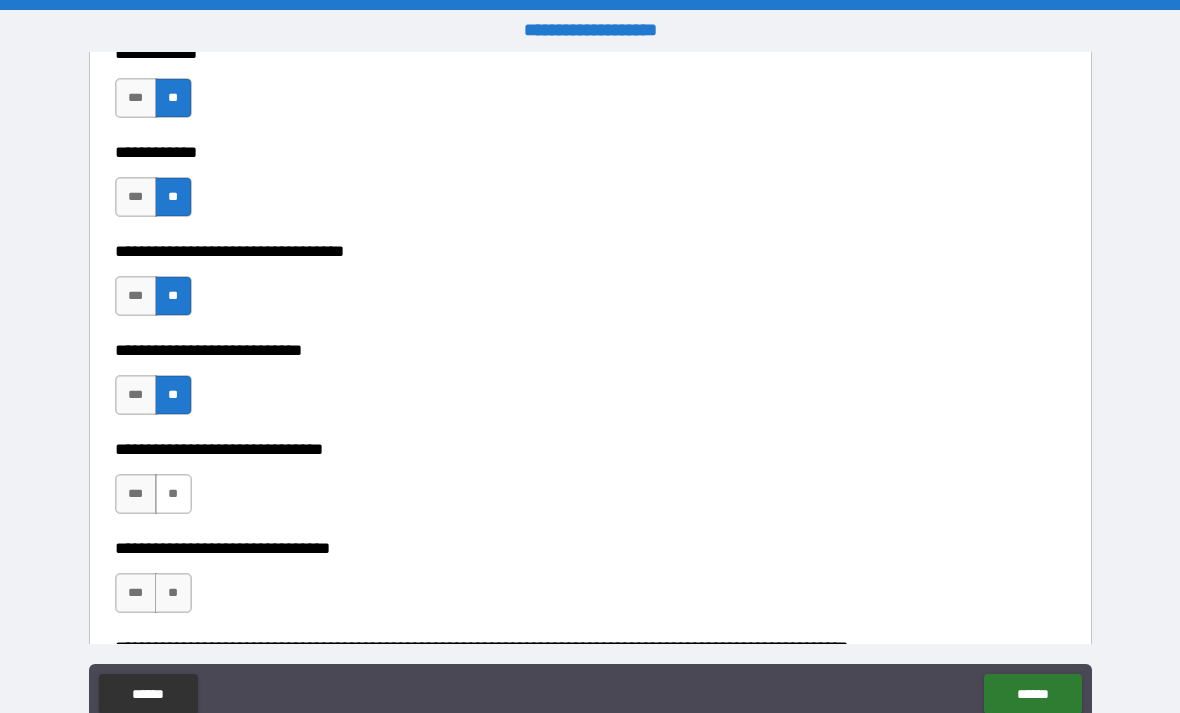 click on "**" at bounding box center (173, 494) 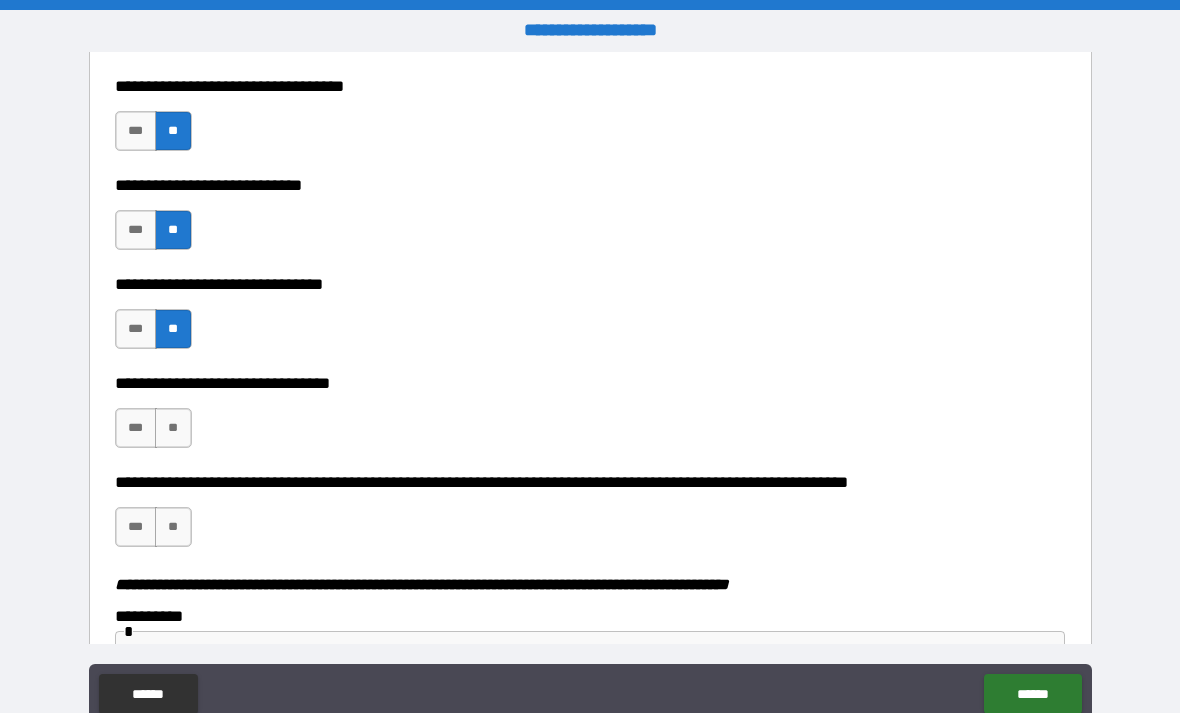 scroll, scrollTop: 10061, scrollLeft: 0, axis: vertical 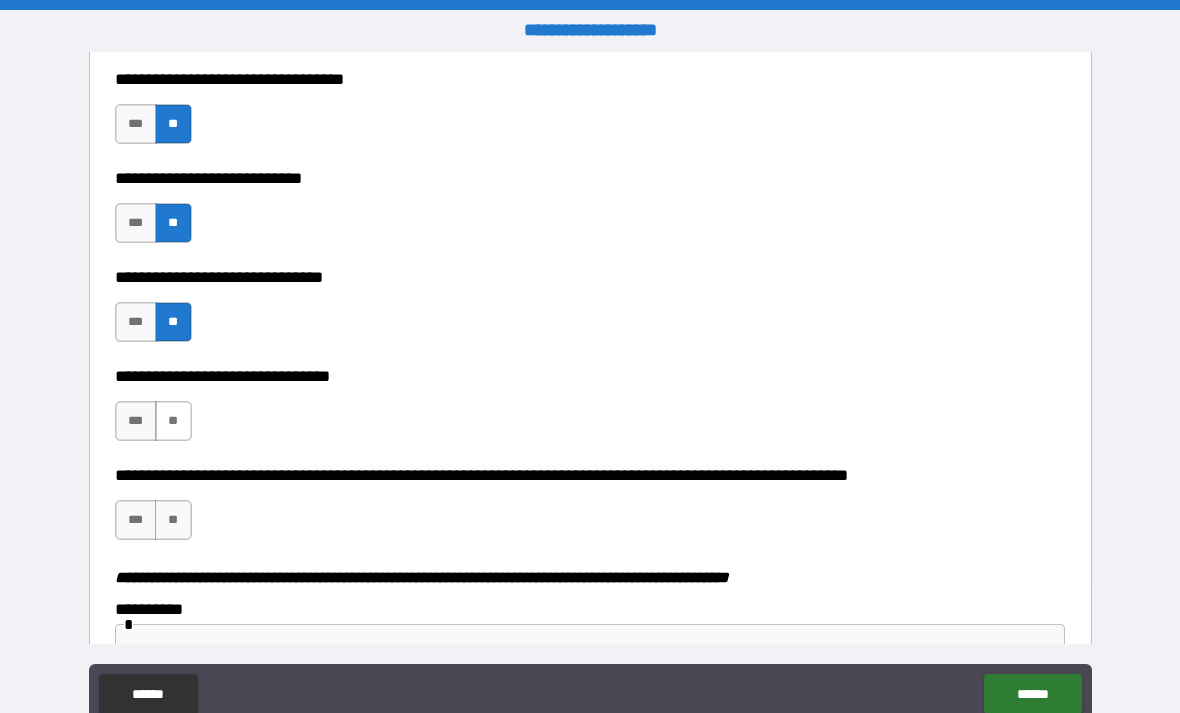 click on "**" at bounding box center [173, 421] 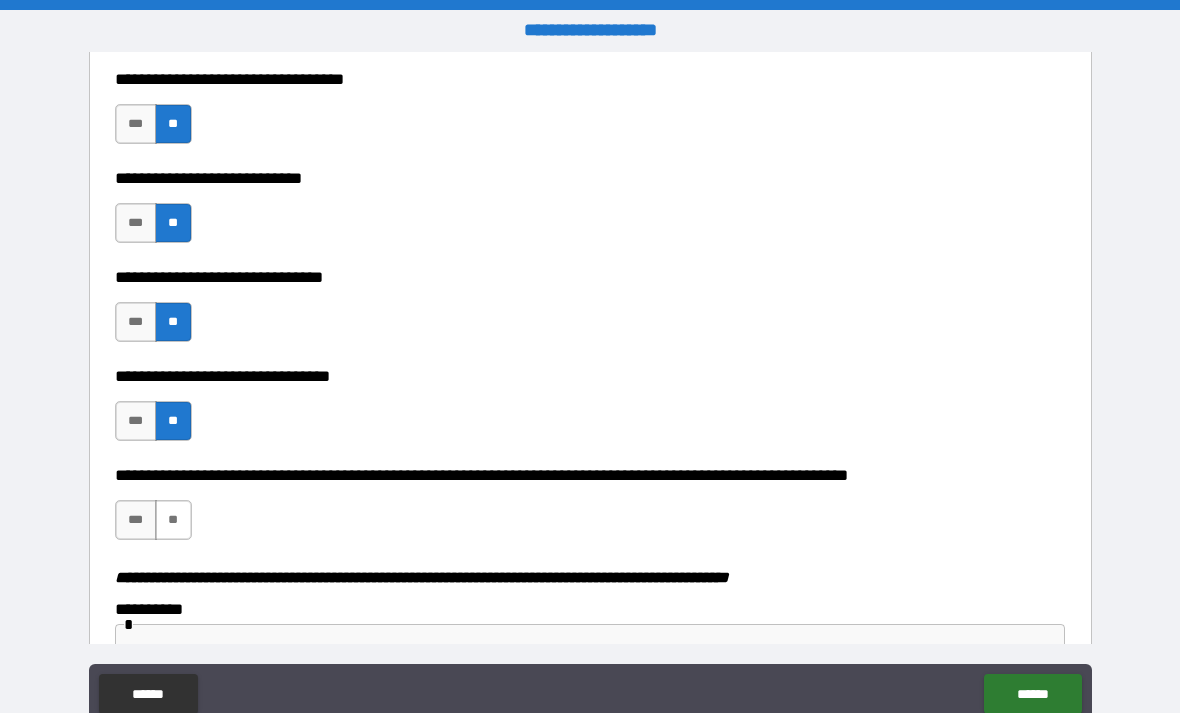 click on "**" at bounding box center [173, 520] 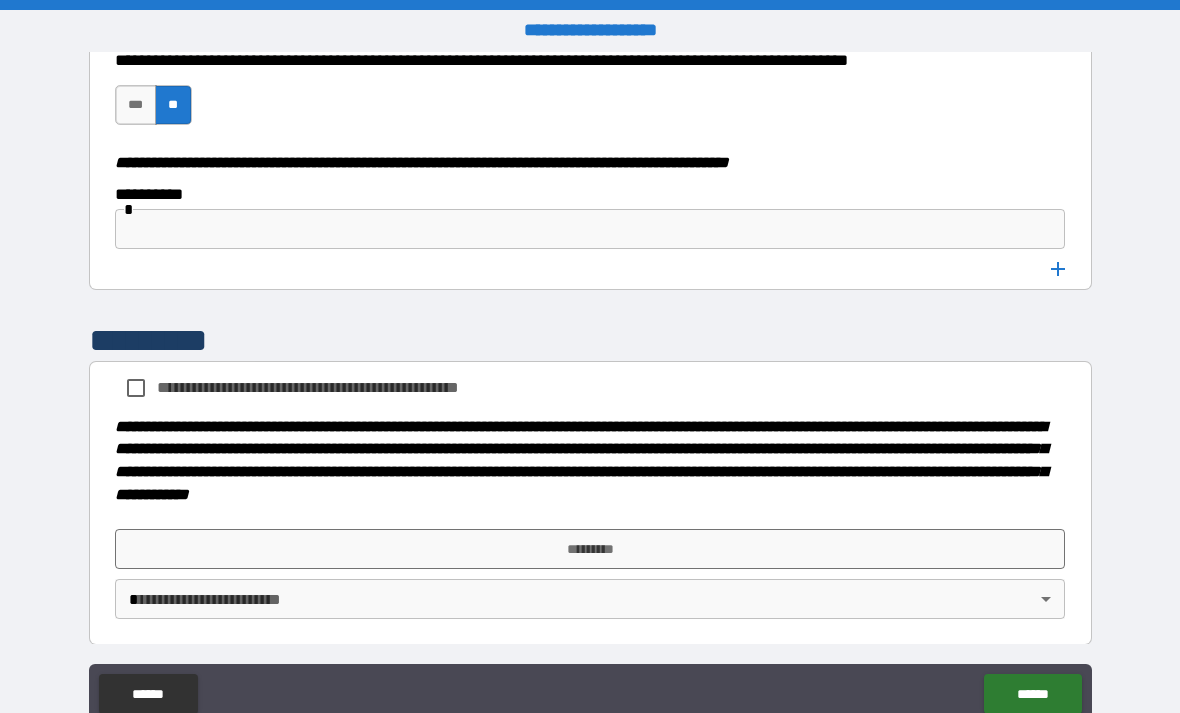 scroll, scrollTop: 10473, scrollLeft: 0, axis: vertical 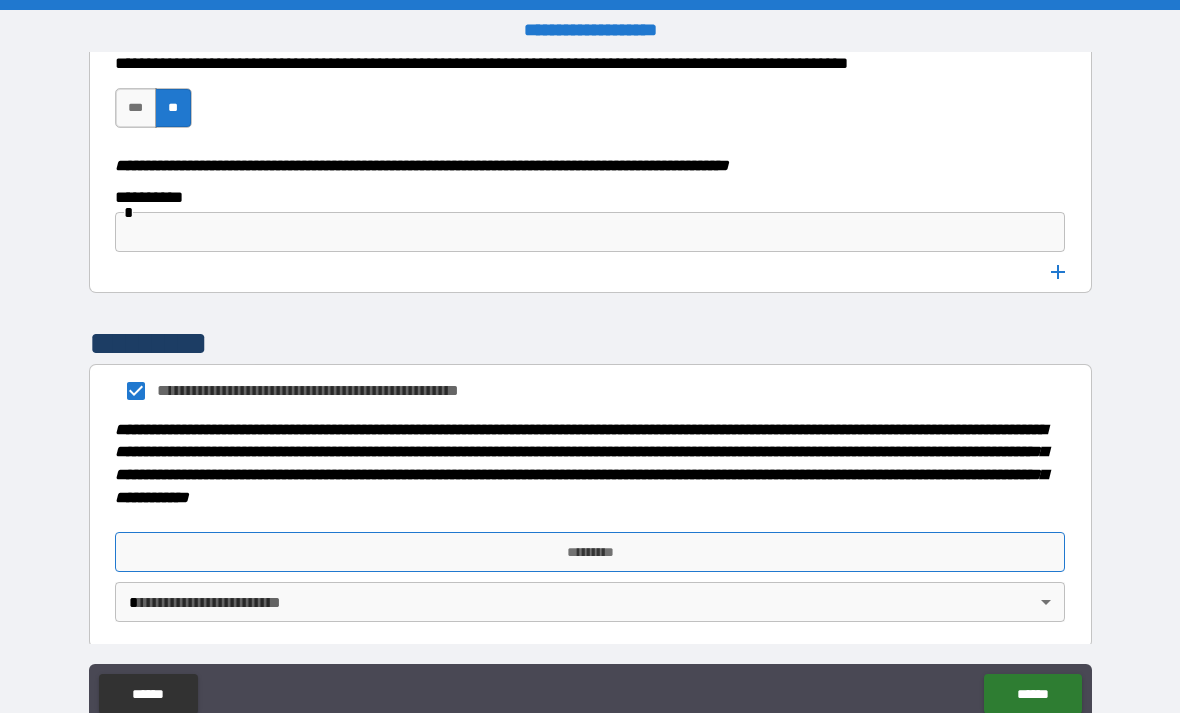 click on "*********" at bounding box center (590, 552) 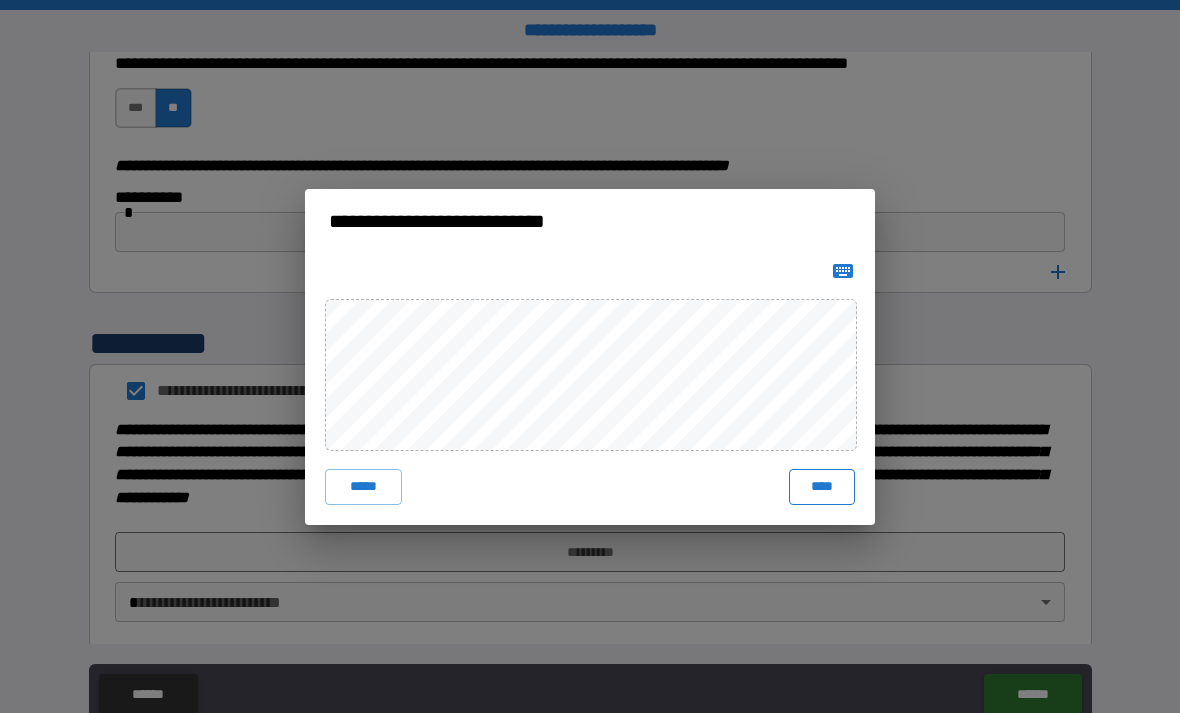 click on "****" at bounding box center [822, 487] 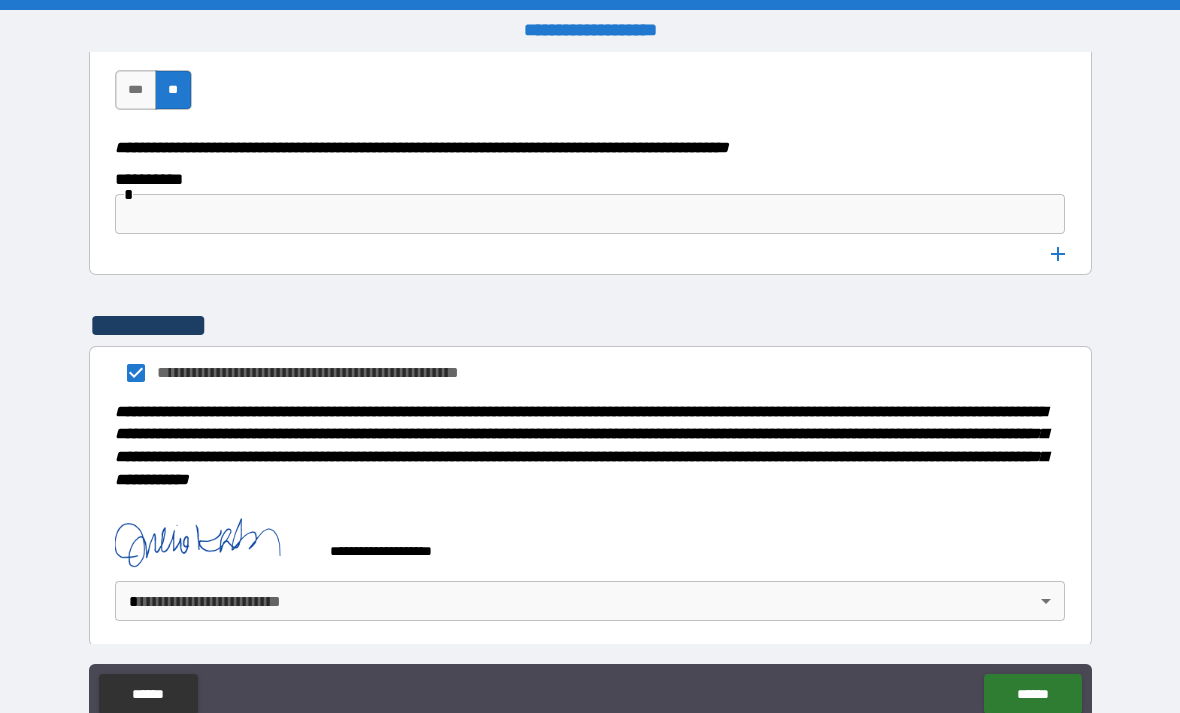 scroll, scrollTop: 10490, scrollLeft: 0, axis: vertical 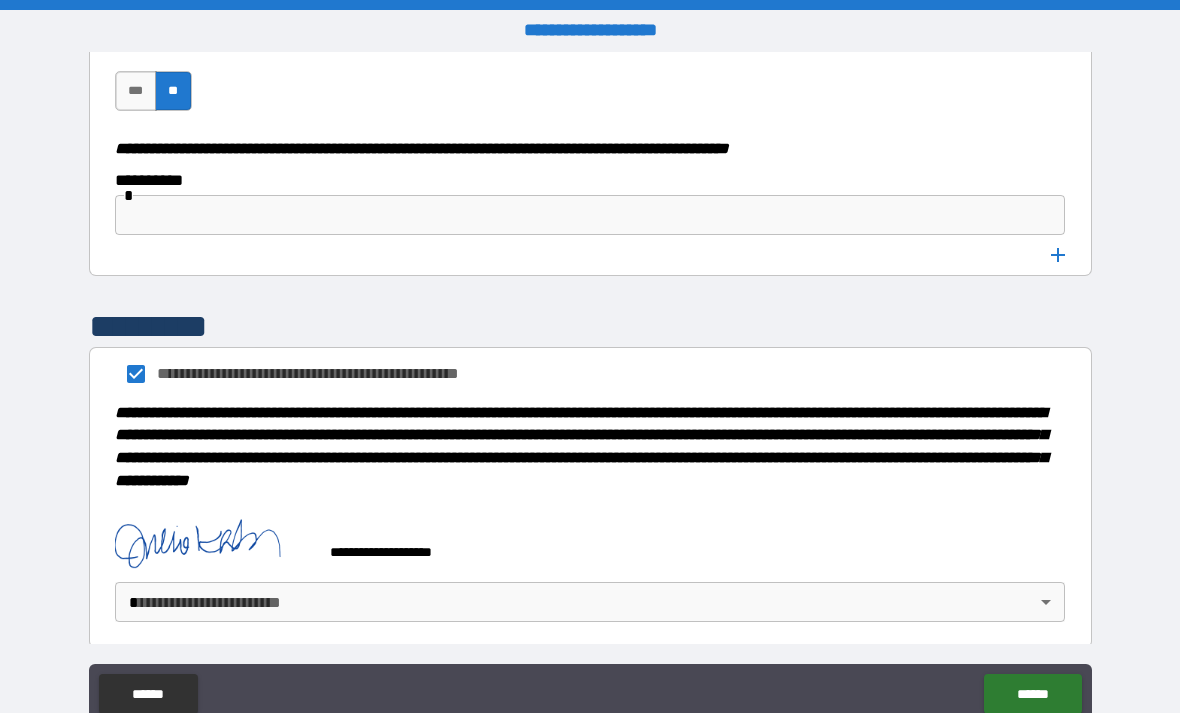click on "**********" at bounding box center (590, 388) 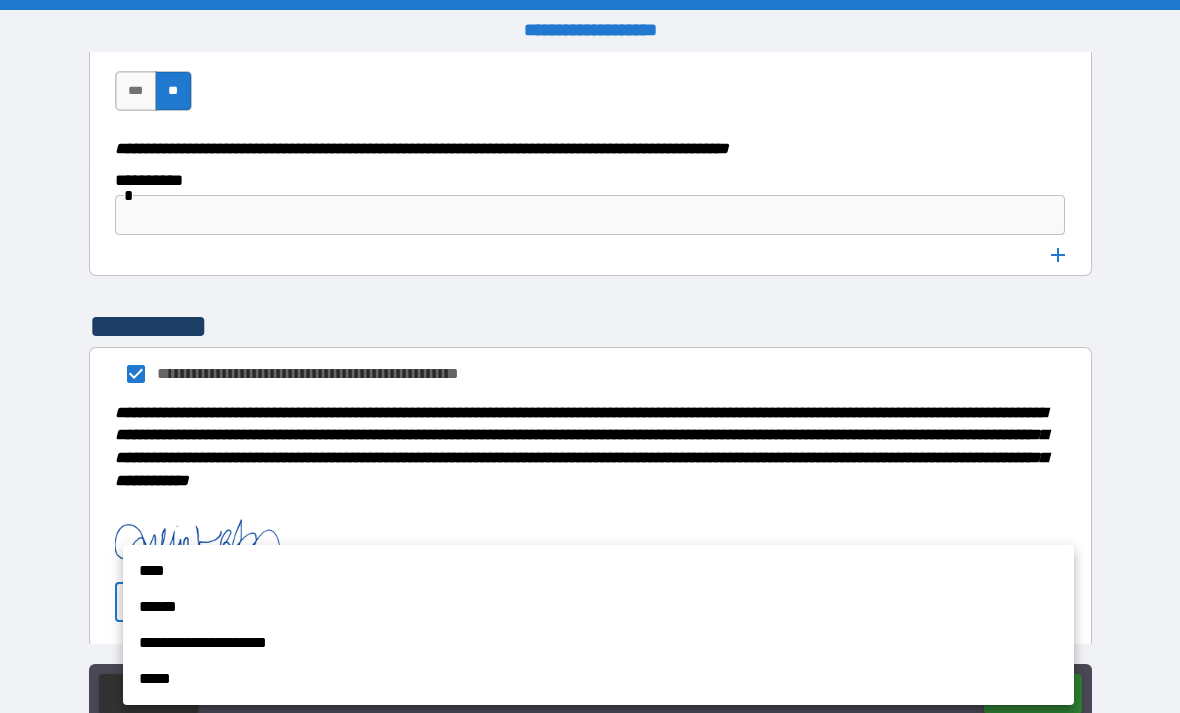 click on "****" at bounding box center [598, 571] 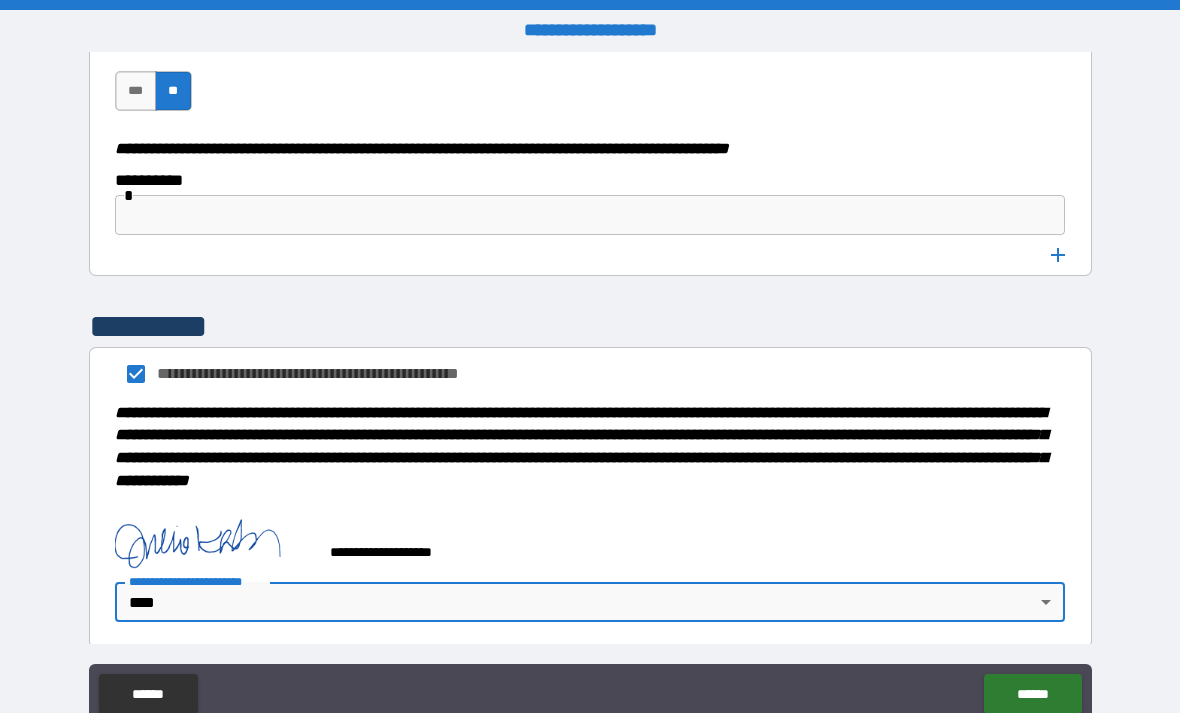 type on "****" 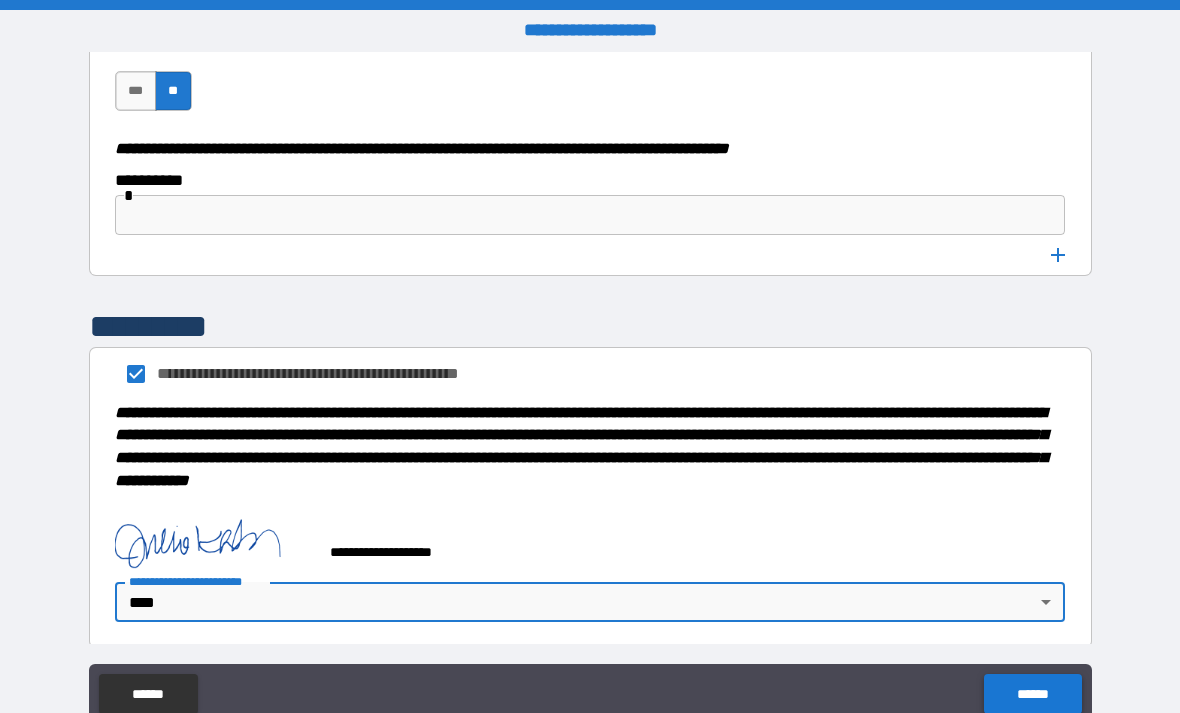 click on "******" at bounding box center (1032, 694) 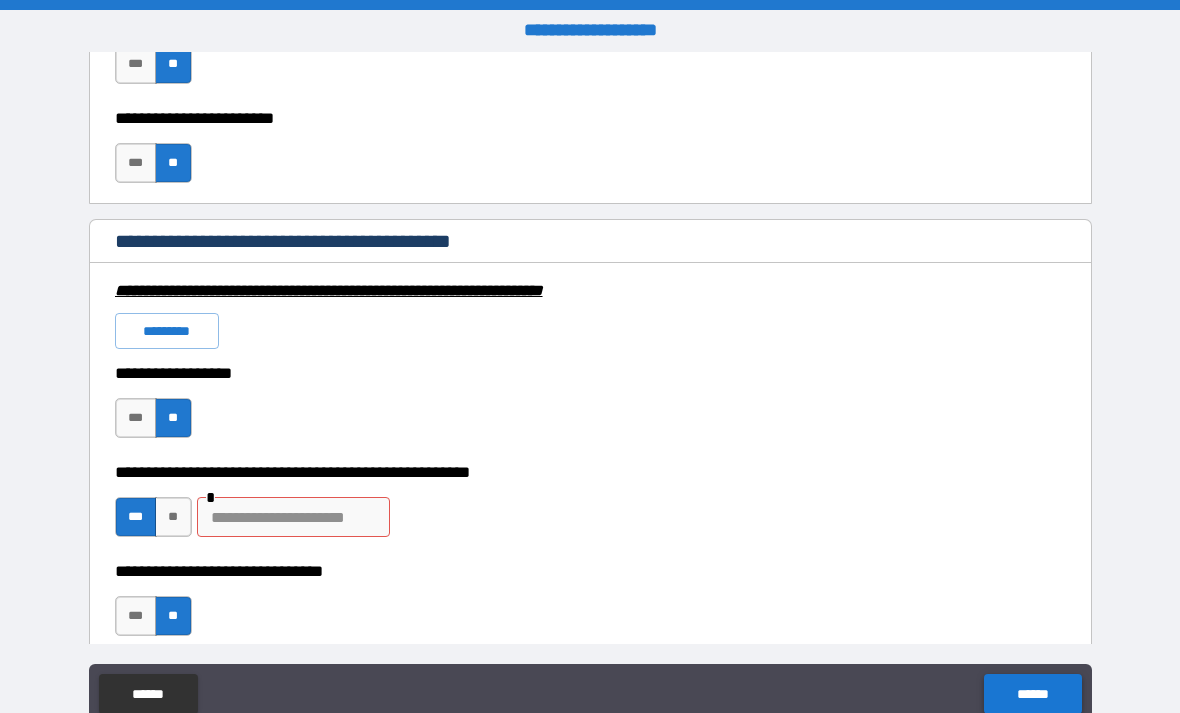 scroll, scrollTop: 6206, scrollLeft: 0, axis: vertical 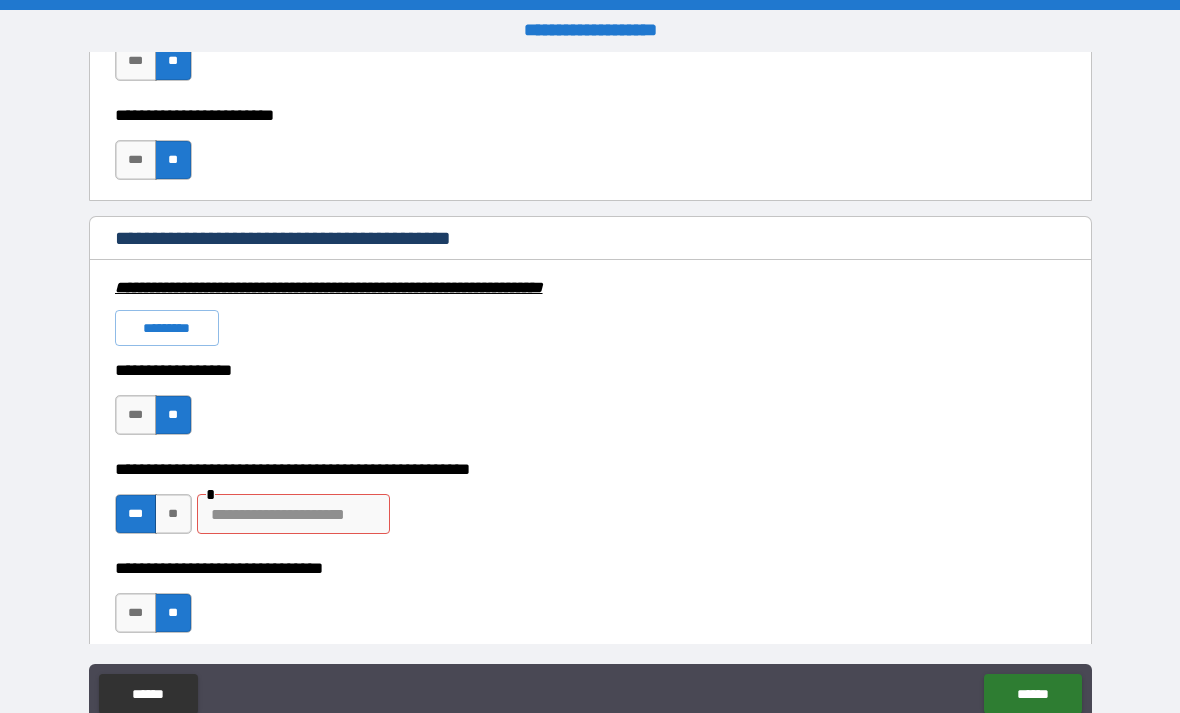 click at bounding box center (293, 514) 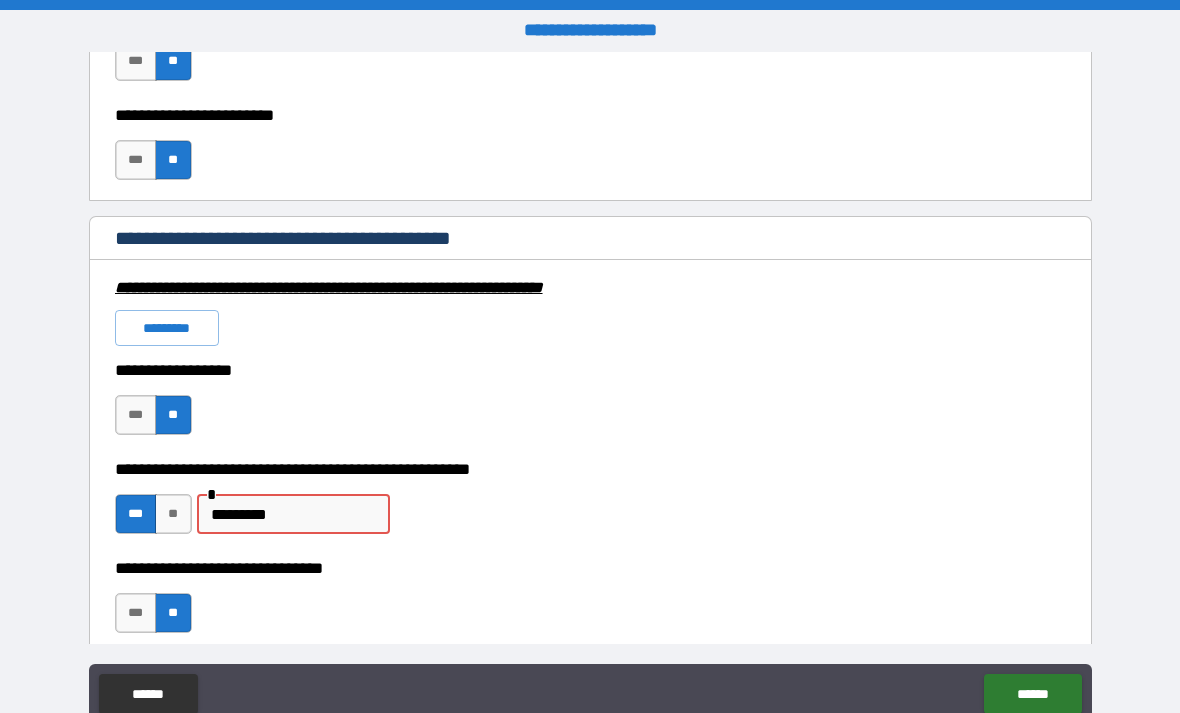 type on "**********" 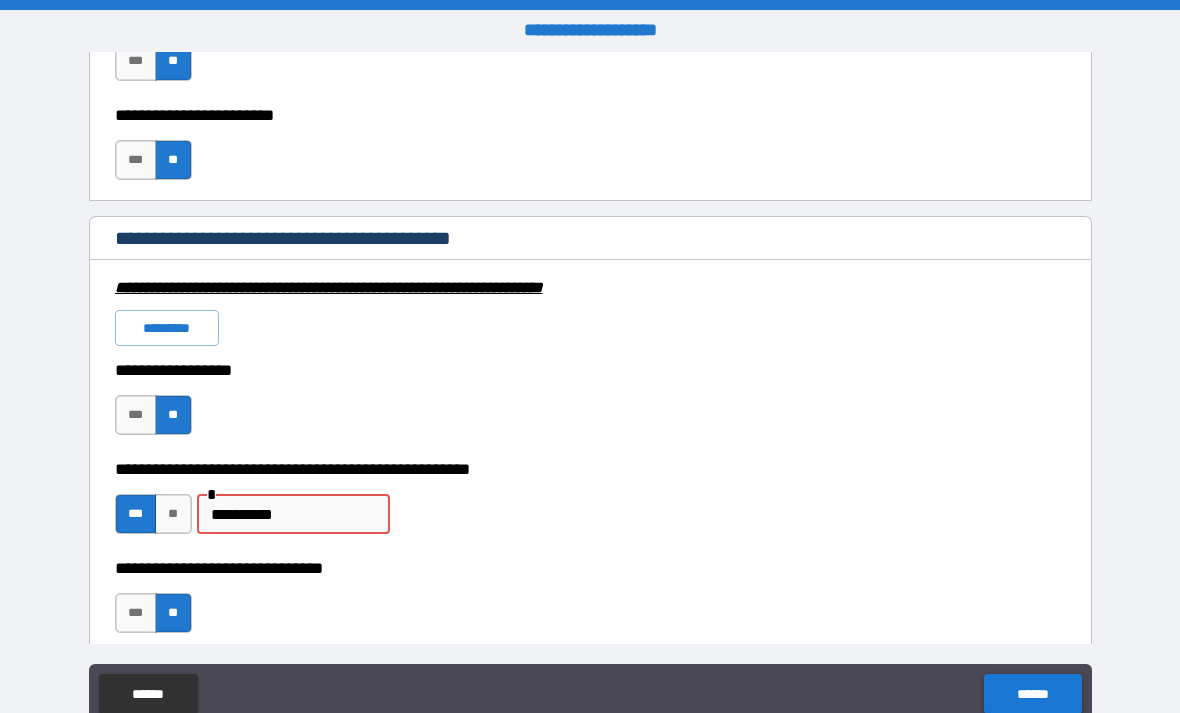 click on "******" at bounding box center (1032, 694) 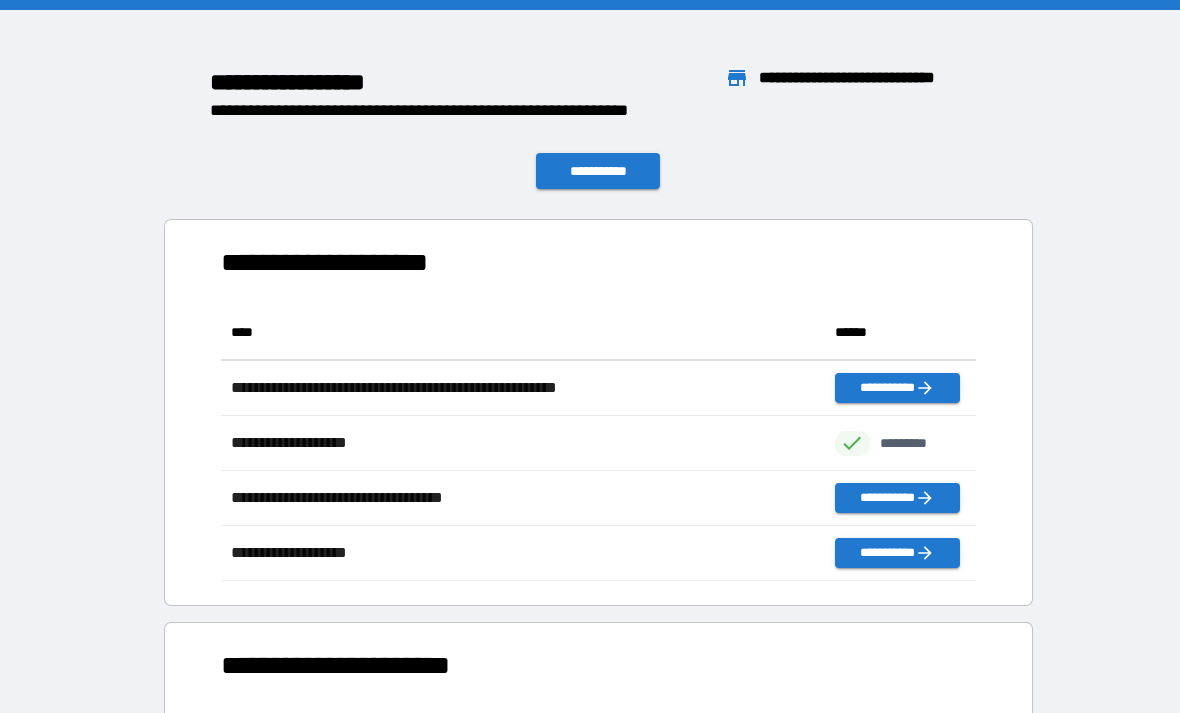 scroll, scrollTop: 1, scrollLeft: 1, axis: both 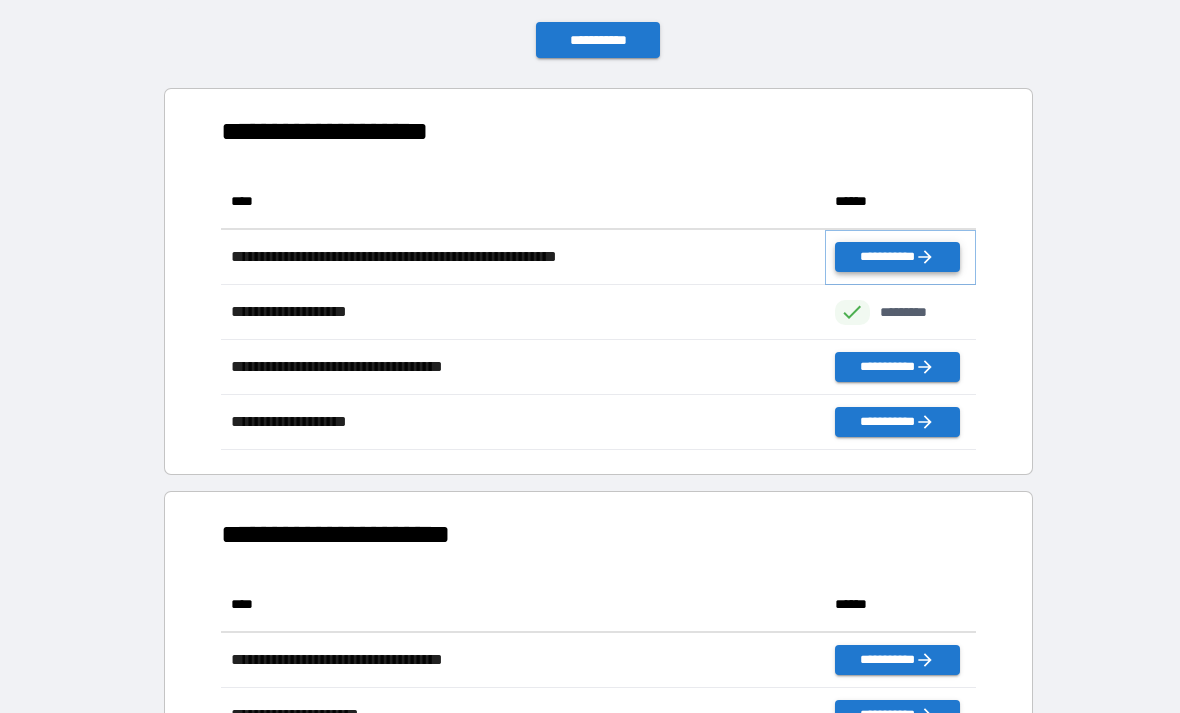 click 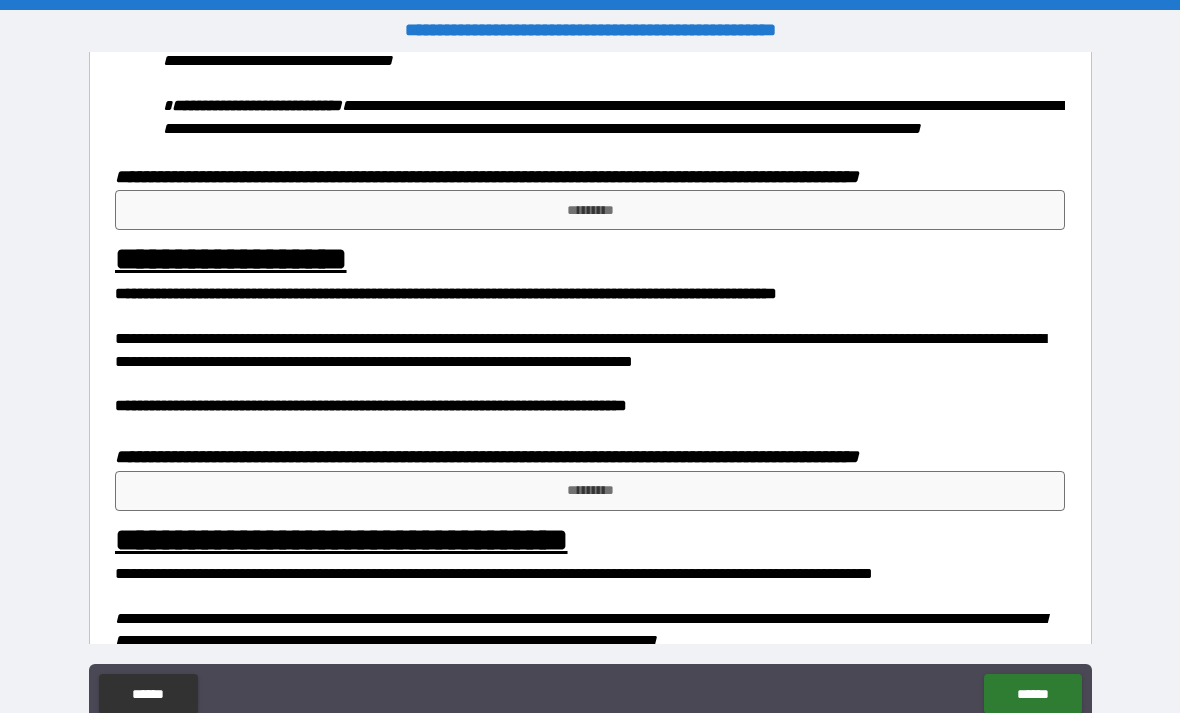 scroll, scrollTop: 995, scrollLeft: 0, axis: vertical 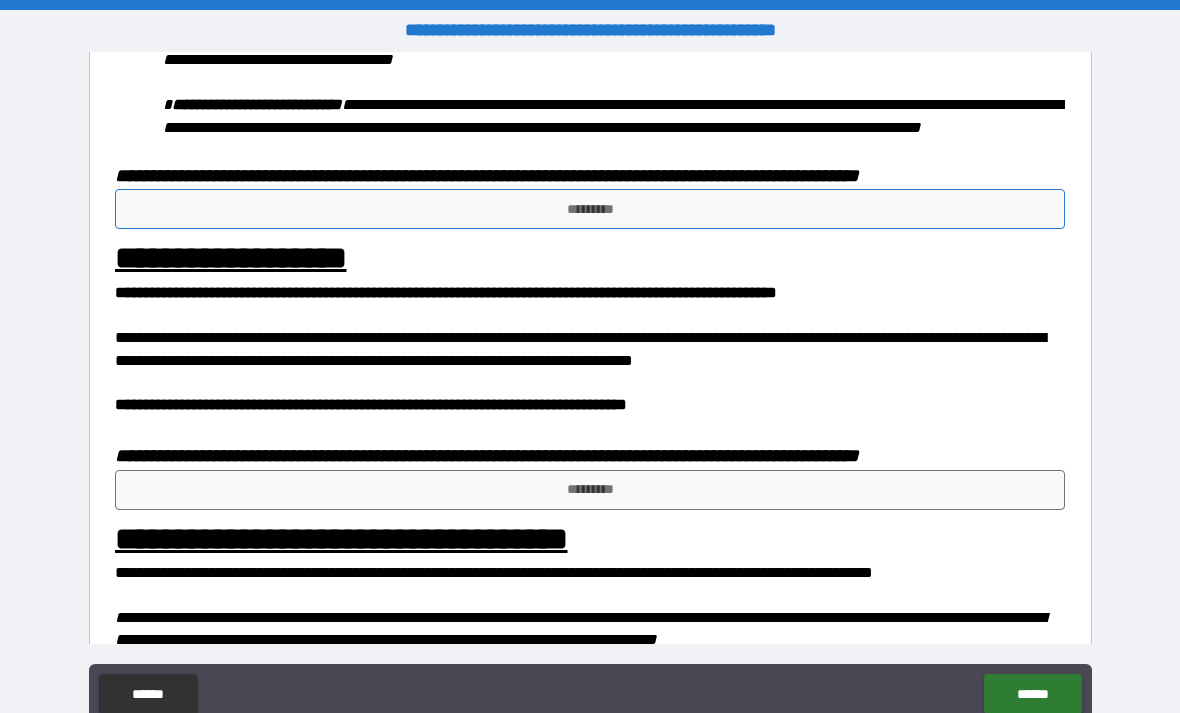 click on "*********" at bounding box center [590, 209] 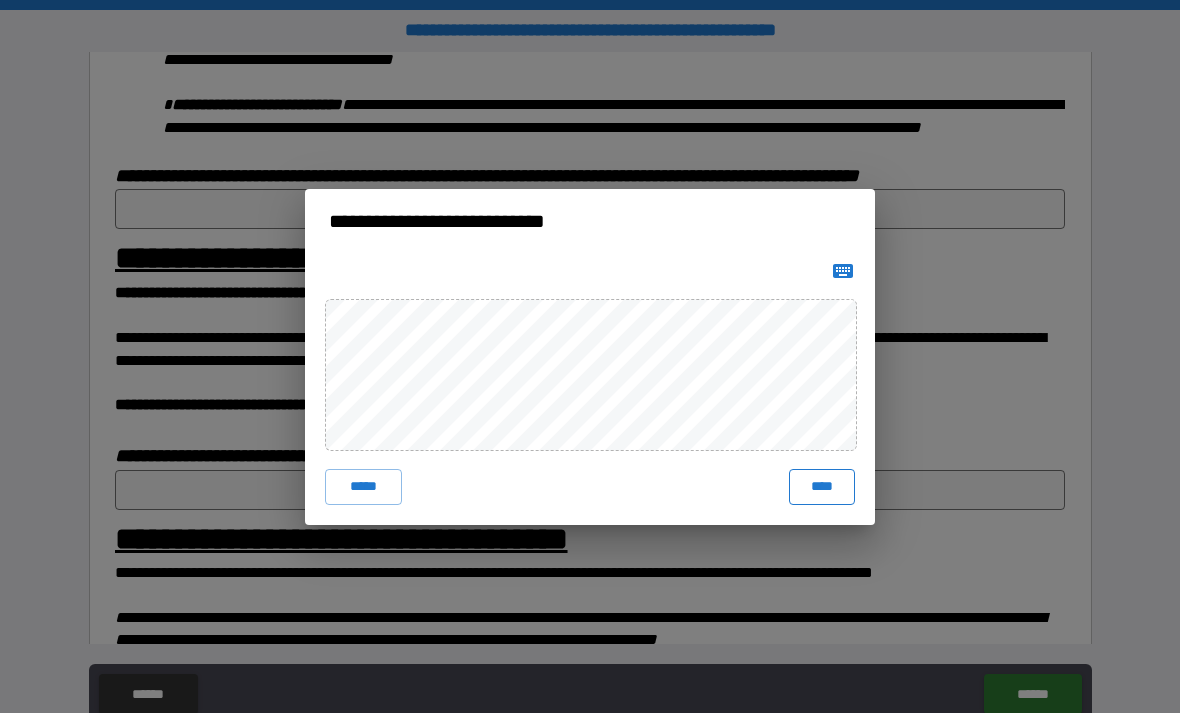 click on "****" at bounding box center [822, 487] 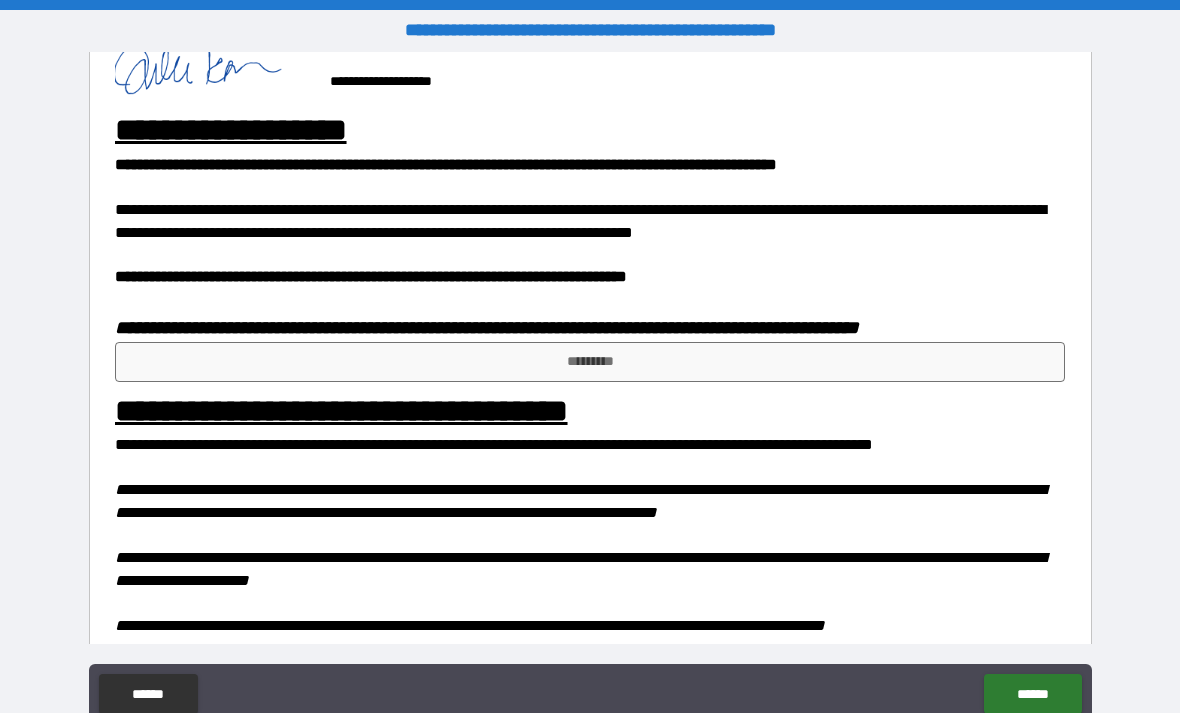 scroll, scrollTop: 1141, scrollLeft: 0, axis: vertical 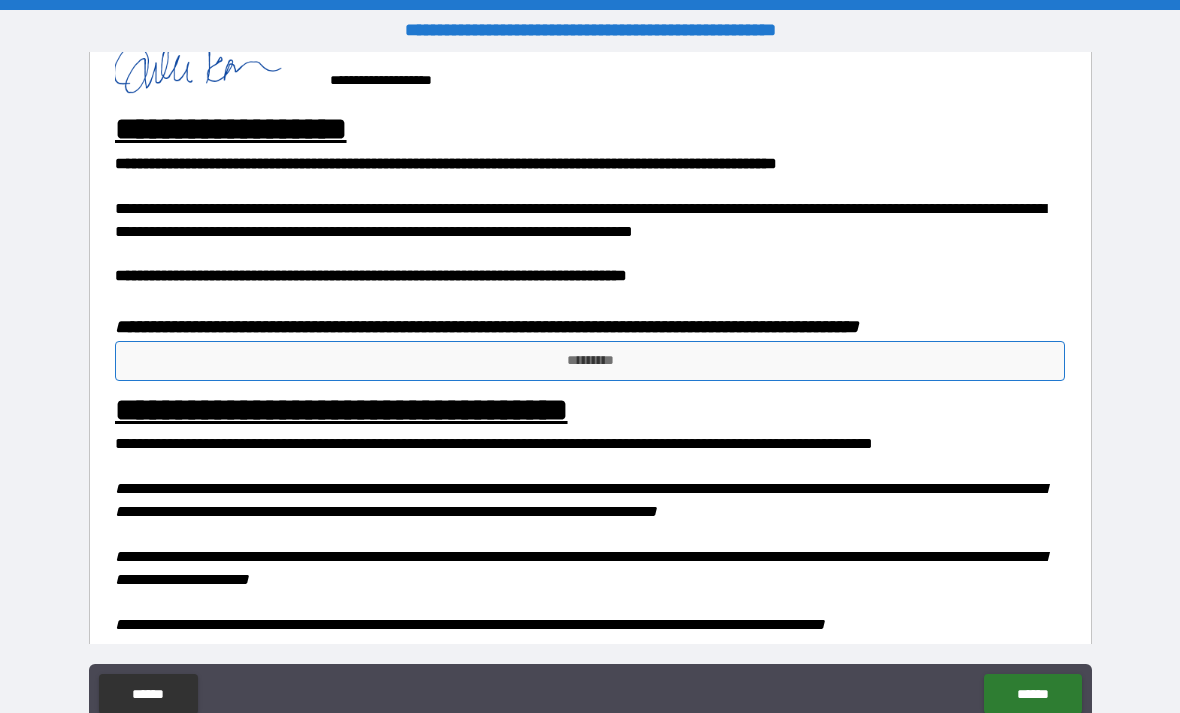 click on "*********" at bounding box center [590, 361] 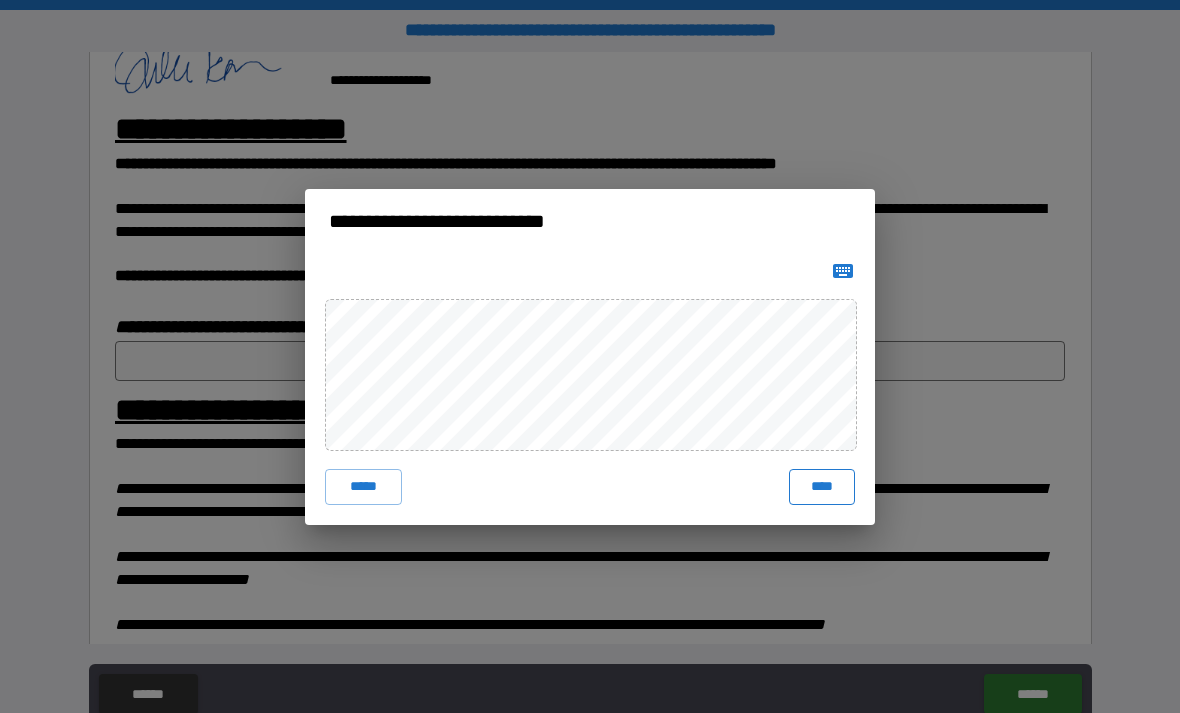 click on "****" at bounding box center (822, 487) 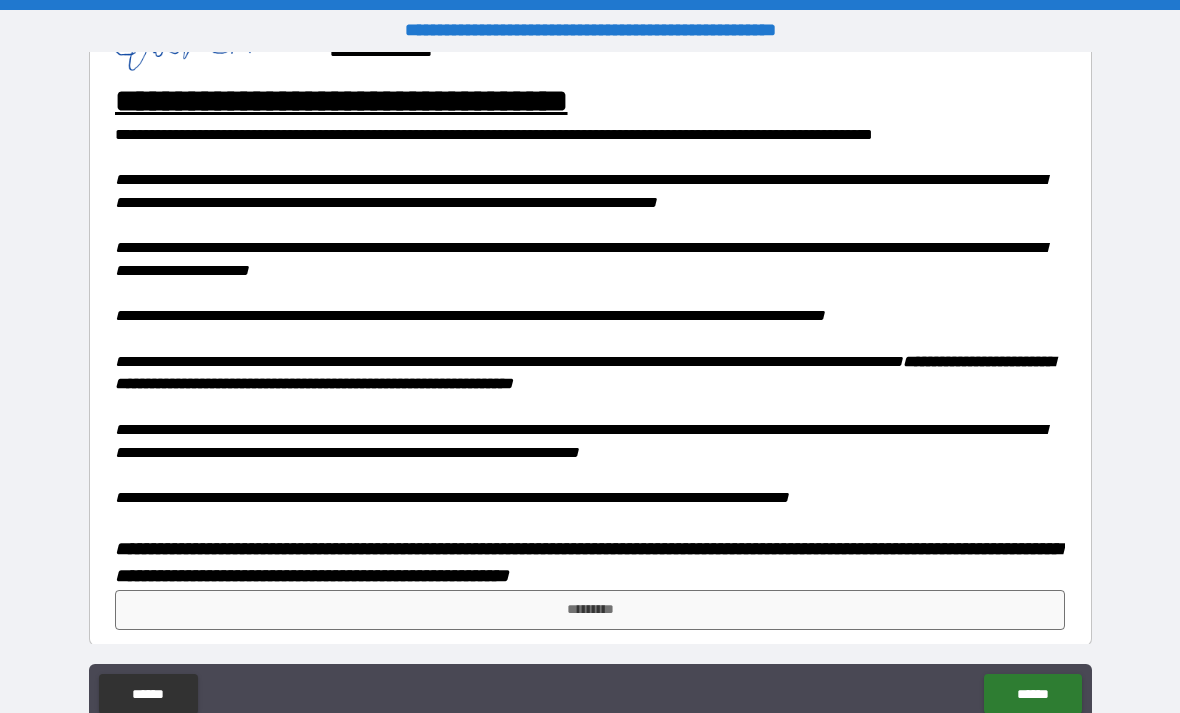 scroll, scrollTop: 1466, scrollLeft: 0, axis: vertical 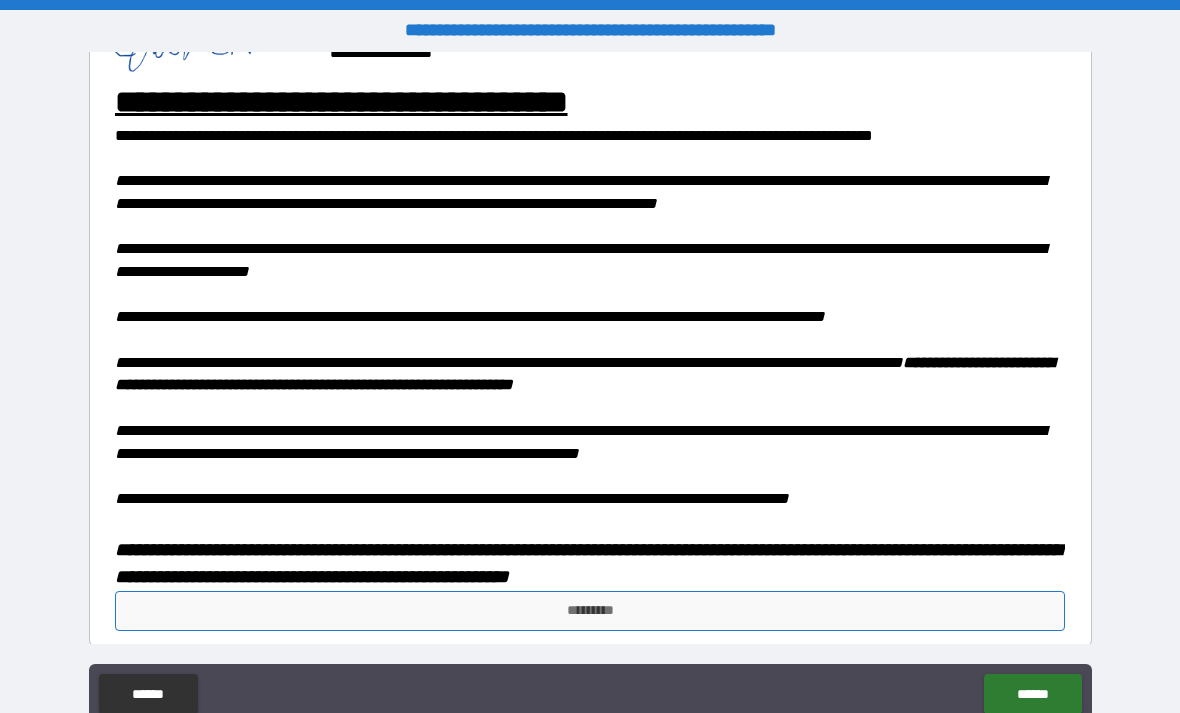 click on "*********" at bounding box center [590, 611] 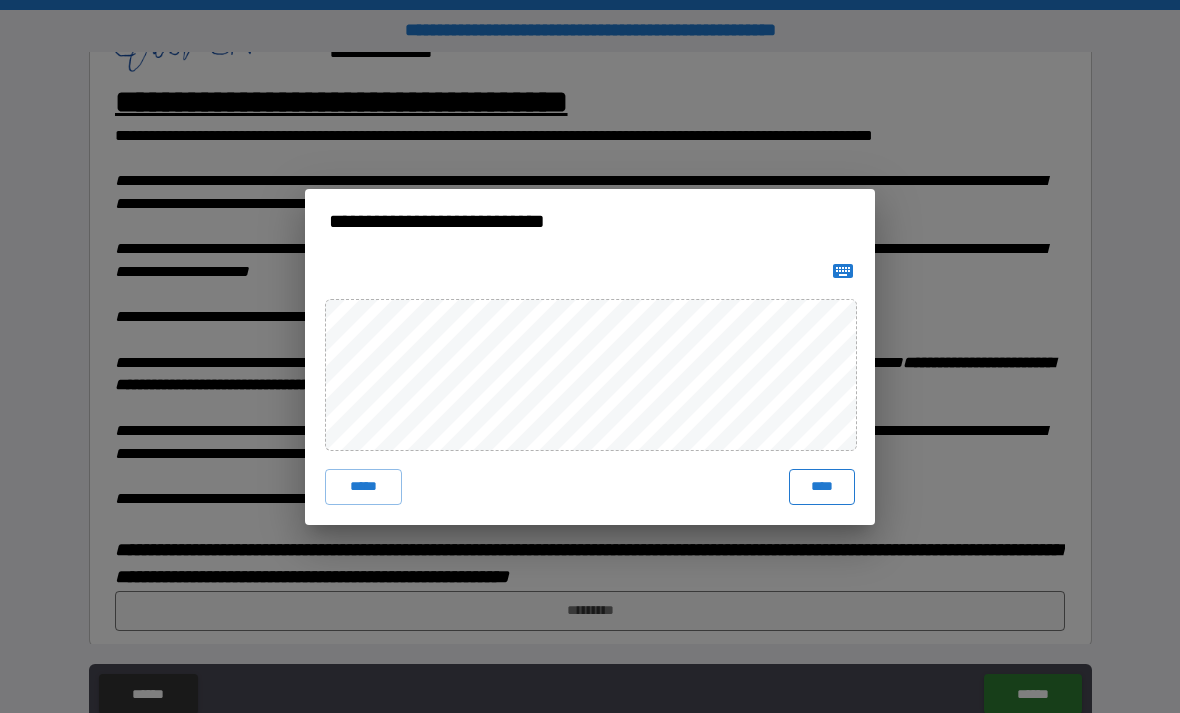 click on "****" at bounding box center [822, 487] 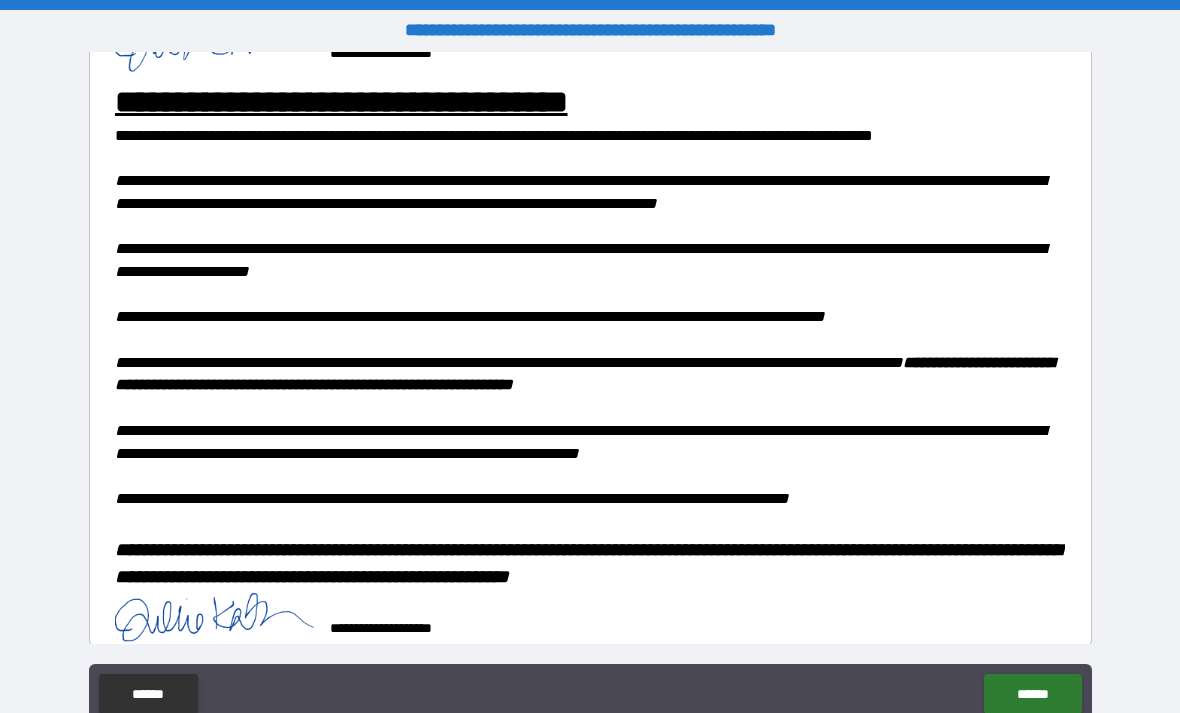 scroll, scrollTop: 1456, scrollLeft: 0, axis: vertical 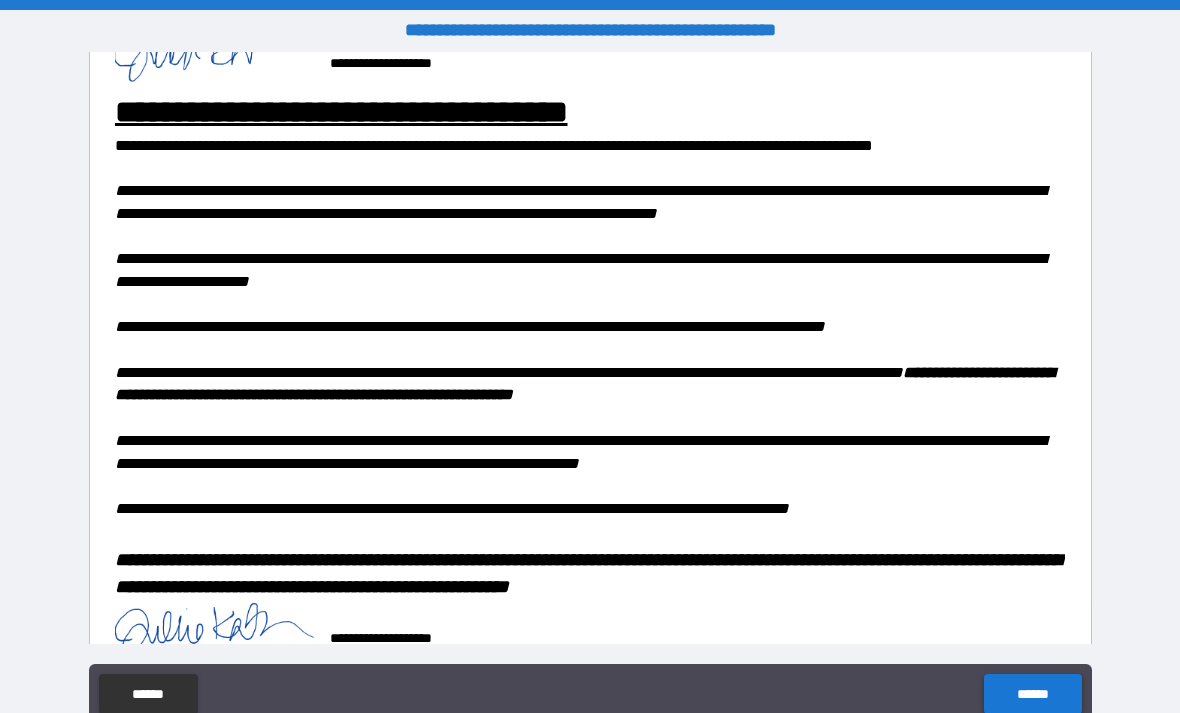click on "******" at bounding box center [1032, 694] 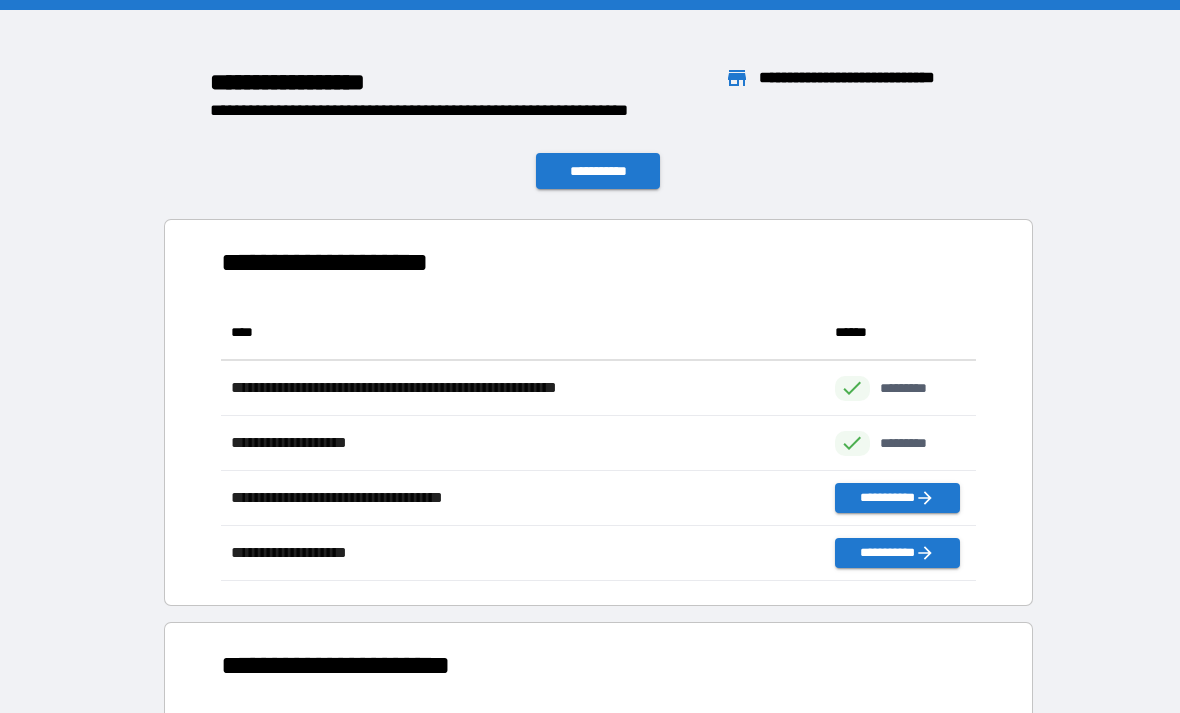 scroll, scrollTop: 276, scrollLeft: 755, axis: both 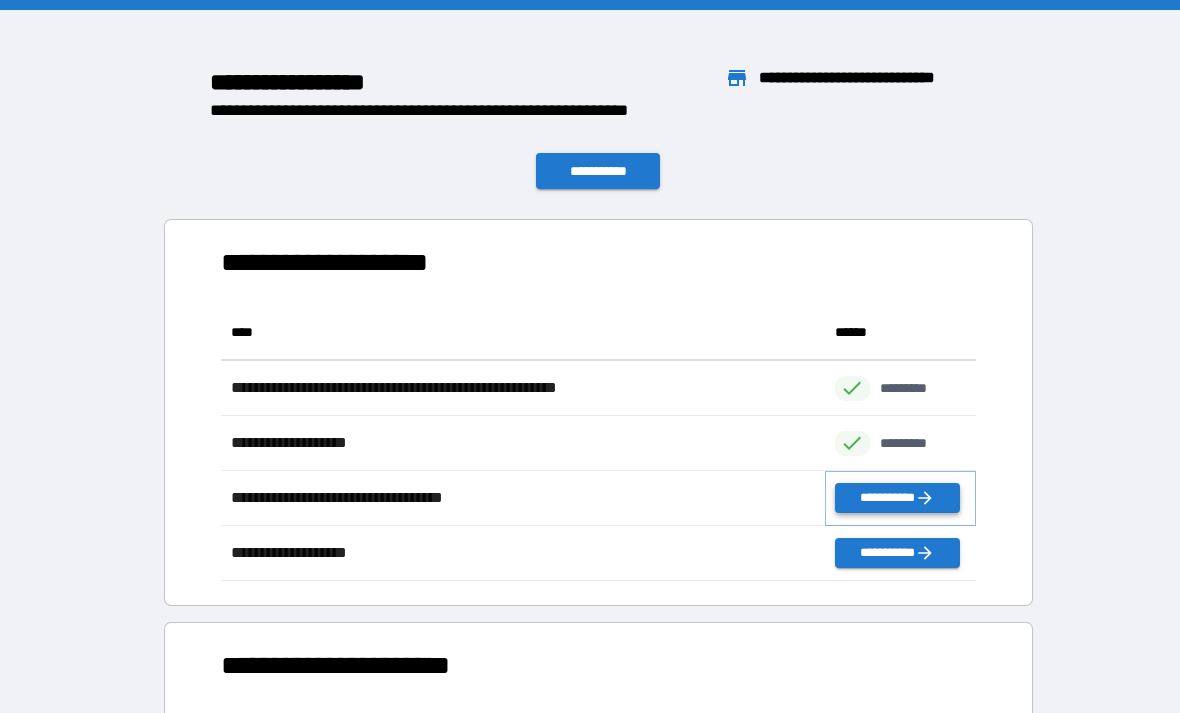 click on "**********" at bounding box center [897, 498] 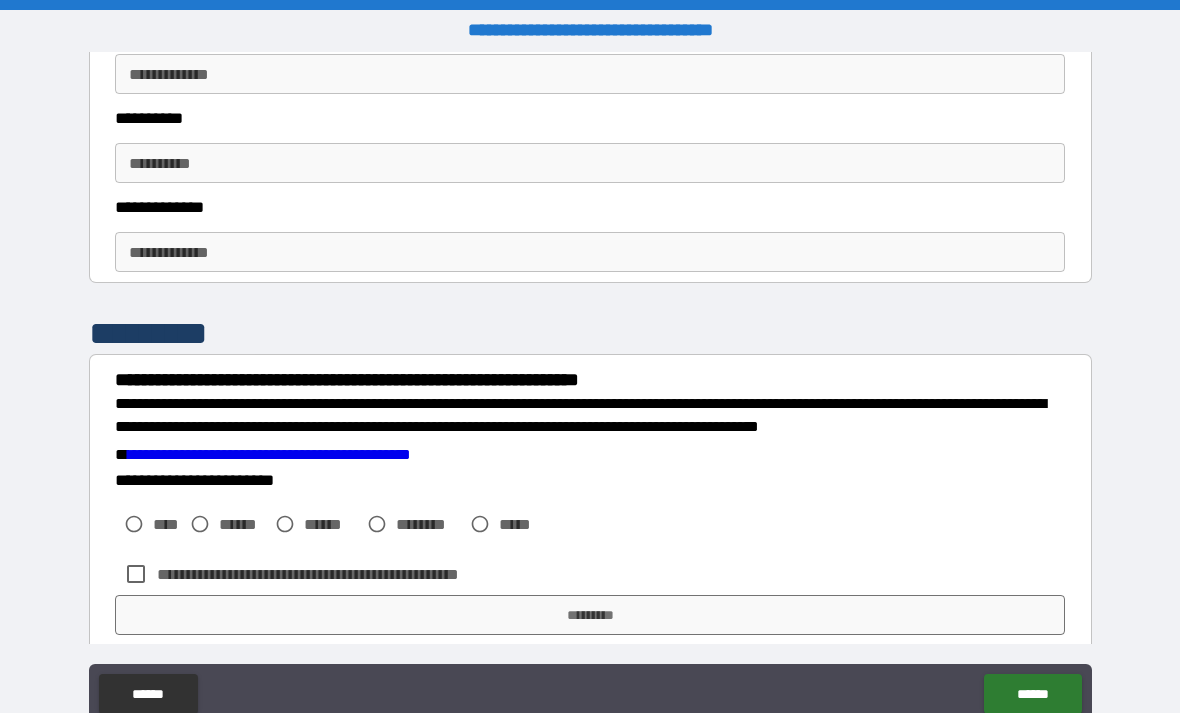 scroll, scrollTop: 2751, scrollLeft: 0, axis: vertical 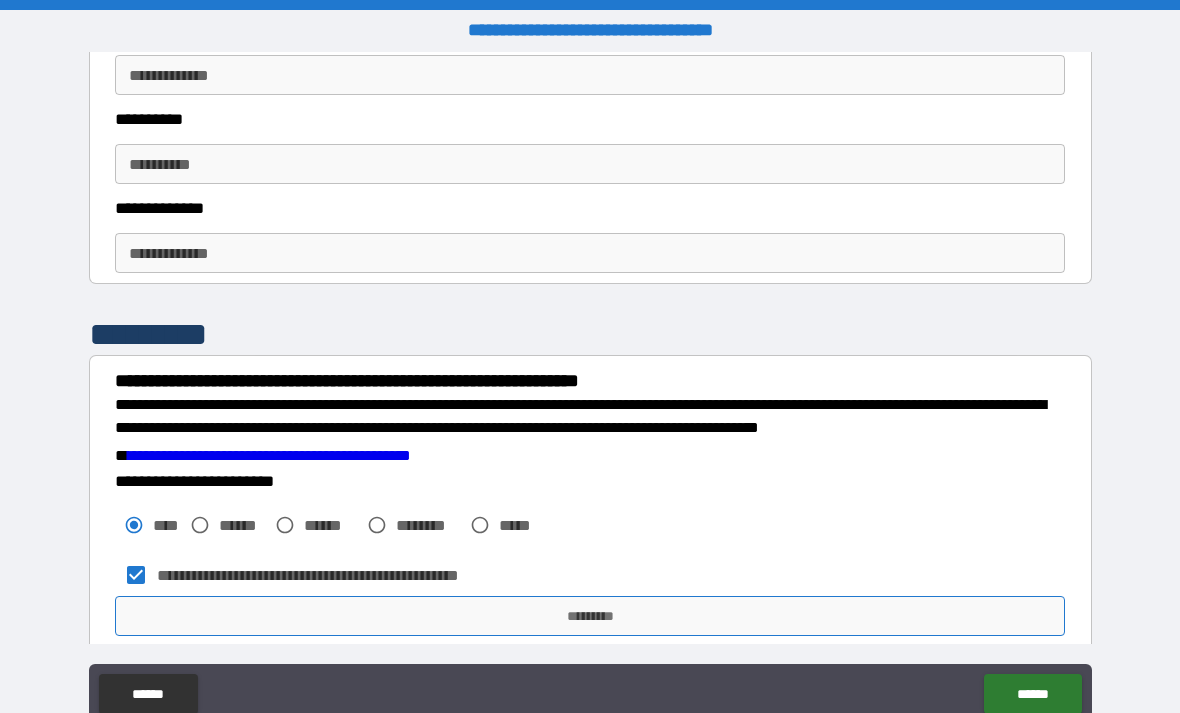 click on "*********" at bounding box center (590, 616) 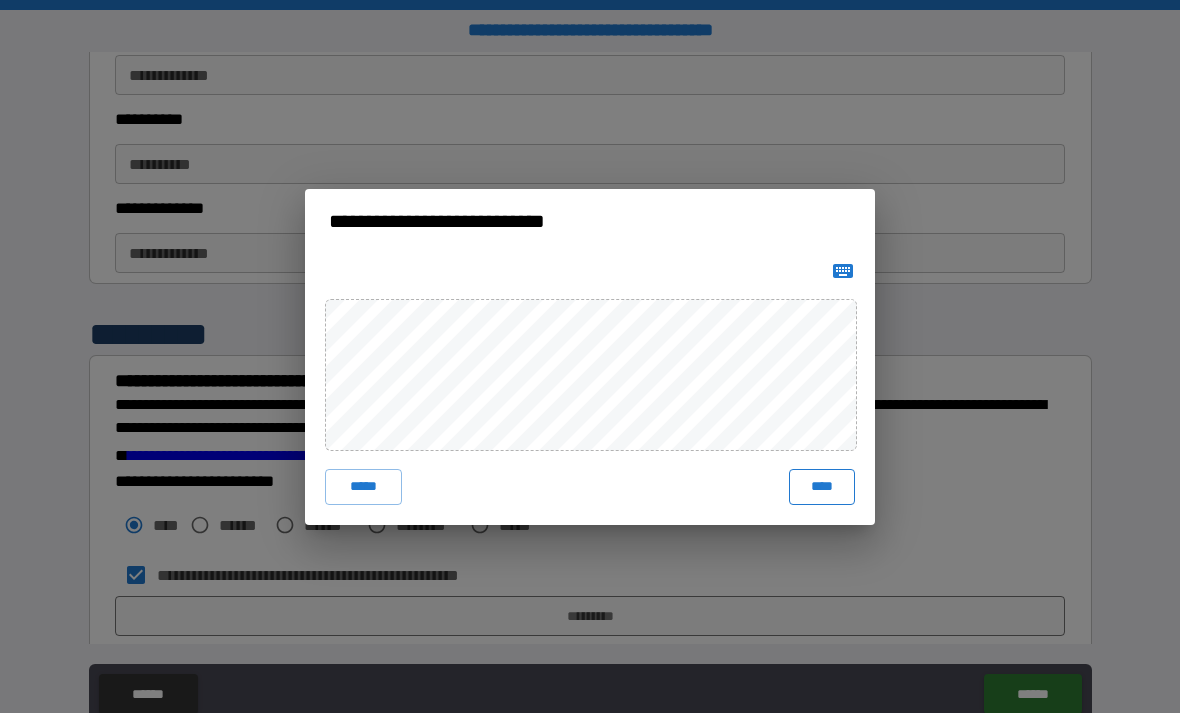 click on "****" at bounding box center [822, 487] 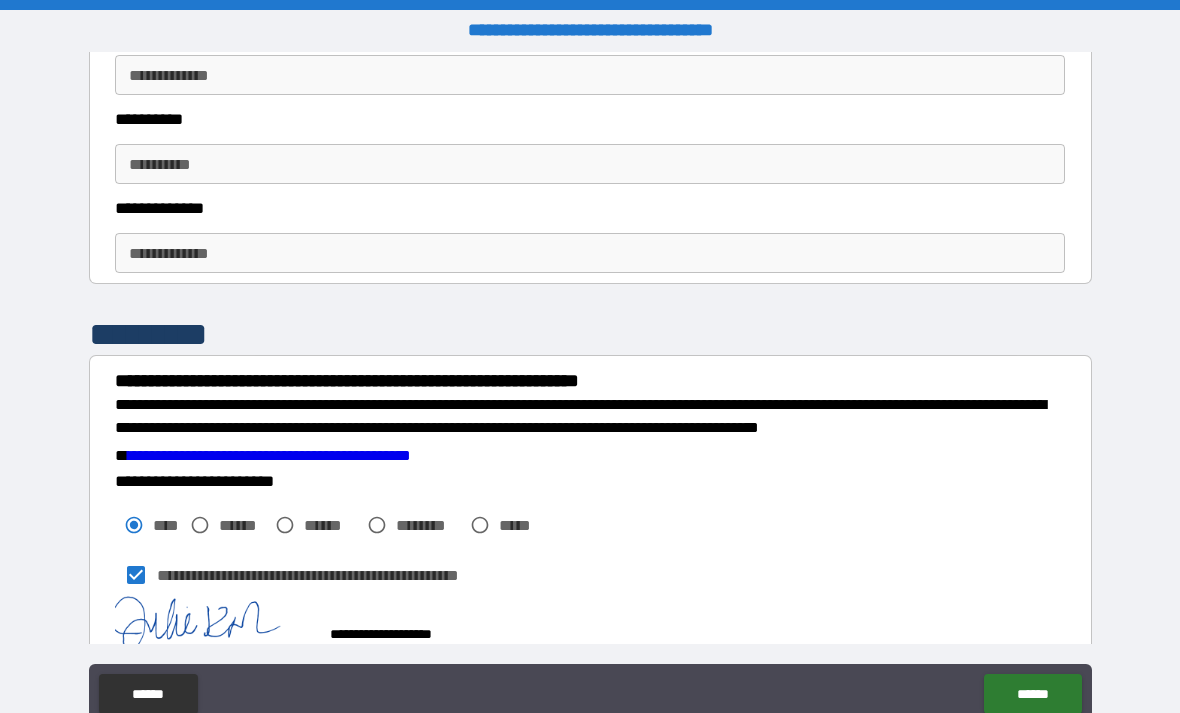 scroll, scrollTop: 2741, scrollLeft: 0, axis: vertical 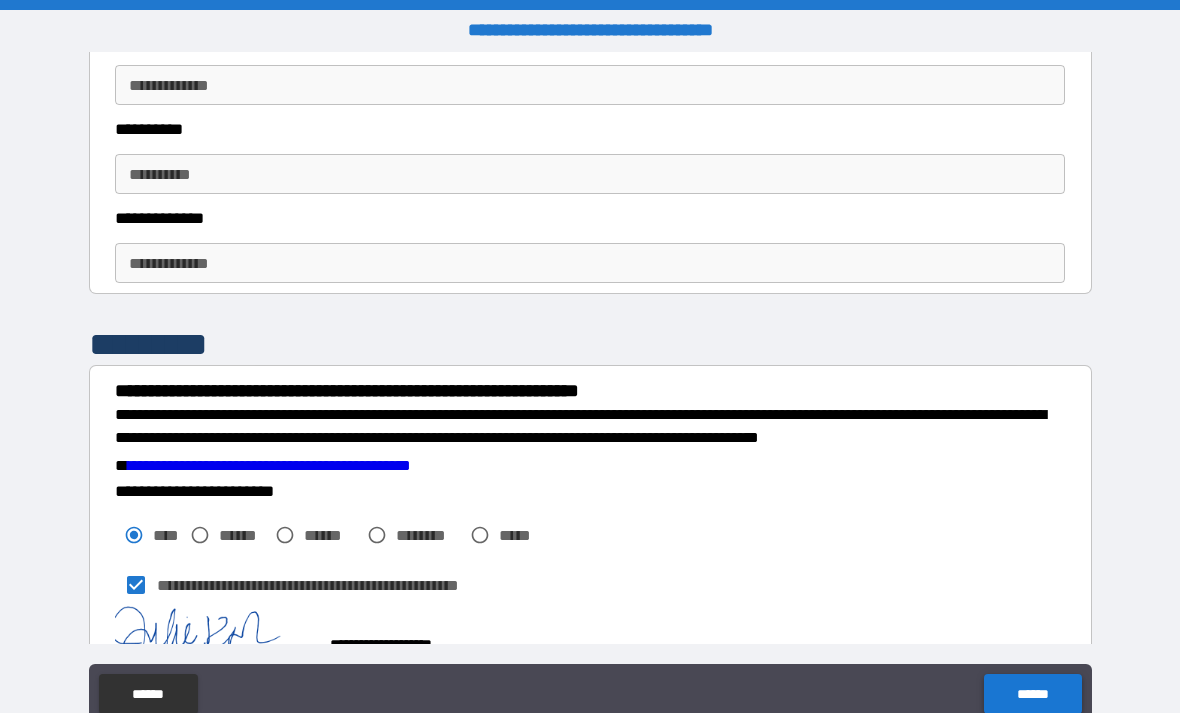 click on "******" at bounding box center [1032, 694] 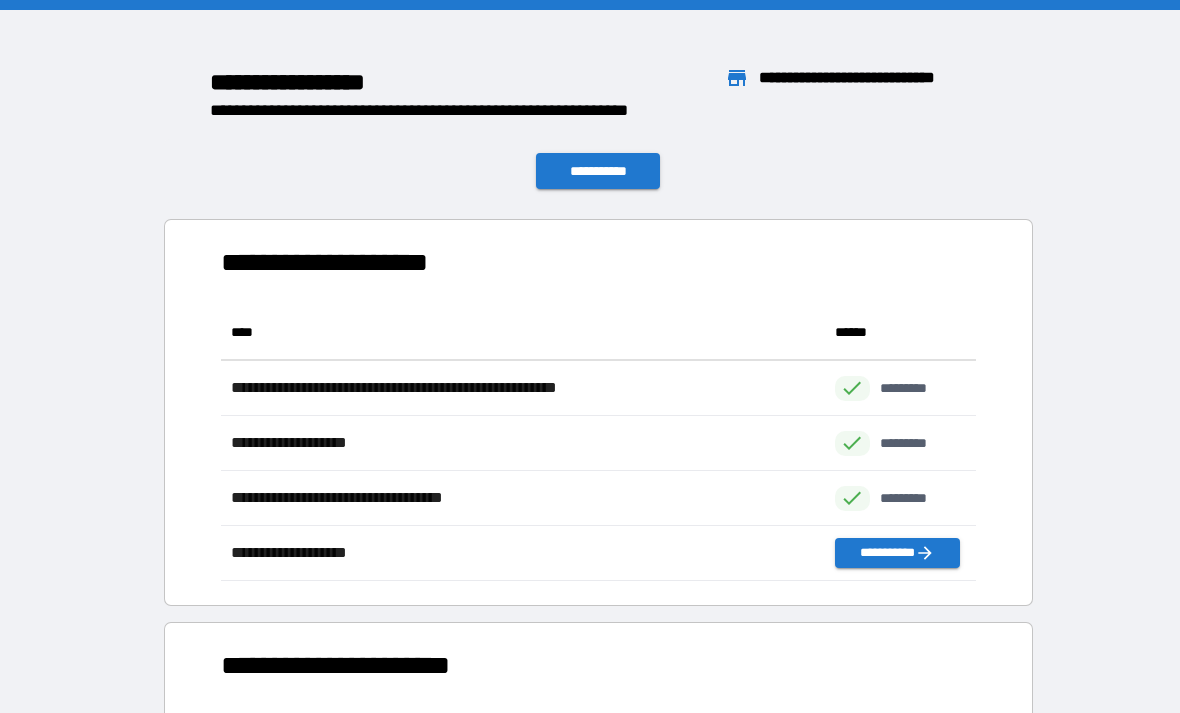 scroll, scrollTop: 1, scrollLeft: 1, axis: both 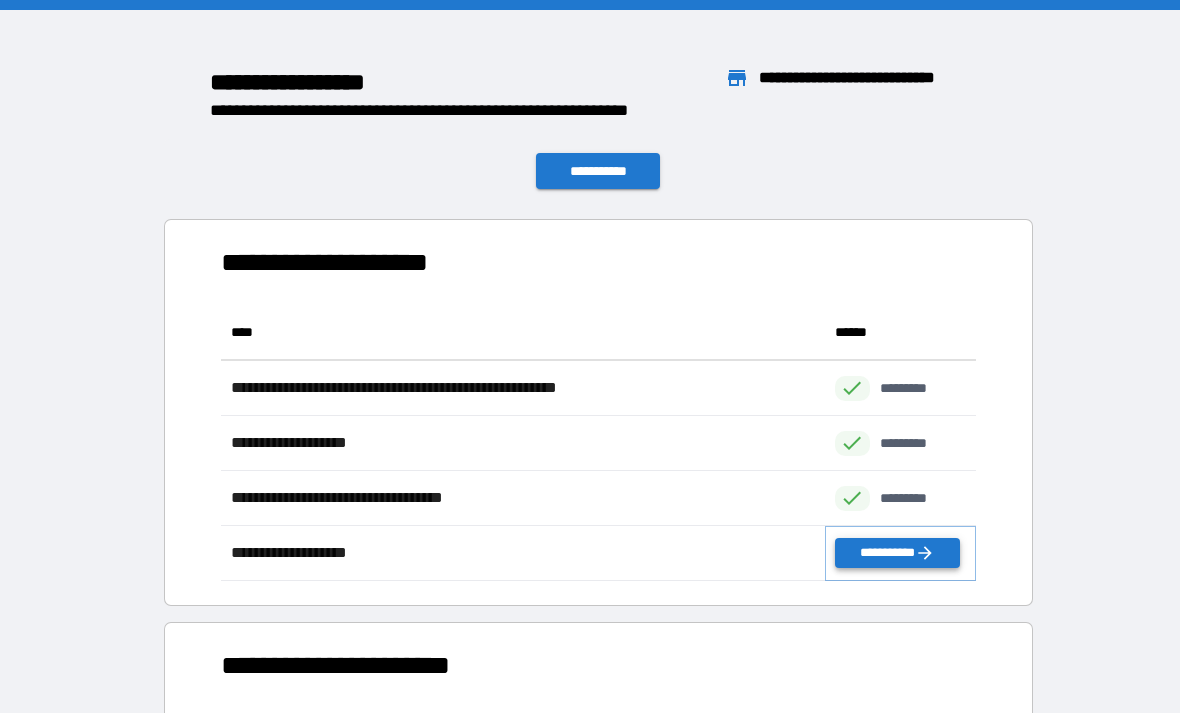 click on "**********" at bounding box center (897, 553) 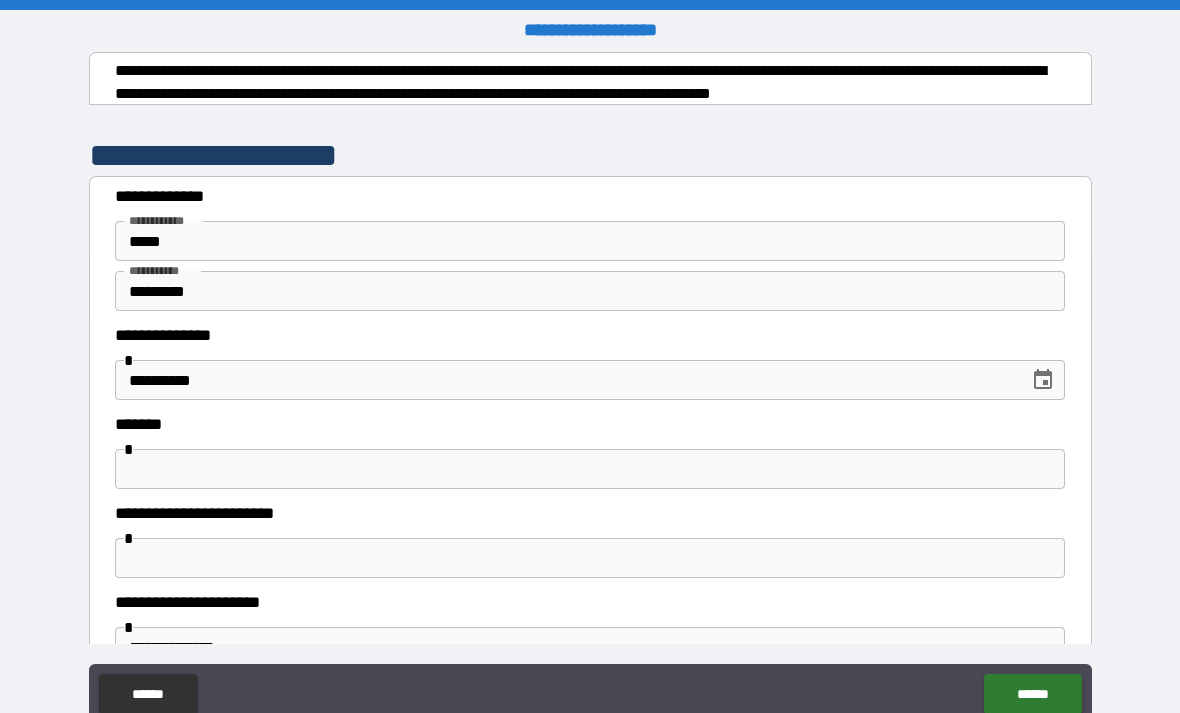click at bounding box center [590, 469] 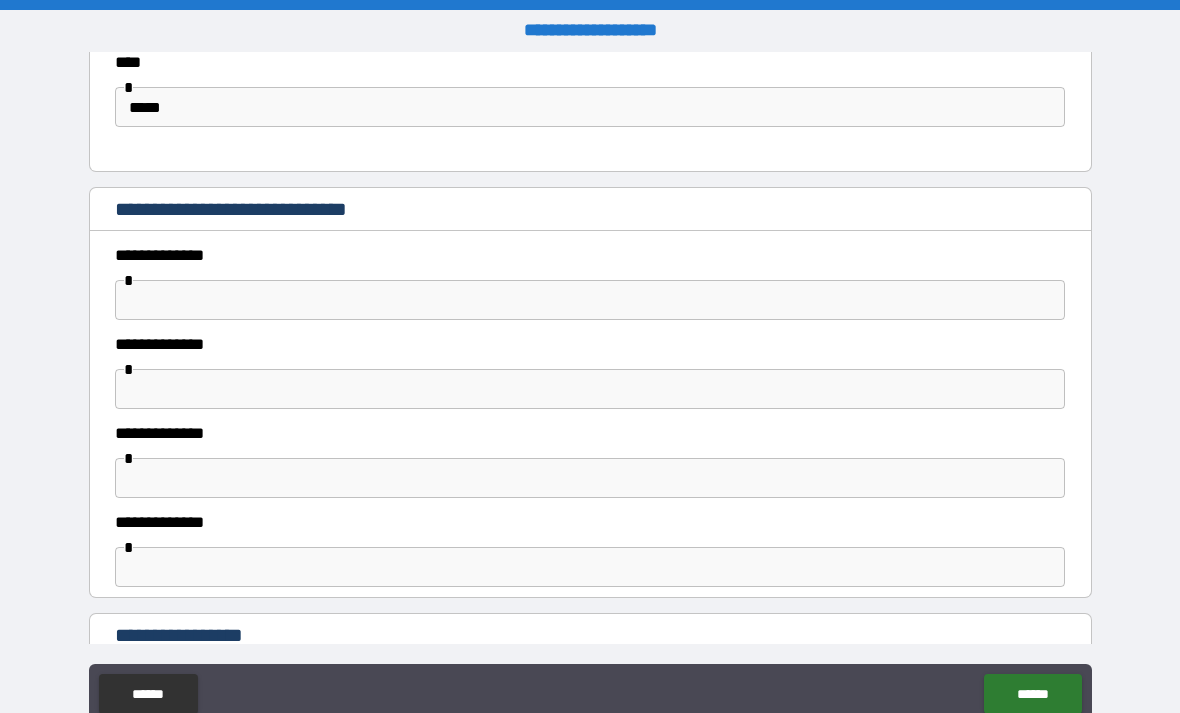 scroll, scrollTop: 1075, scrollLeft: 0, axis: vertical 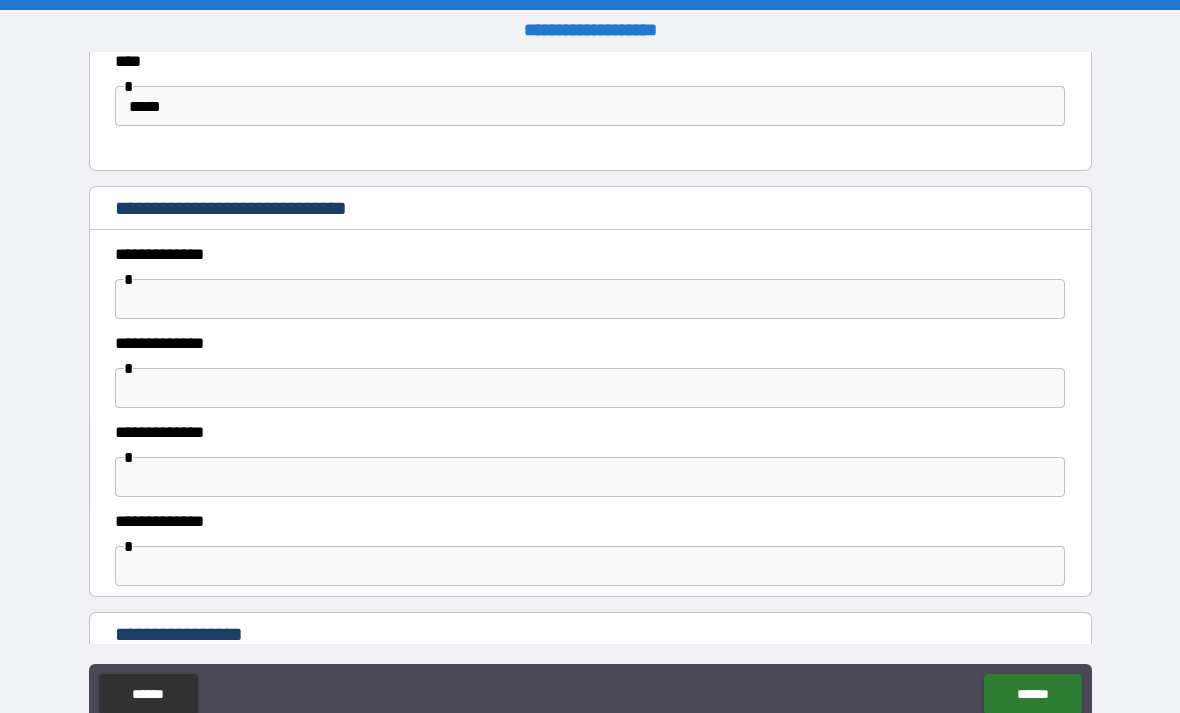 type on "******" 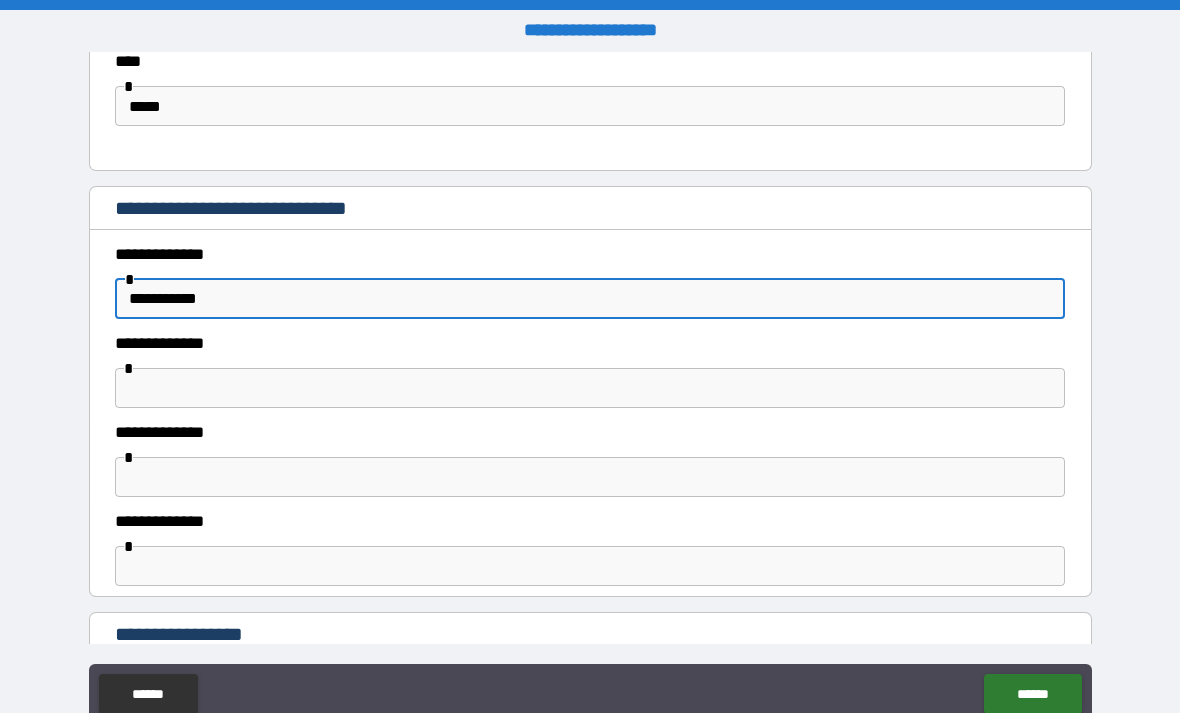 type on "**********" 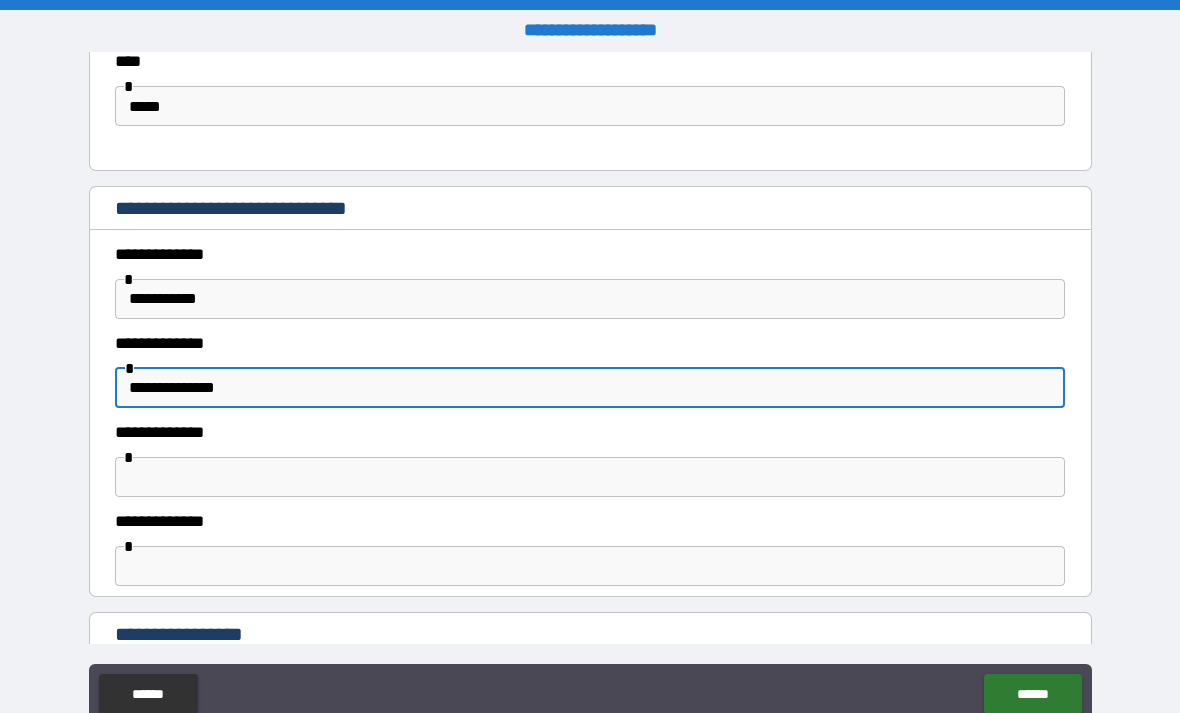 type on "**********" 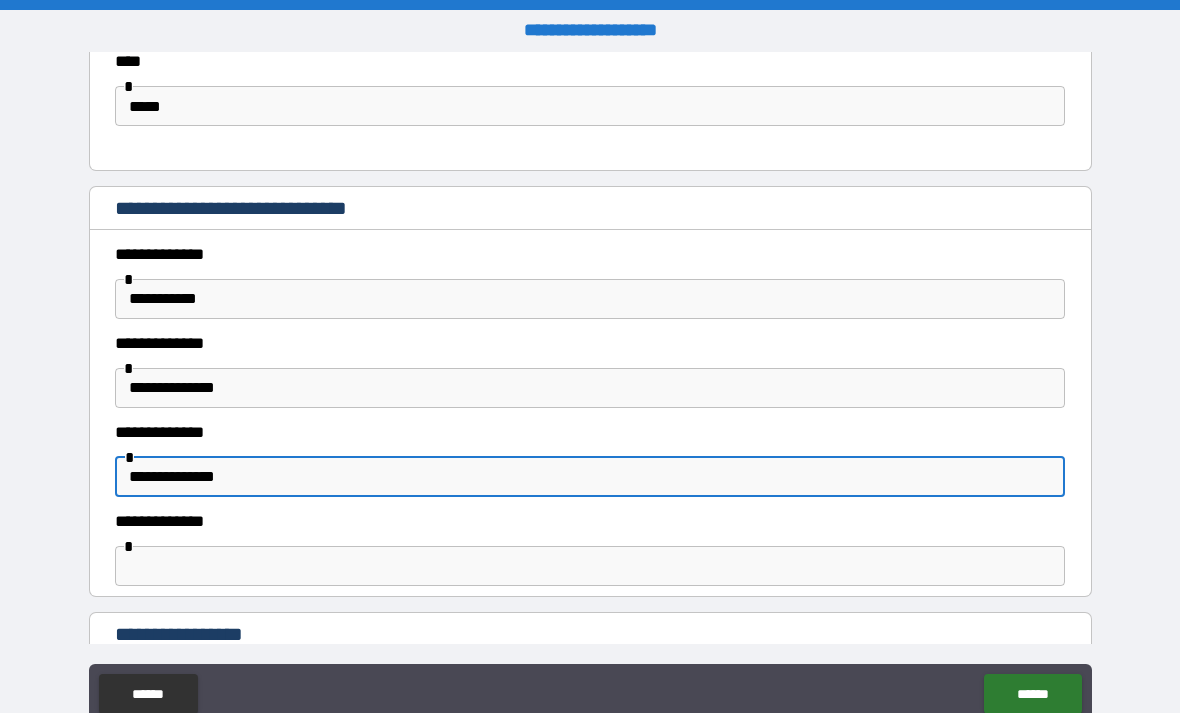 type on "**********" 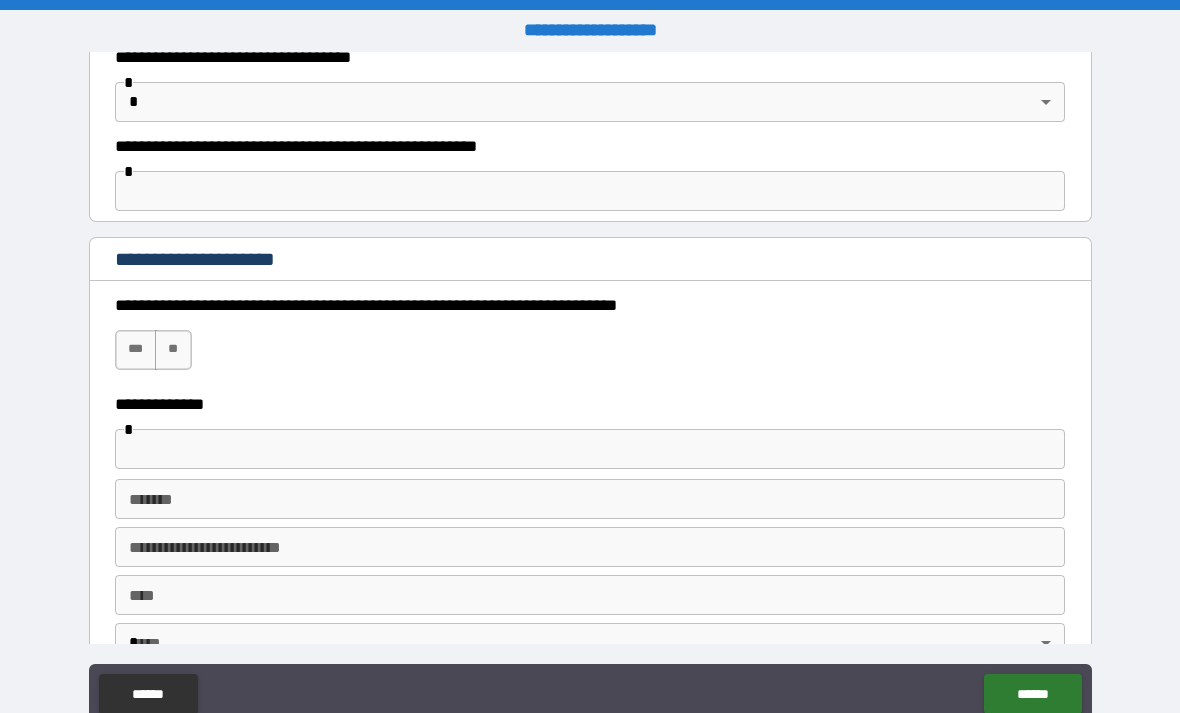 scroll, scrollTop: 1699, scrollLeft: 0, axis: vertical 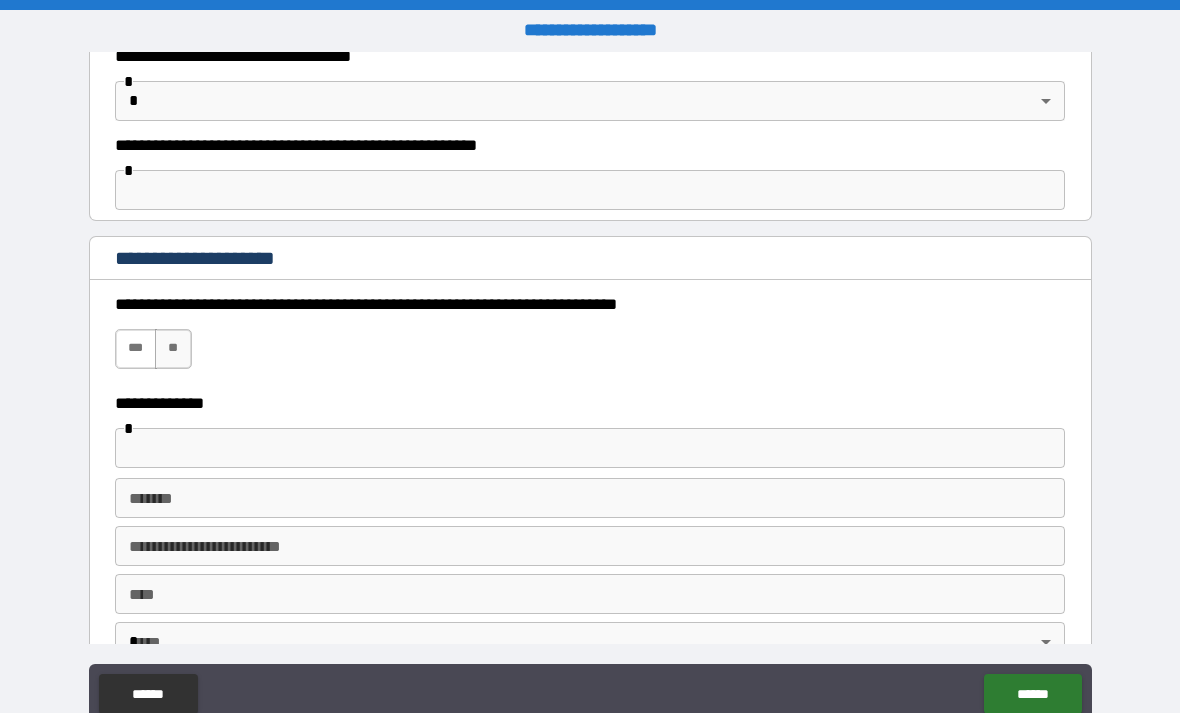 type on "**********" 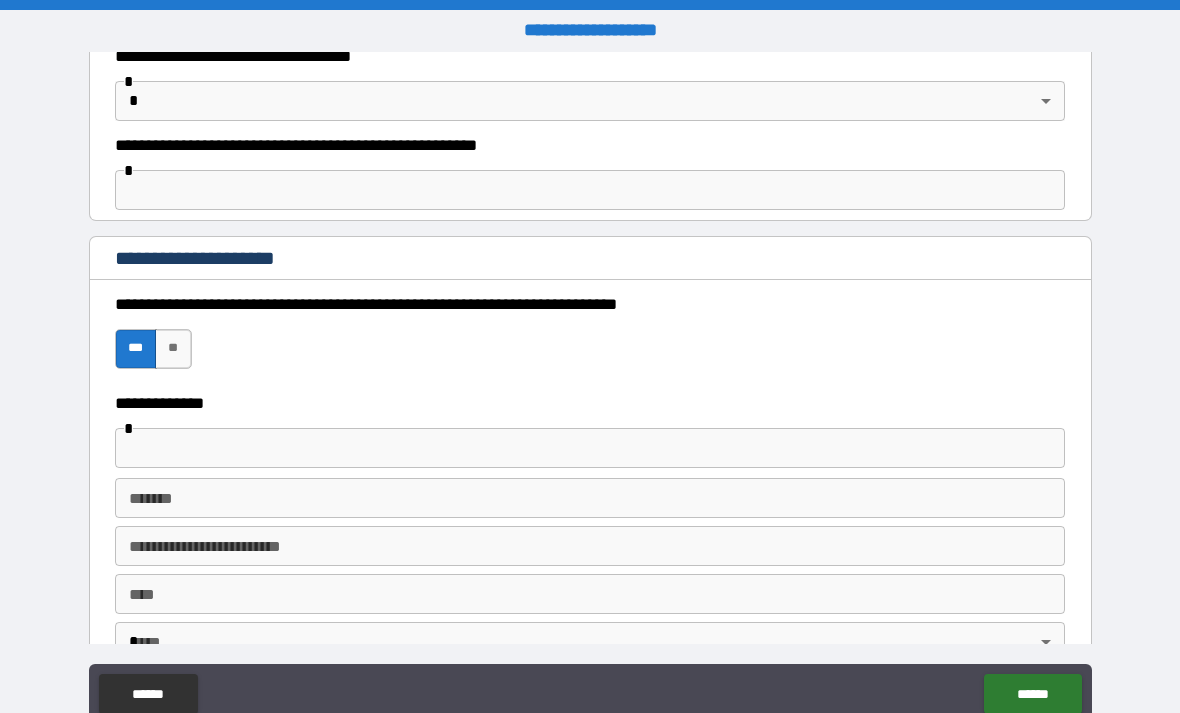 click at bounding box center [590, 448] 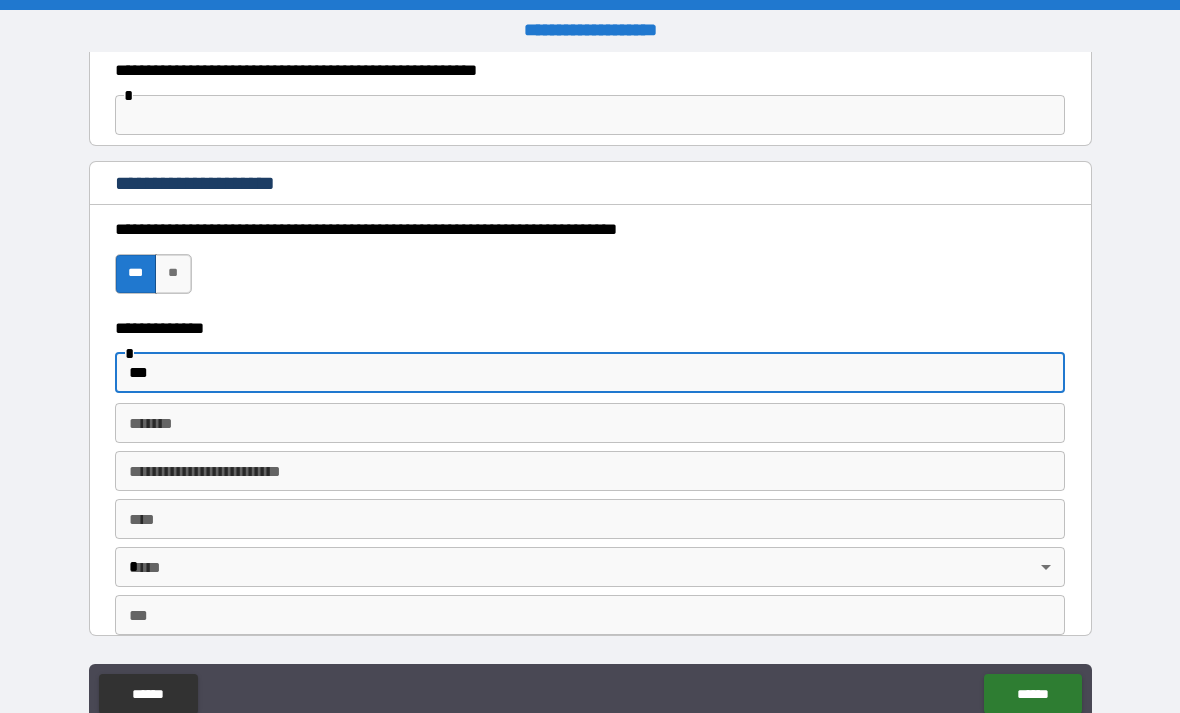scroll, scrollTop: 1886, scrollLeft: 0, axis: vertical 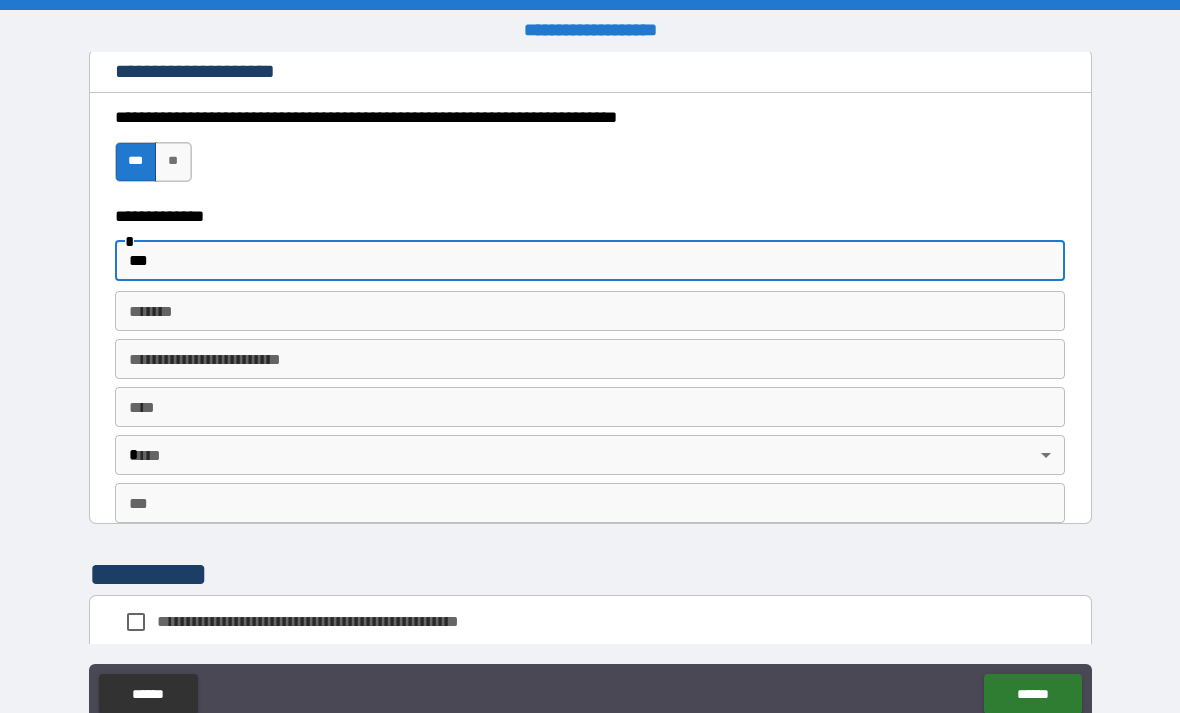 type on "***" 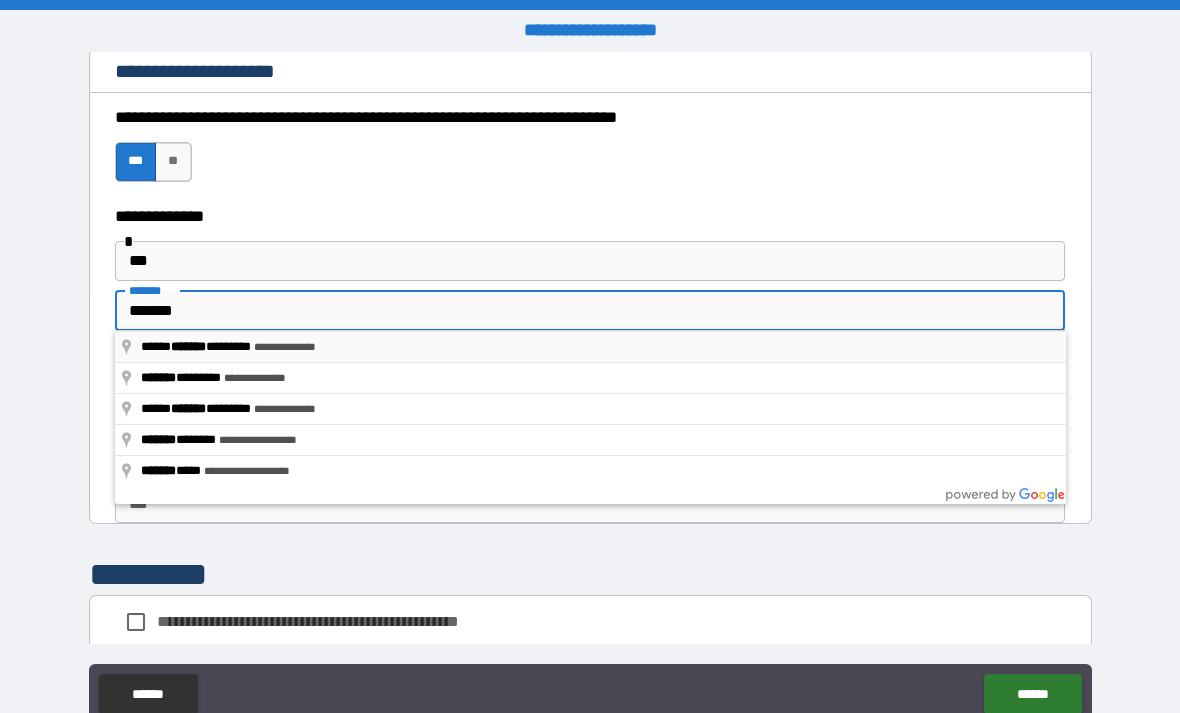 type on "*******" 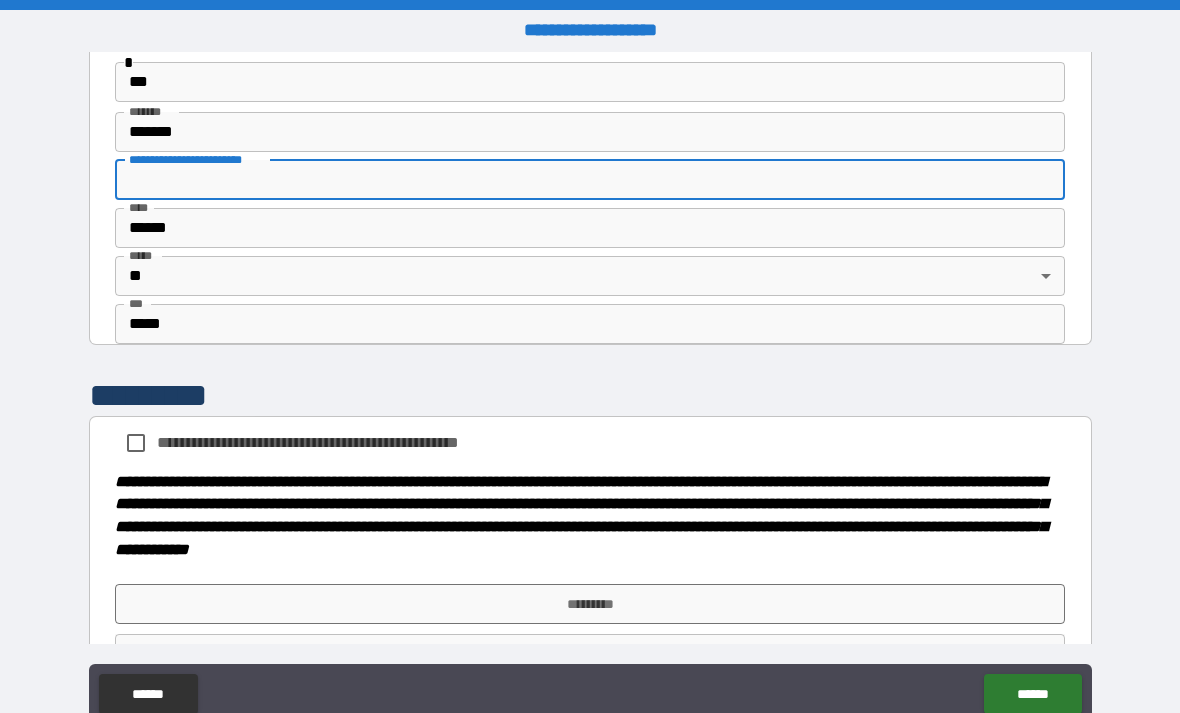 scroll, scrollTop: 2066, scrollLeft: 0, axis: vertical 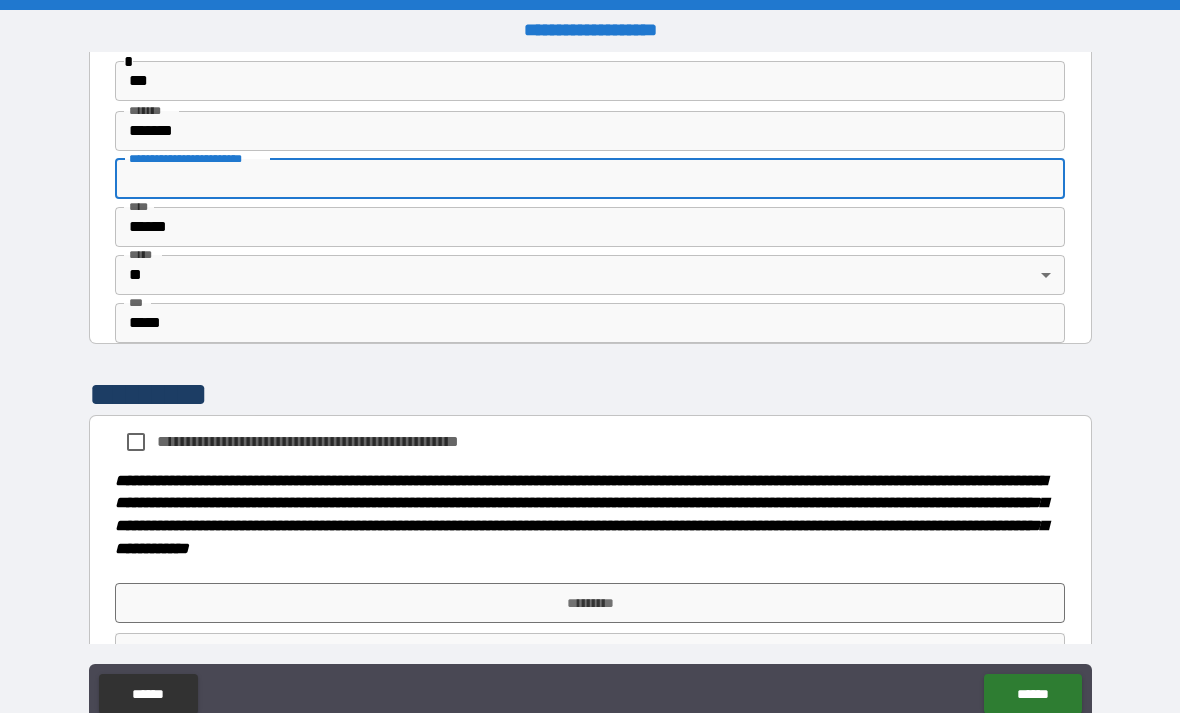 click on "*******" at bounding box center (590, 131) 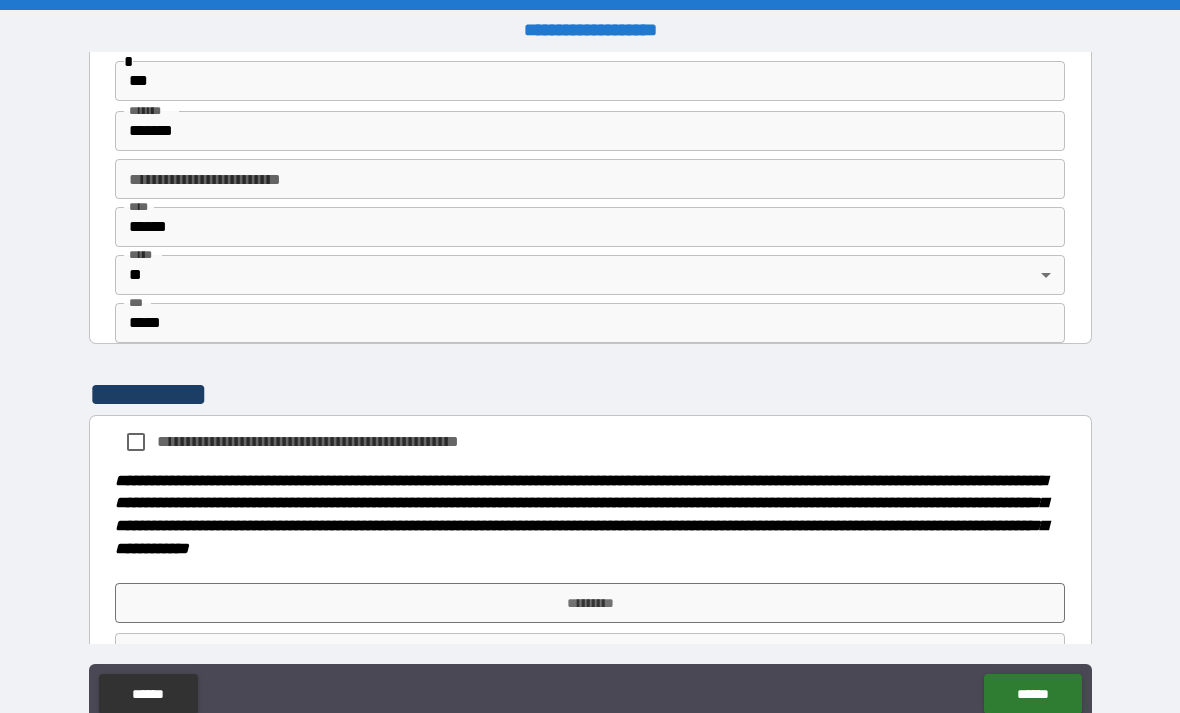 click on "*******" at bounding box center (590, 131) 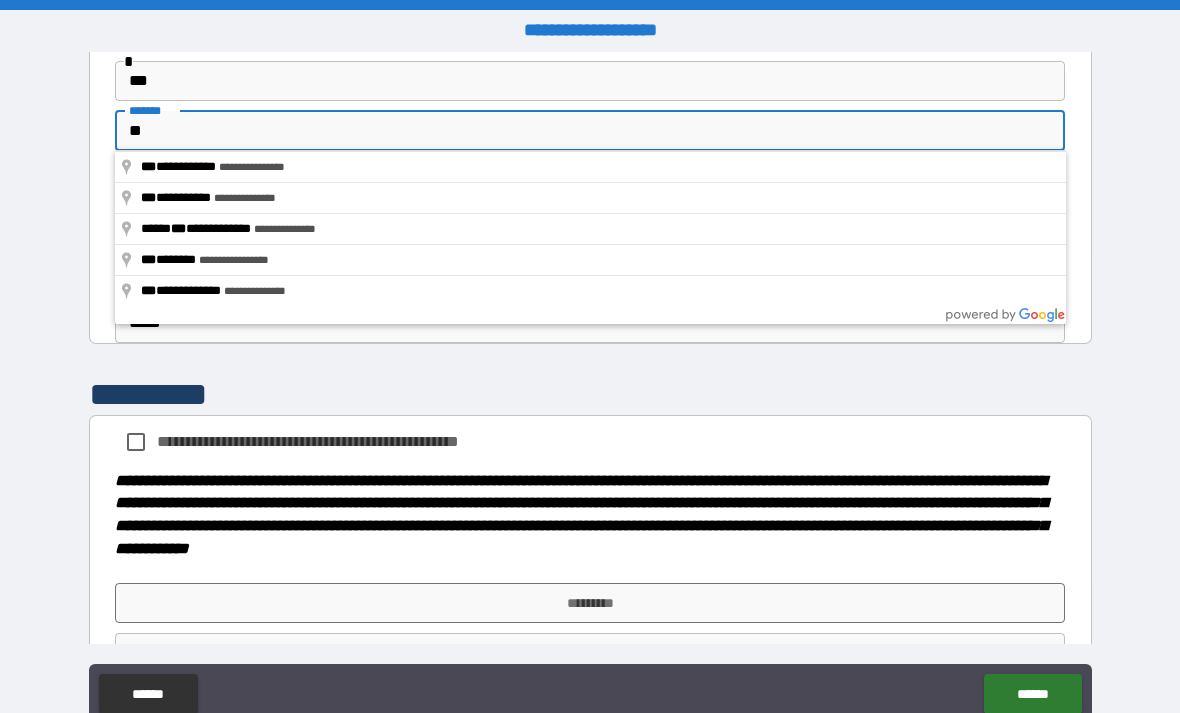 type on "*" 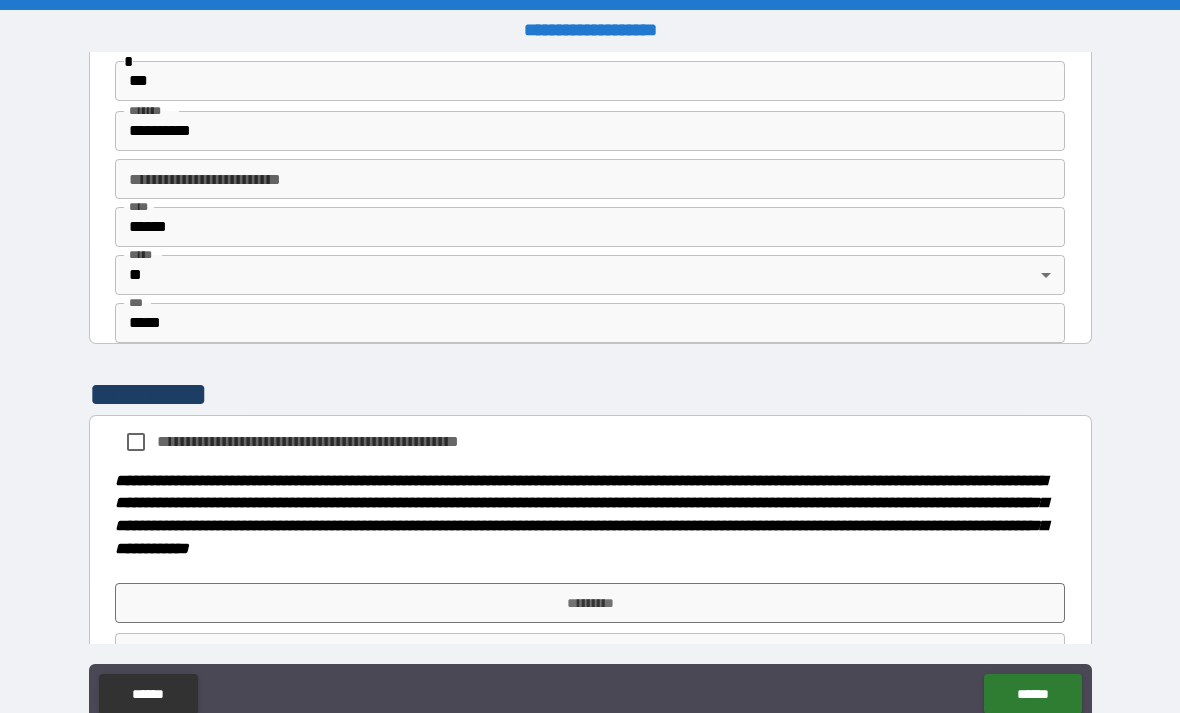 click on "**********" at bounding box center (590, 131) 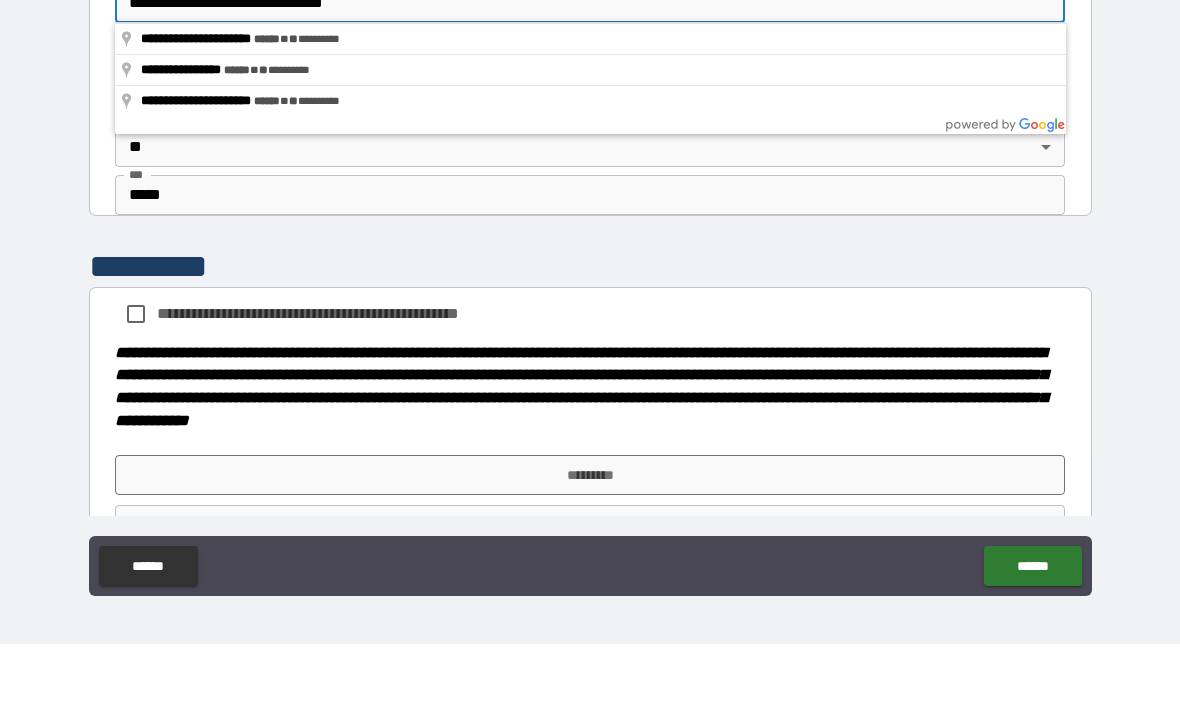 scroll, scrollTop: 64, scrollLeft: 0, axis: vertical 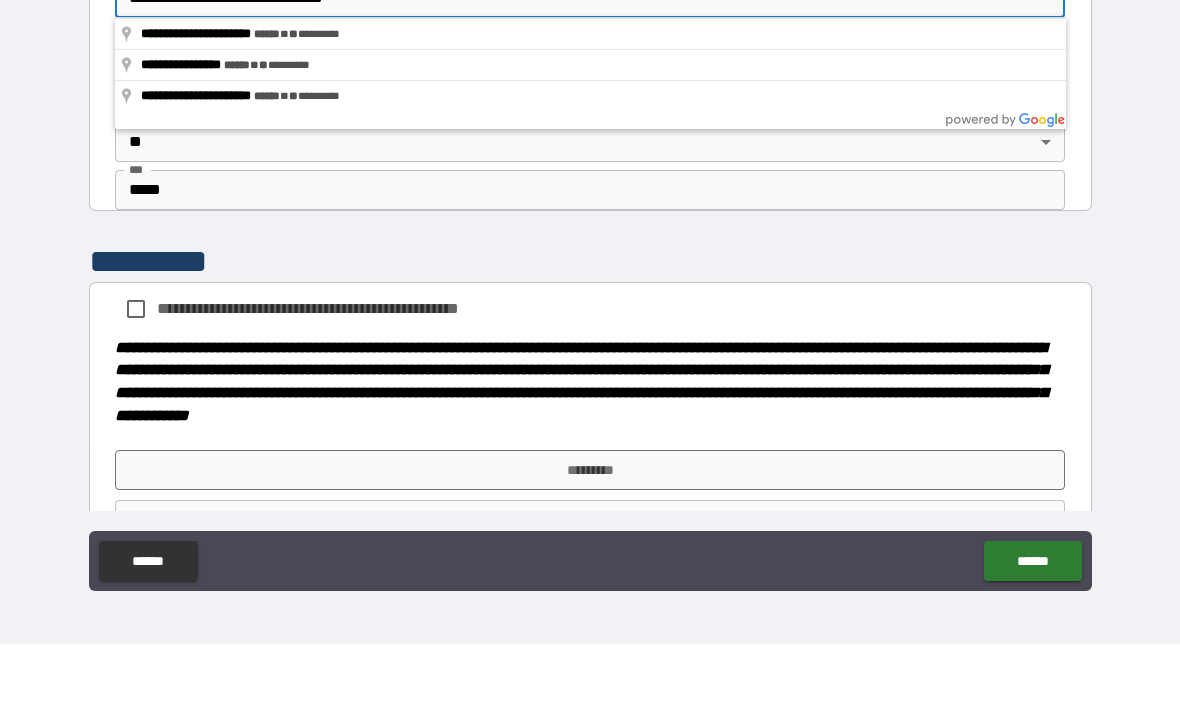 type on "**********" 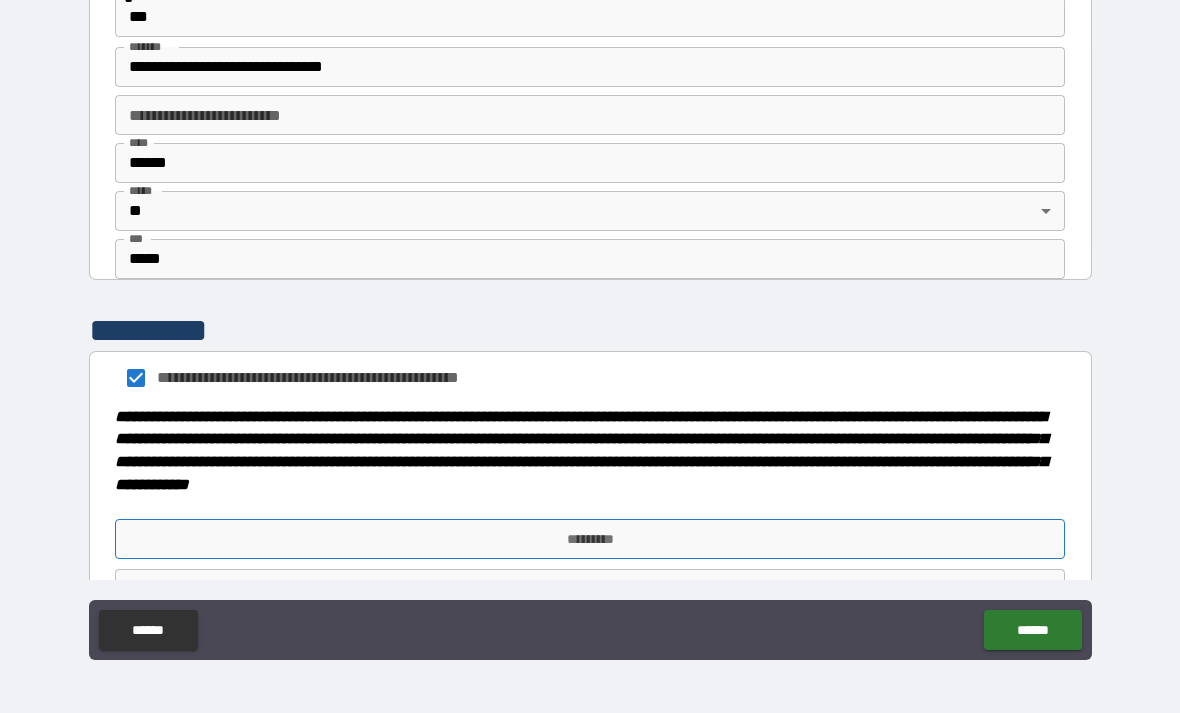 click on "*********" at bounding box center (590, 539) 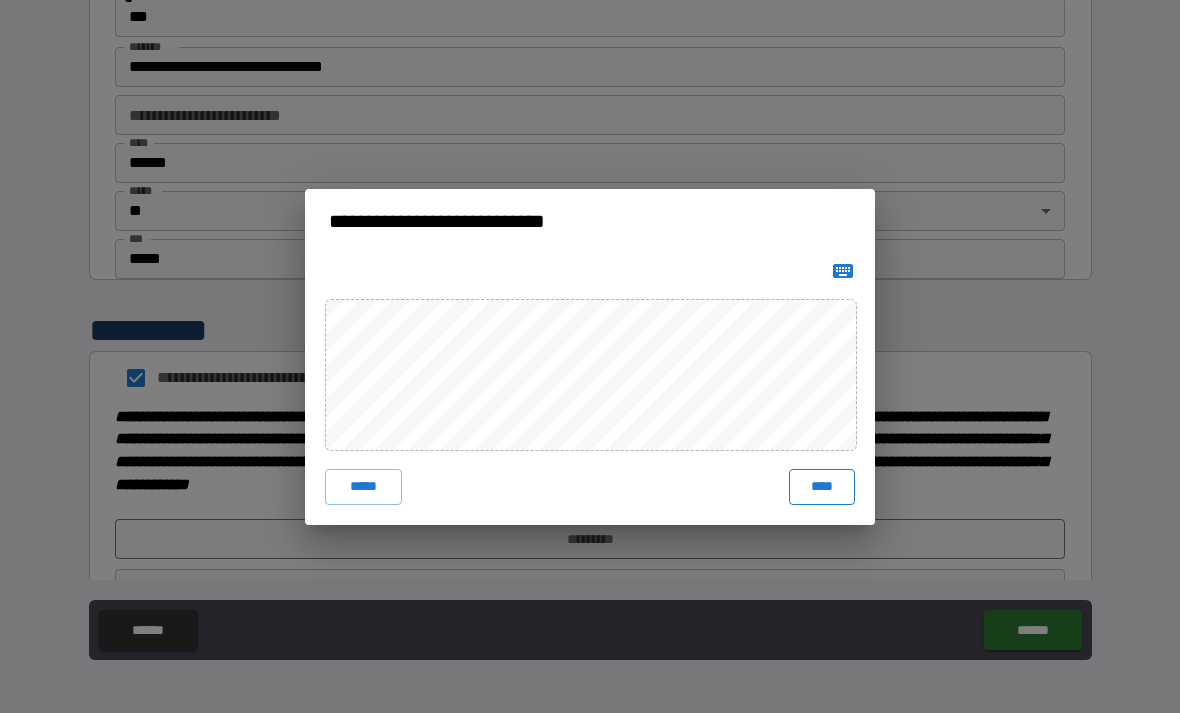 click on "****" at bounding box center [822, 487] 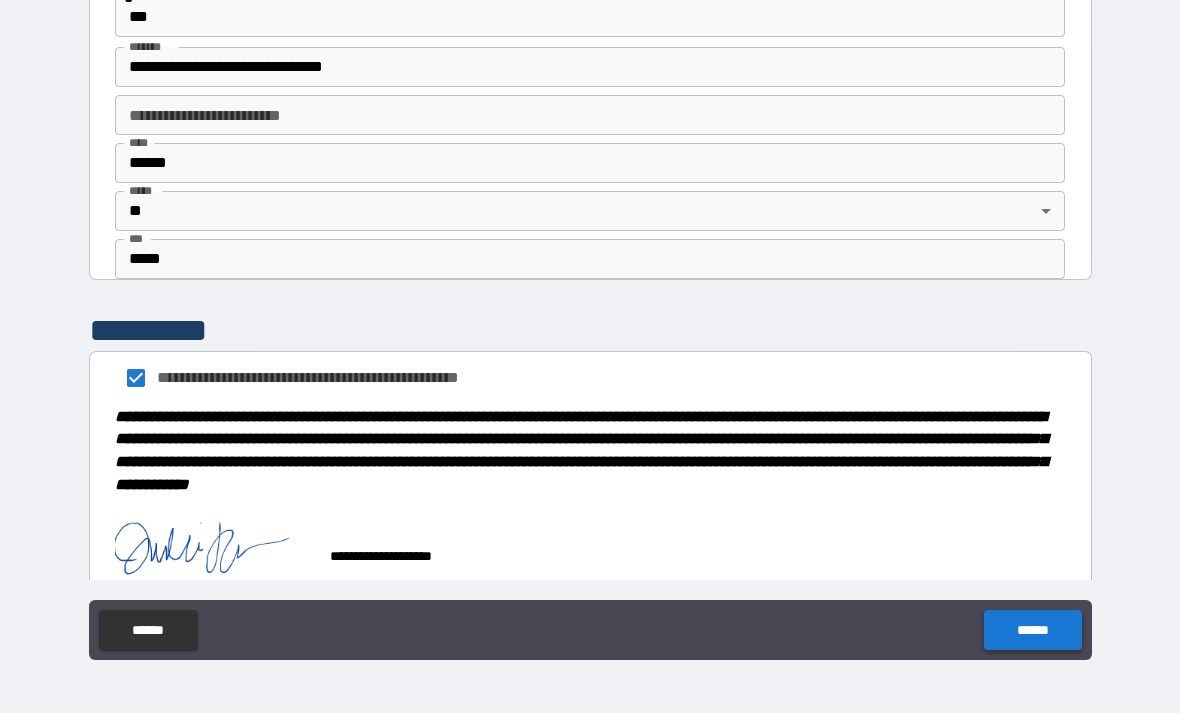 click on "******" at bounding box center [1032, 630] 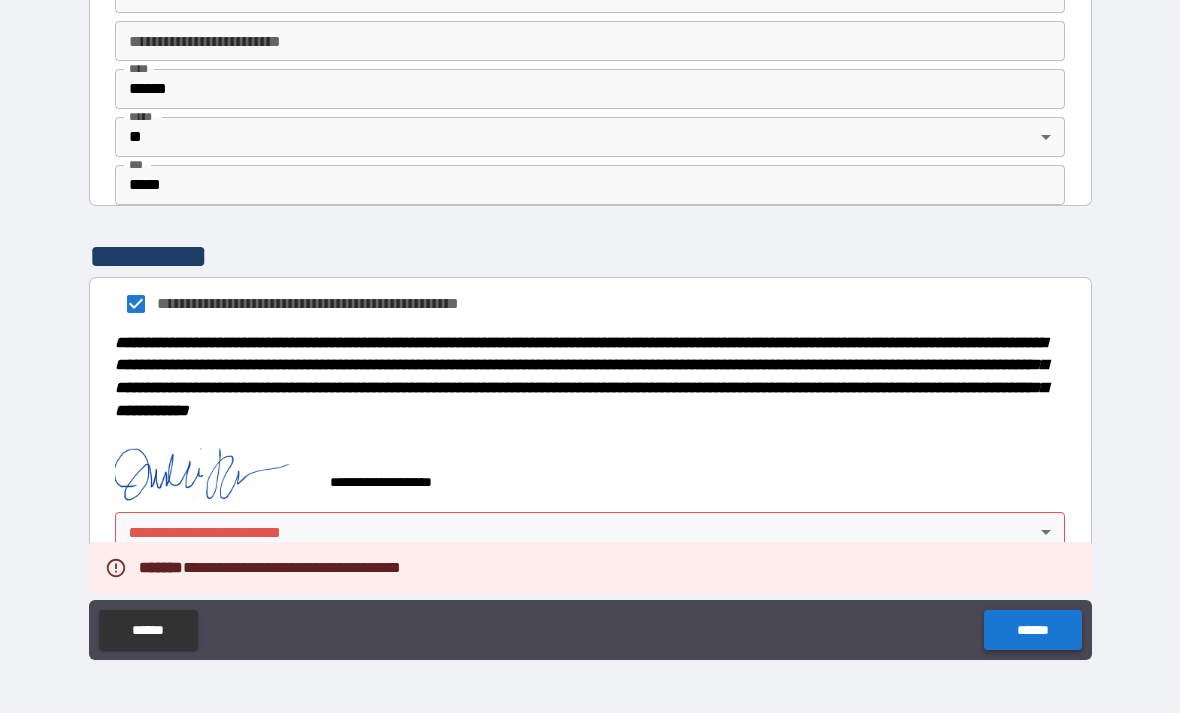 scroll, scrollTop: 2139, scrollLeft: 0, axis: vertical 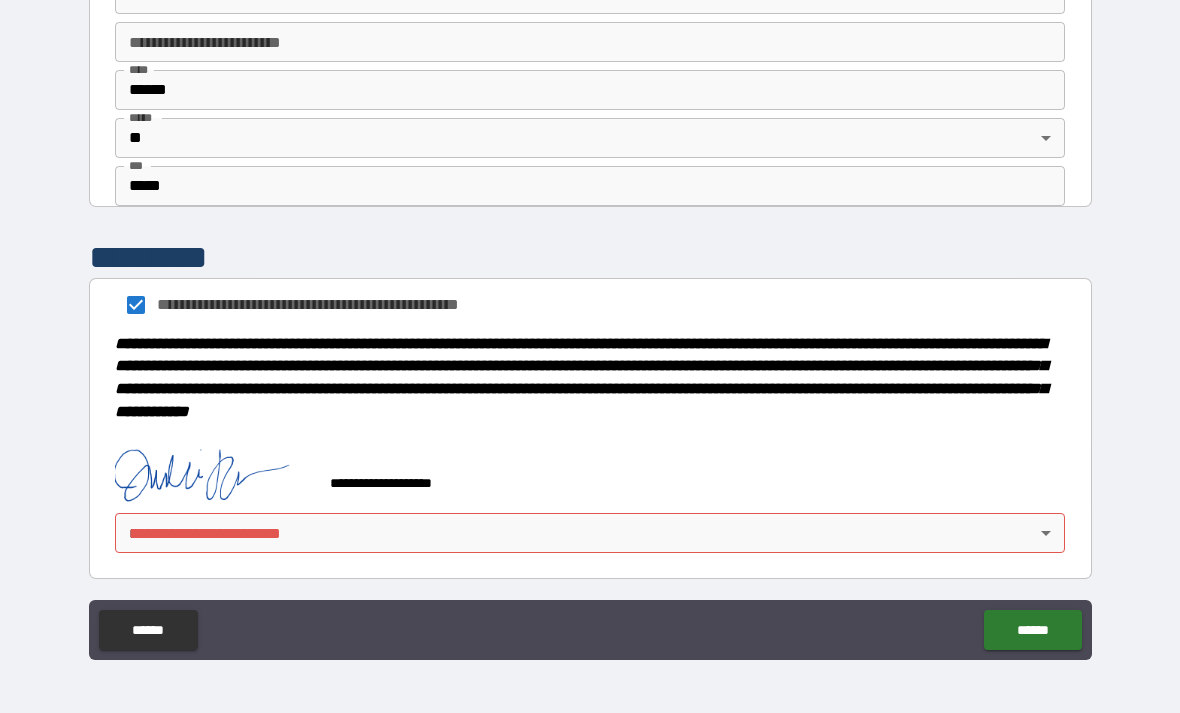 click on "**********" at bounding box center (590, 324) 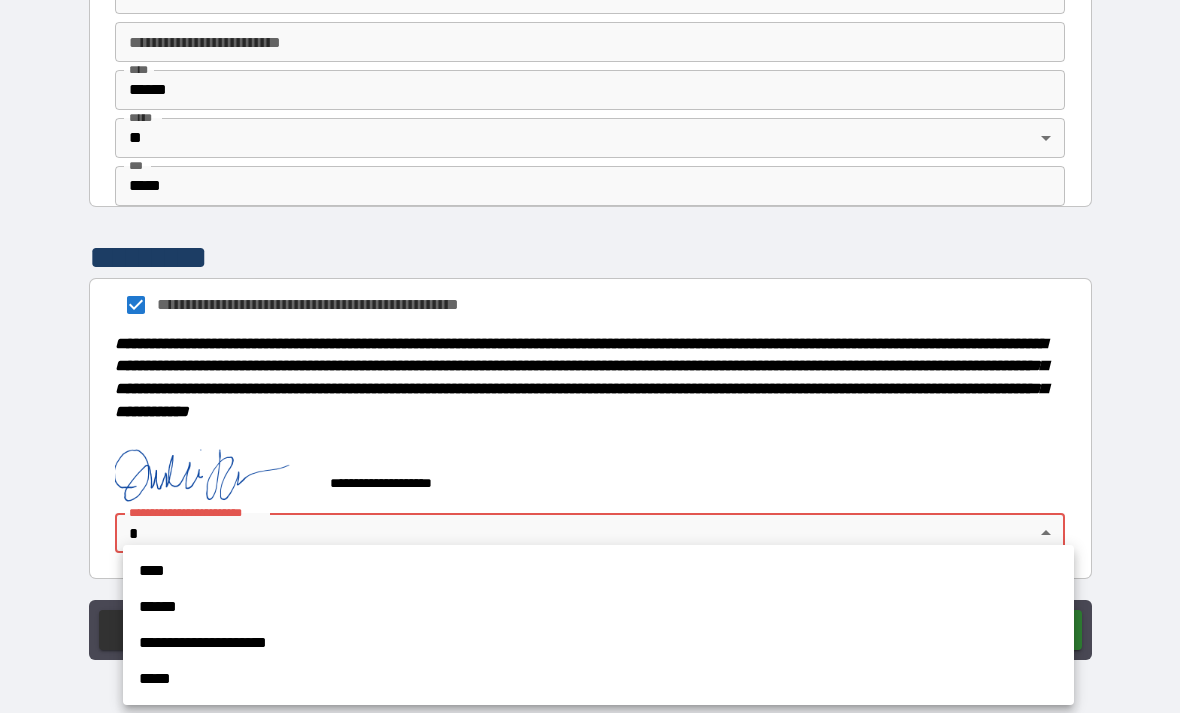 click on "****" at bounding box center (598, 571) 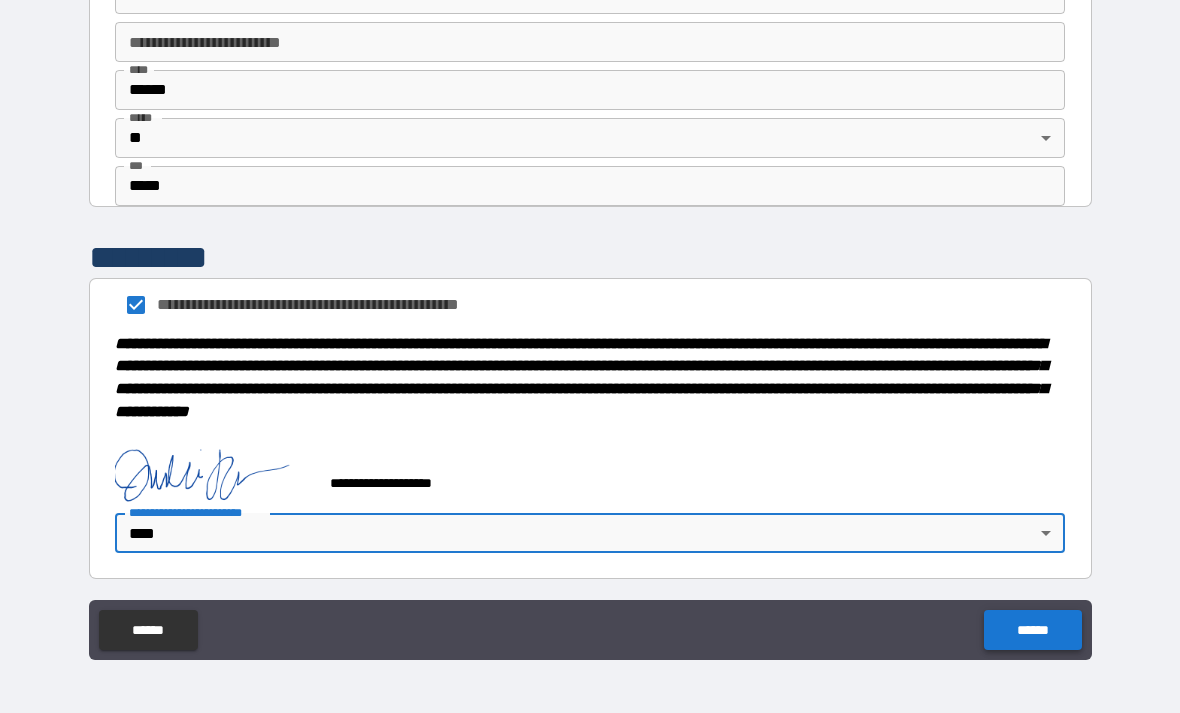 click on "******" at bounding box center [1032, 630] 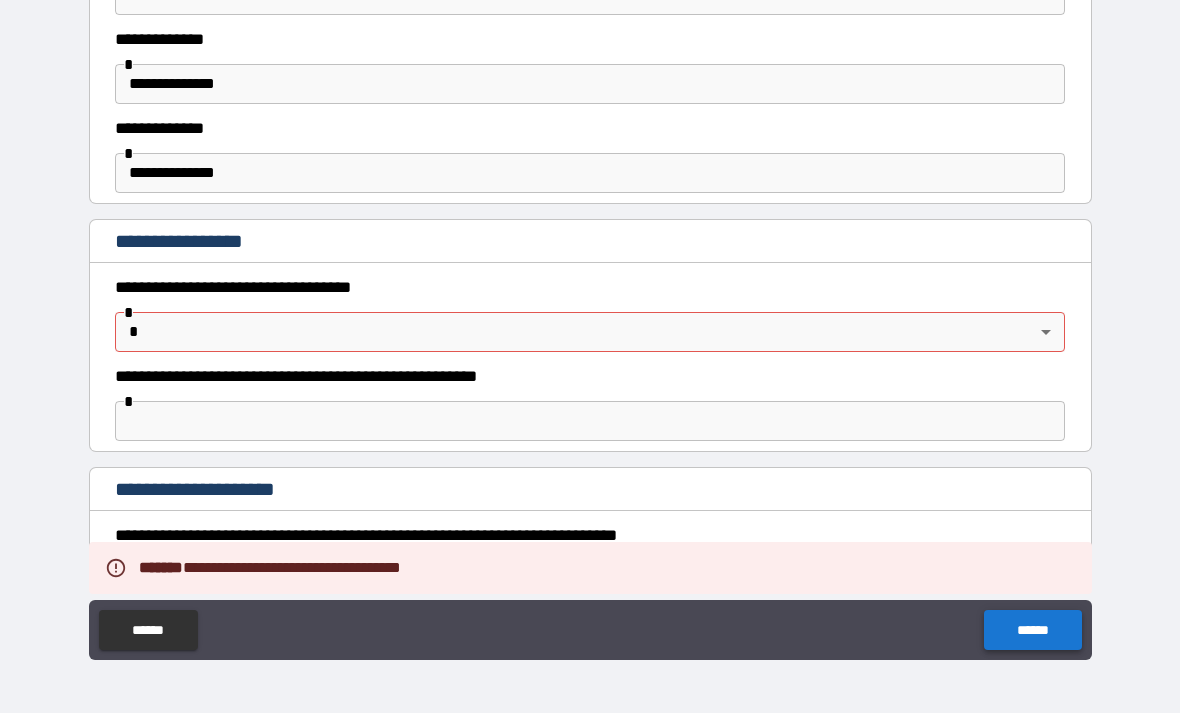 scroll, scrollTop: 1410, scrollLeft: 0, axis: vertical 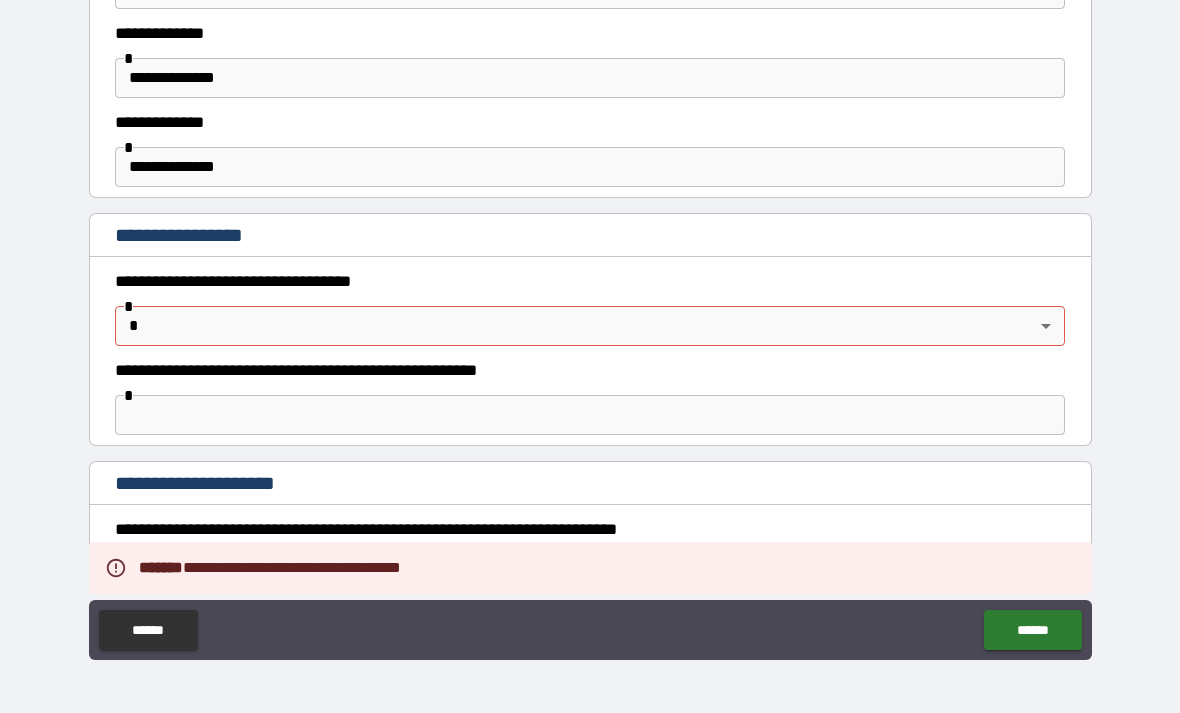 click on "**********" at bounding box center [590, 324] 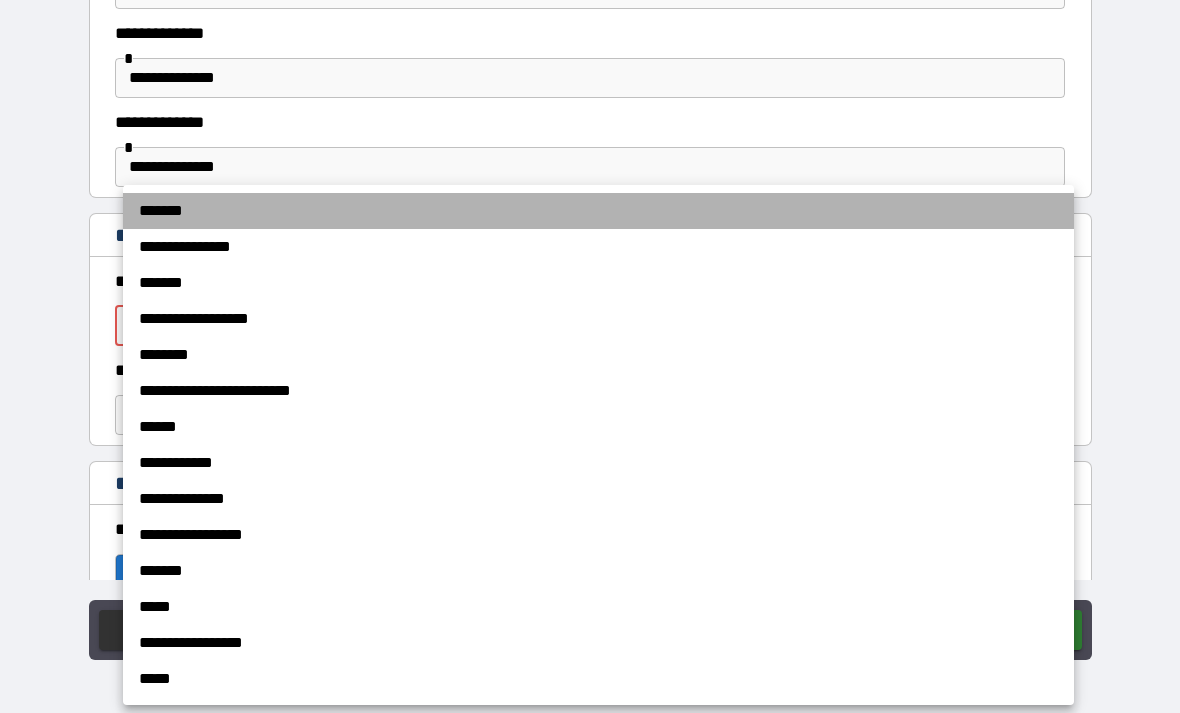 click on "*******" at bounding box center (598, 211) 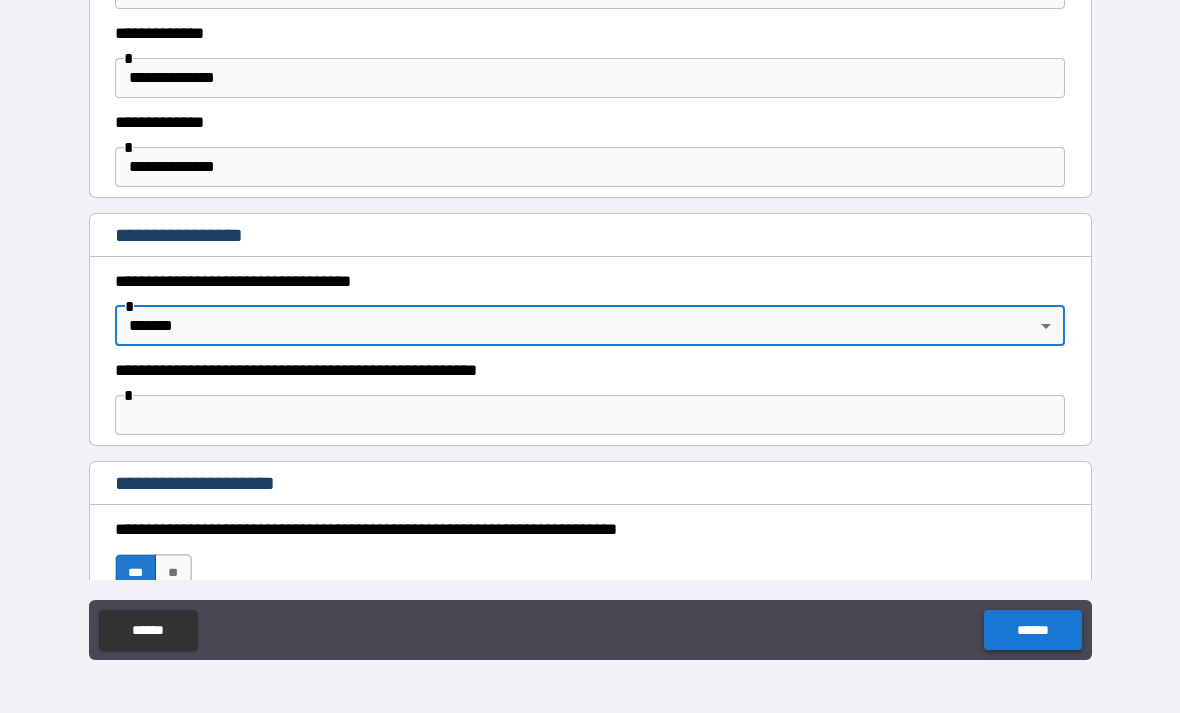 click on "******" at bounding box center (1032, 630) 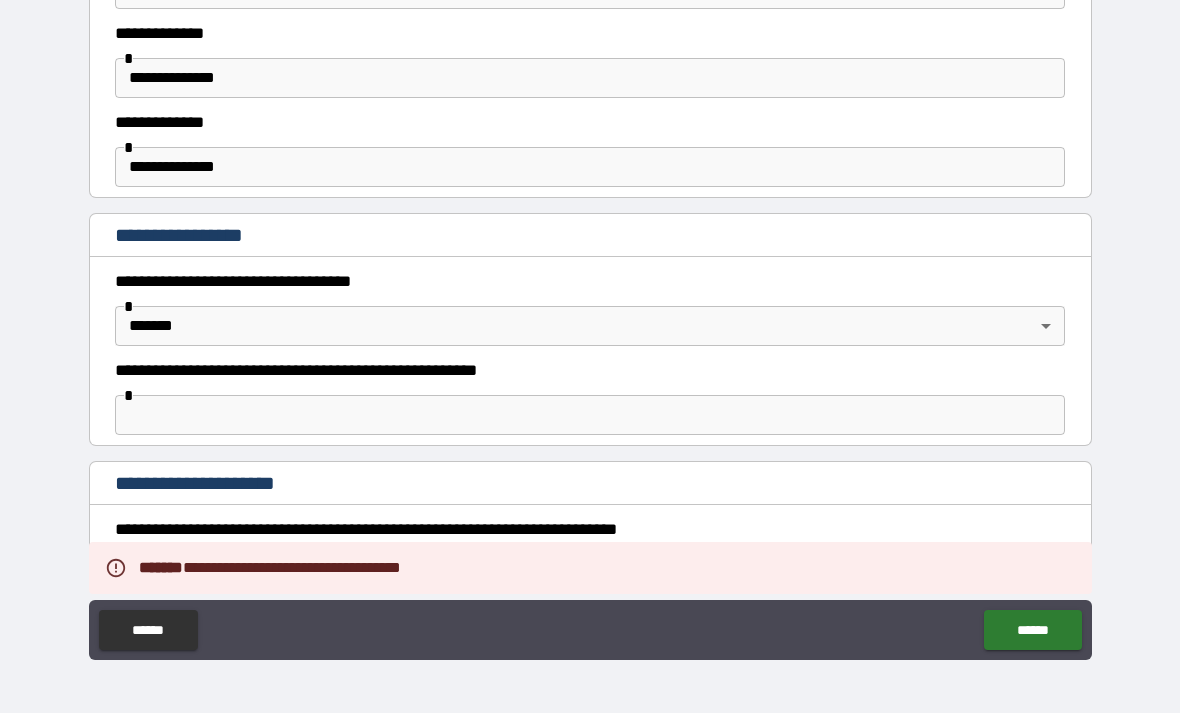 click at bounding box center [590, 415] 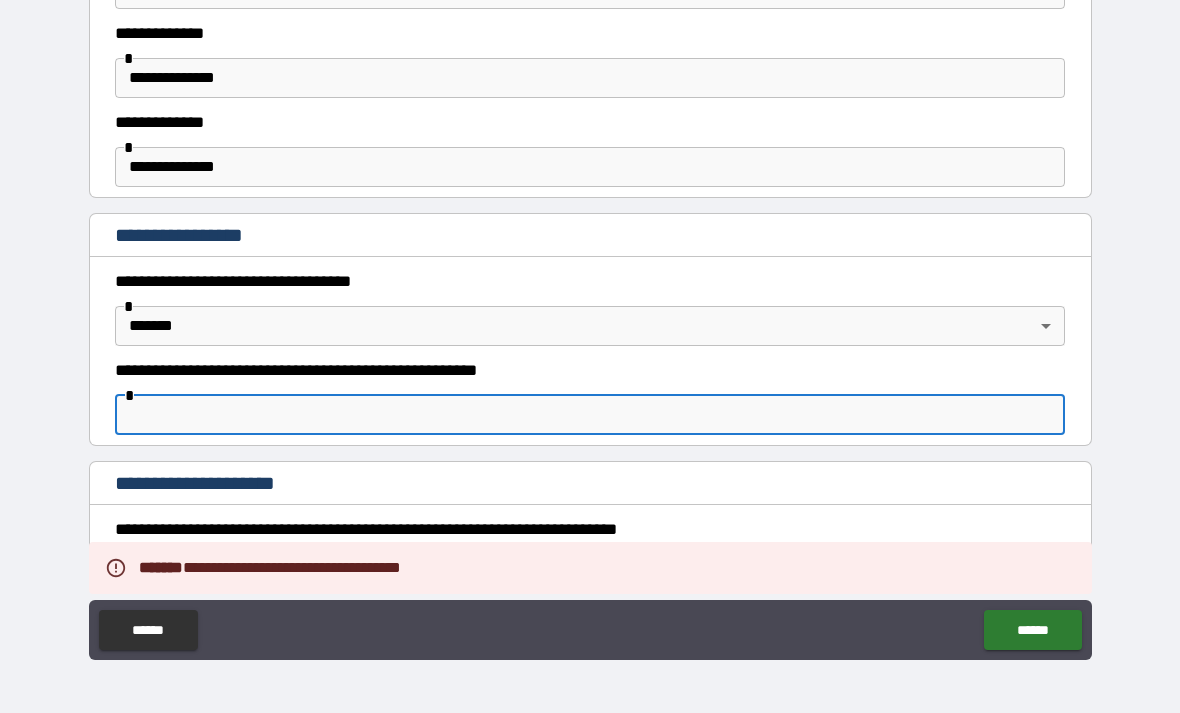 click on "**********" at bounding box center (590, 324) 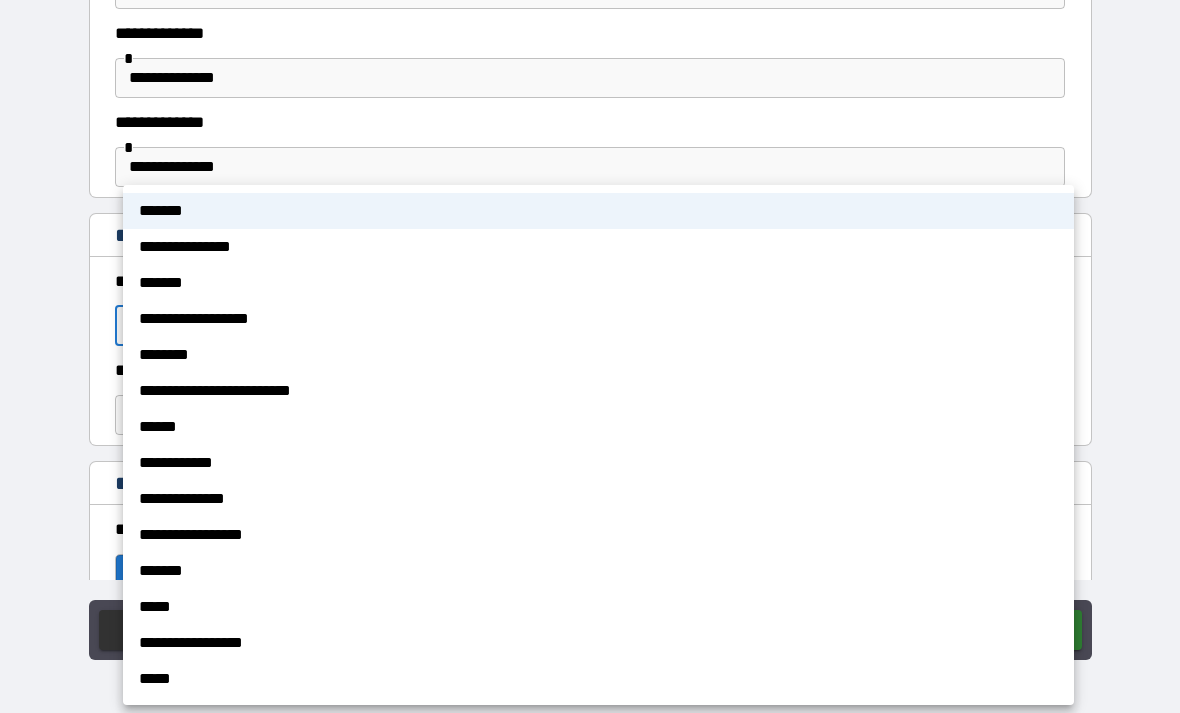 click on "********" at bounding box center (598, 355) 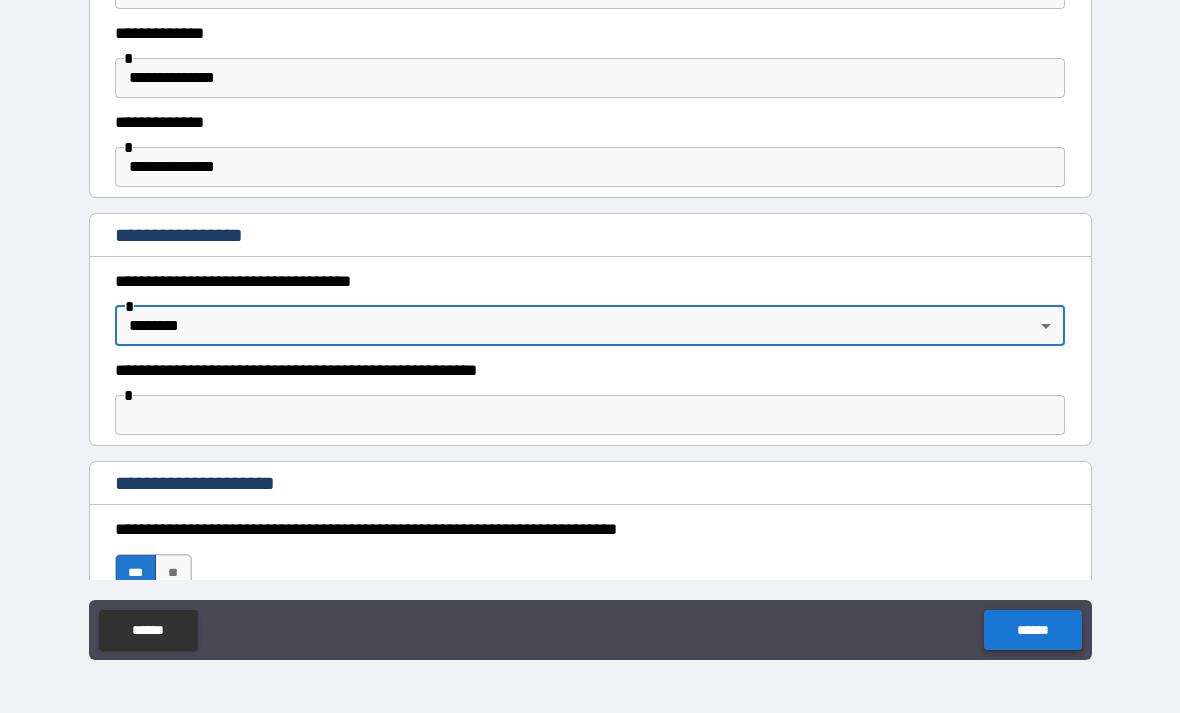 click on "******" at bounding box center [1032, 630] 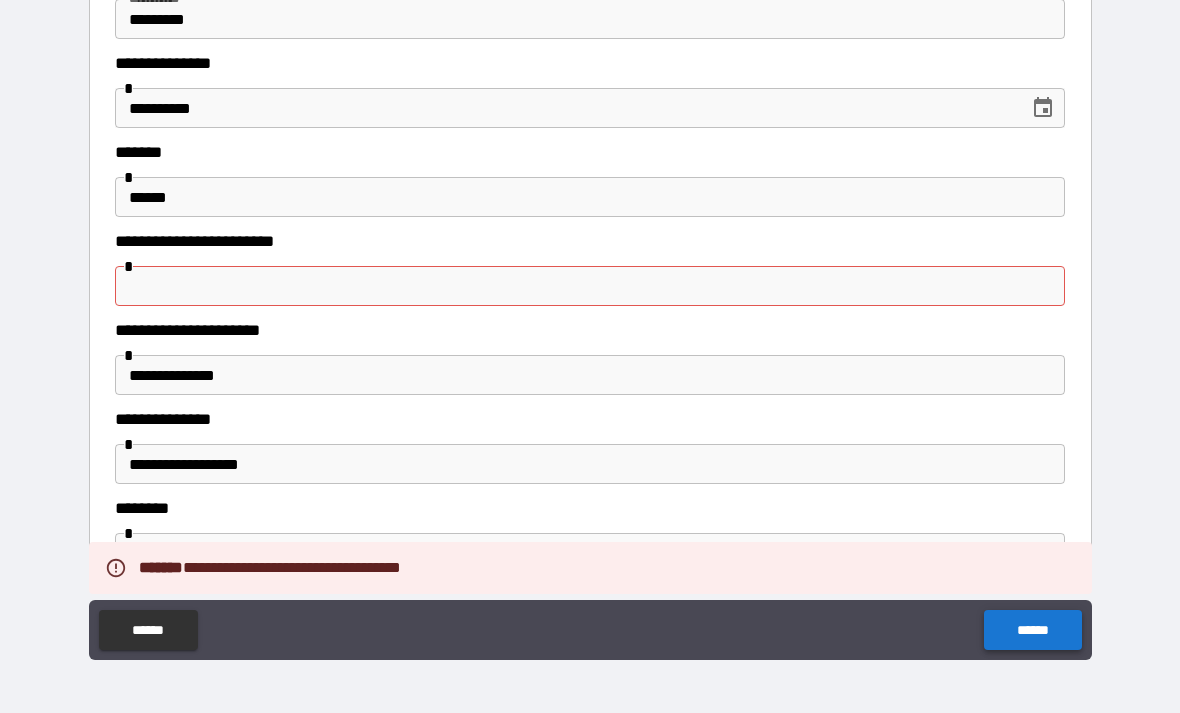 scroll, scrollTop: 176, scrollLeft: 0, axis: vertical 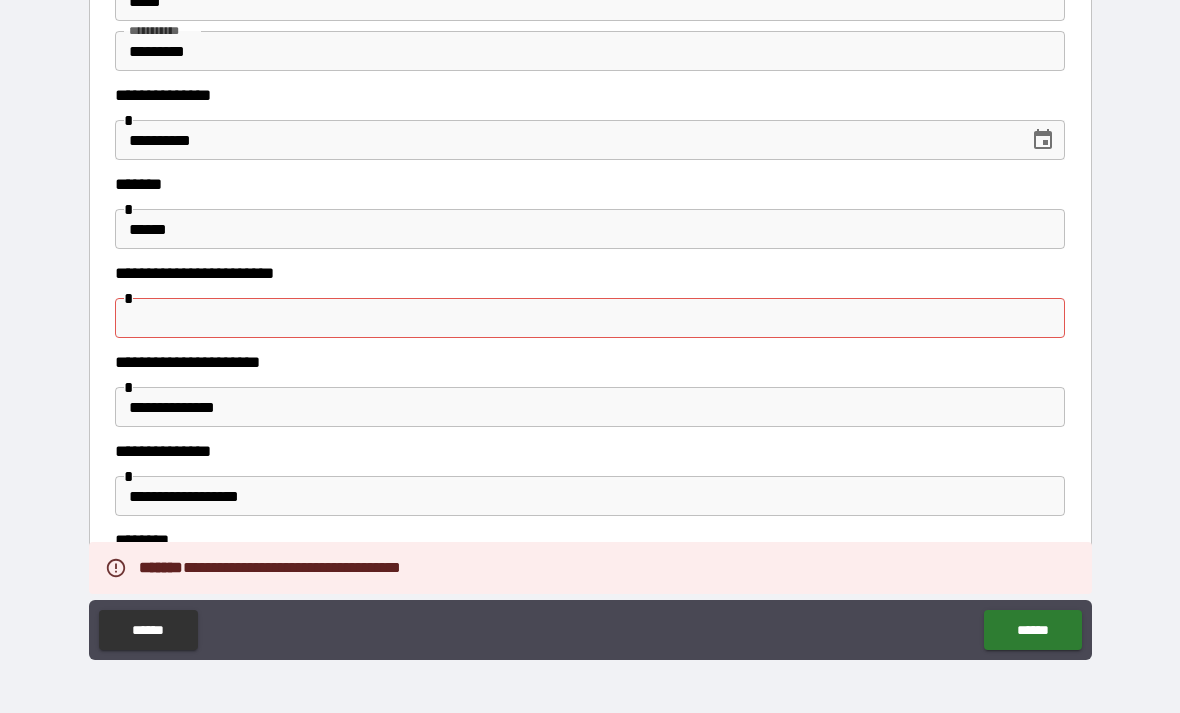 click at bounding box center [590, 318] 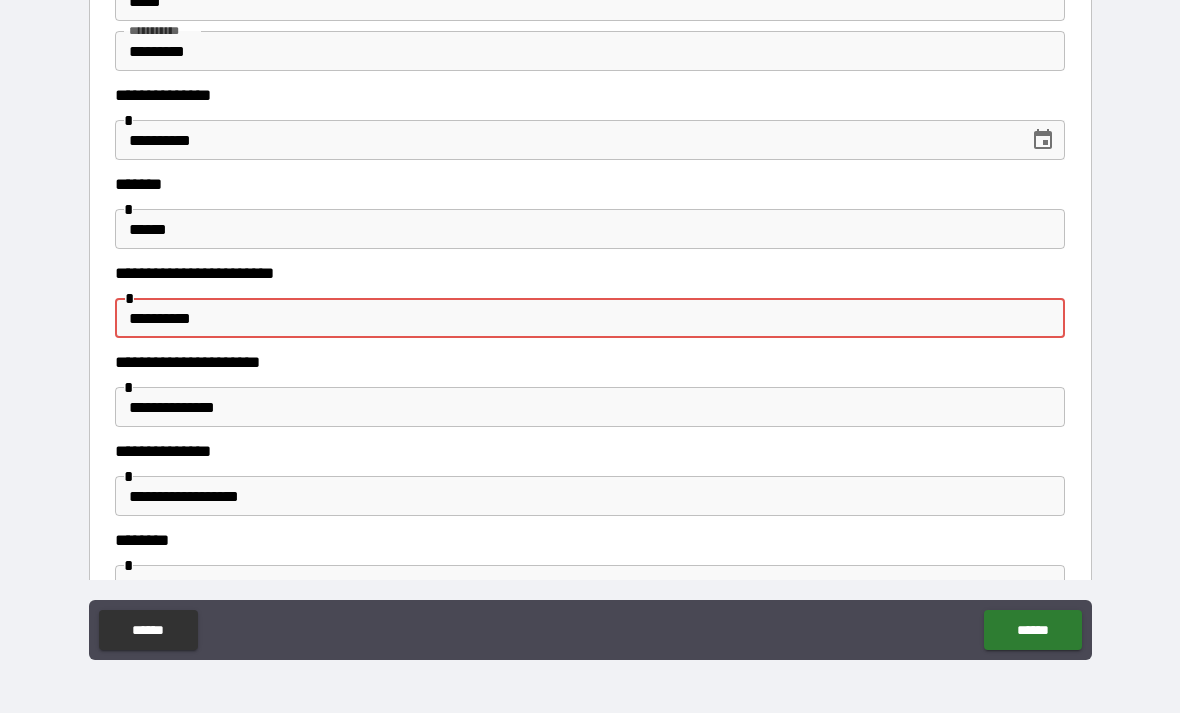 type on "**********" 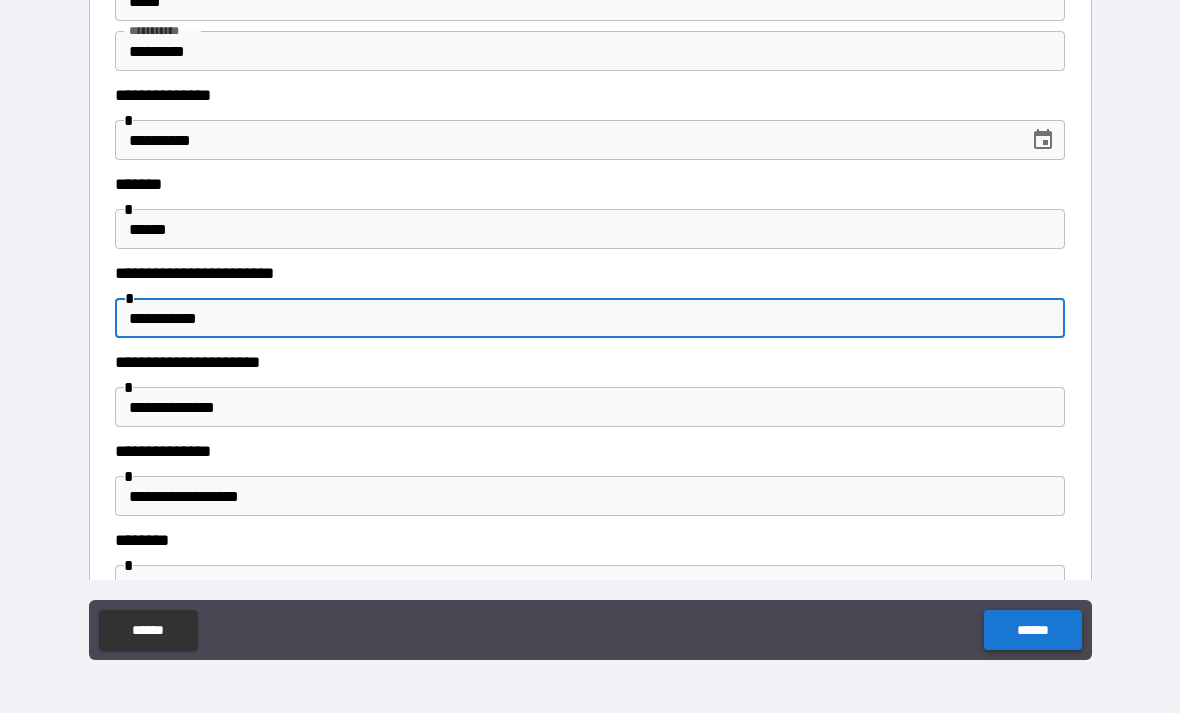 click on "******" at bounding box center (1032, 630) 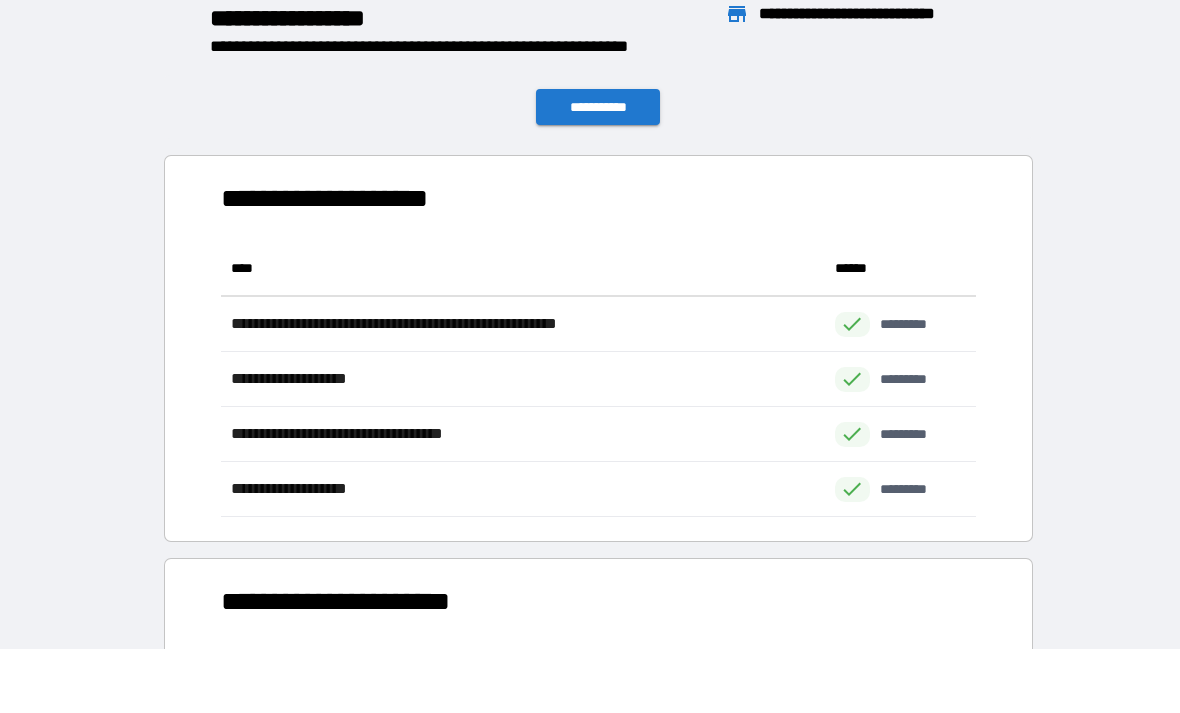 scroll, scrollTop: 1, scrollLeft: 1, axis: both 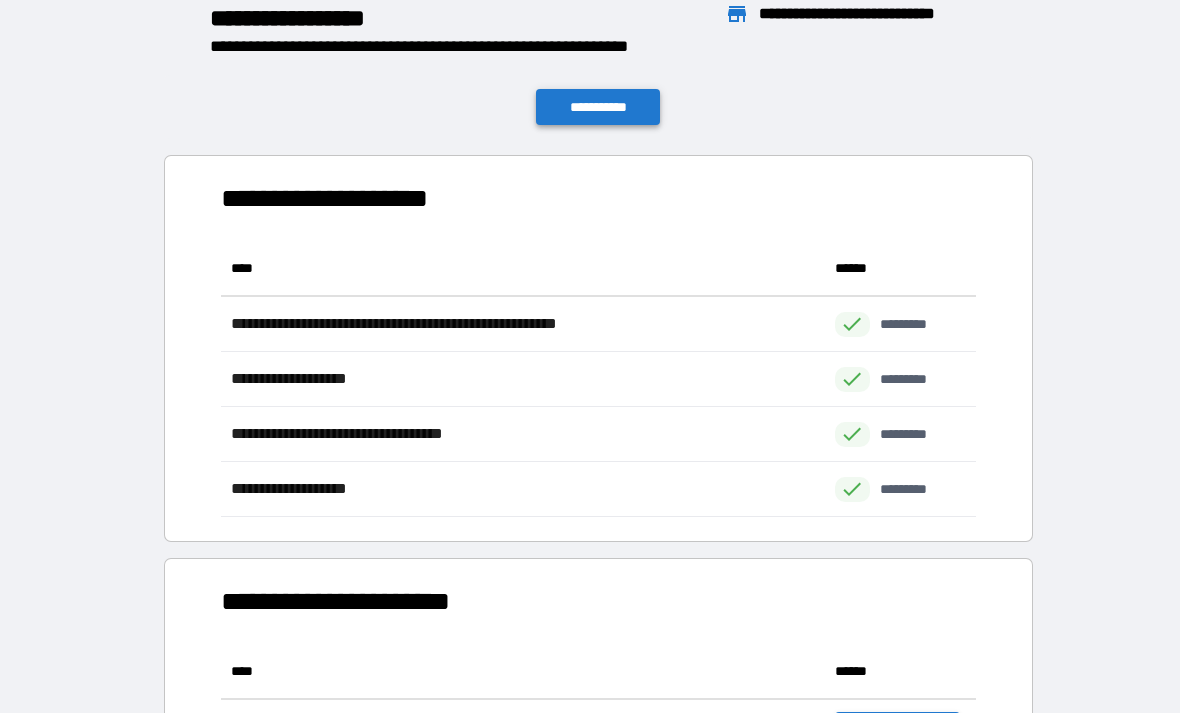 click on "**********" at bounding box center [598, 107] 